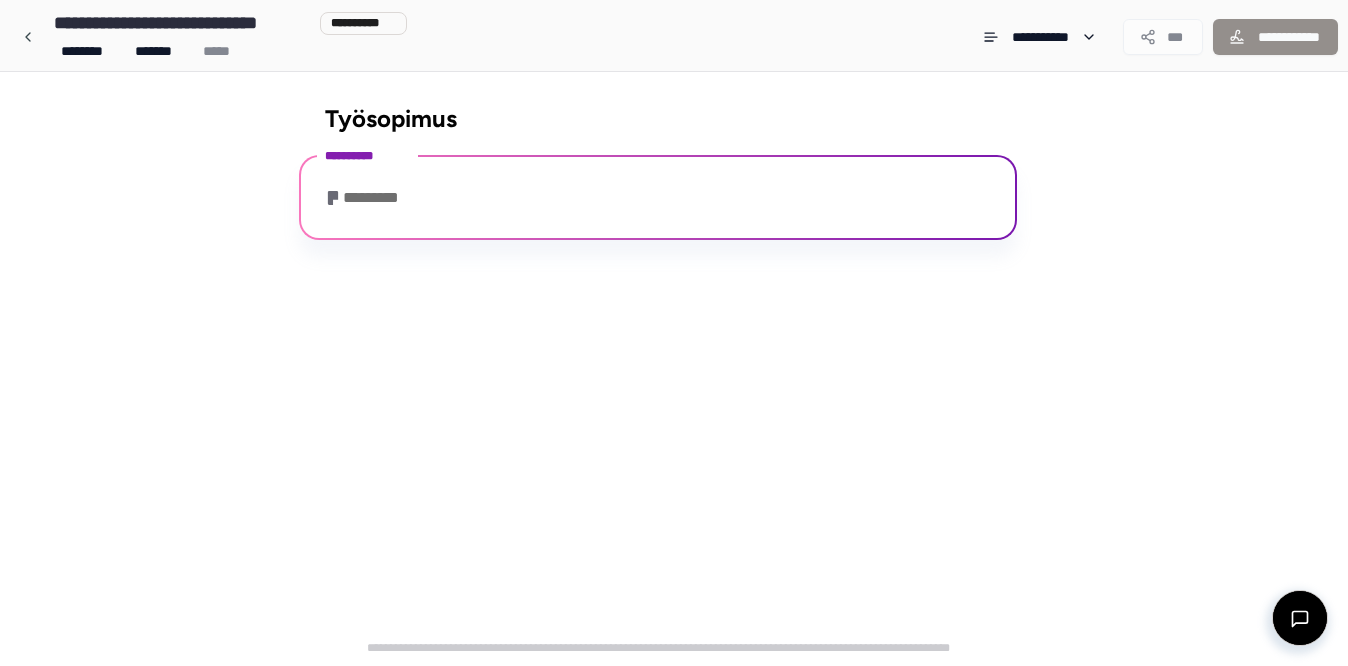 scroll, scrollTop: 0, scrollLeft: 0, axis: both 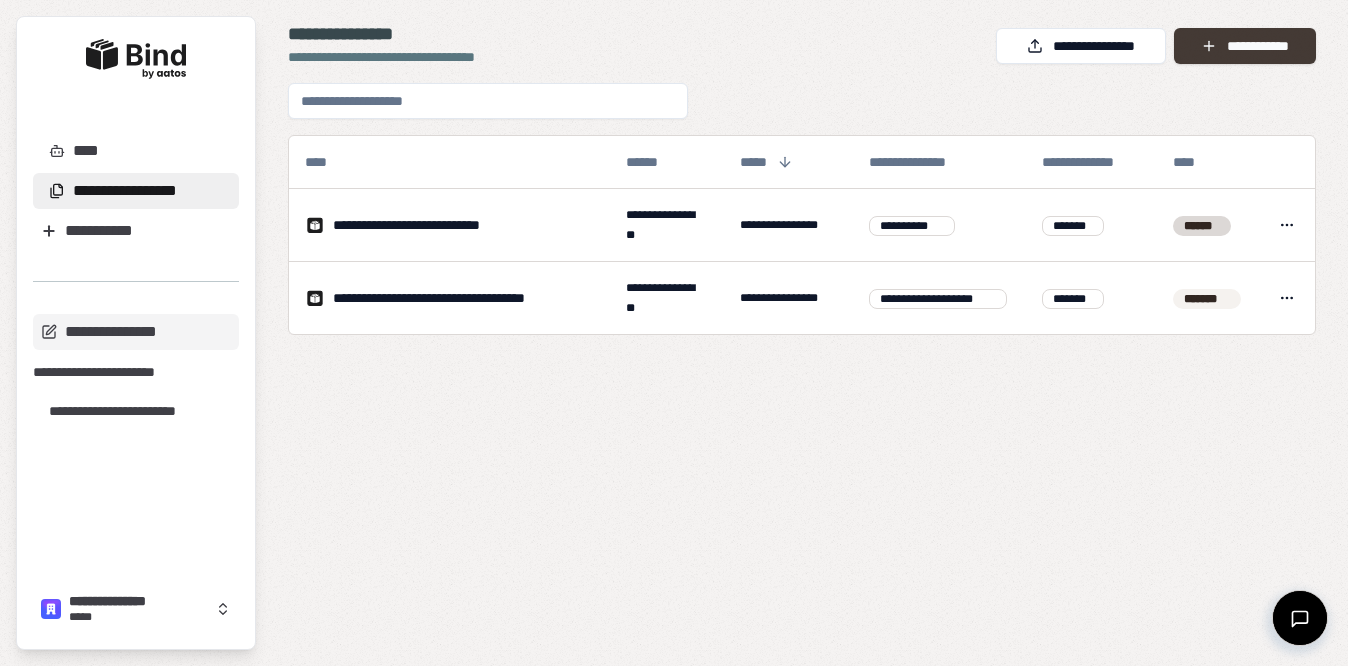 click on "**********" at bounding box center (1245, 46) 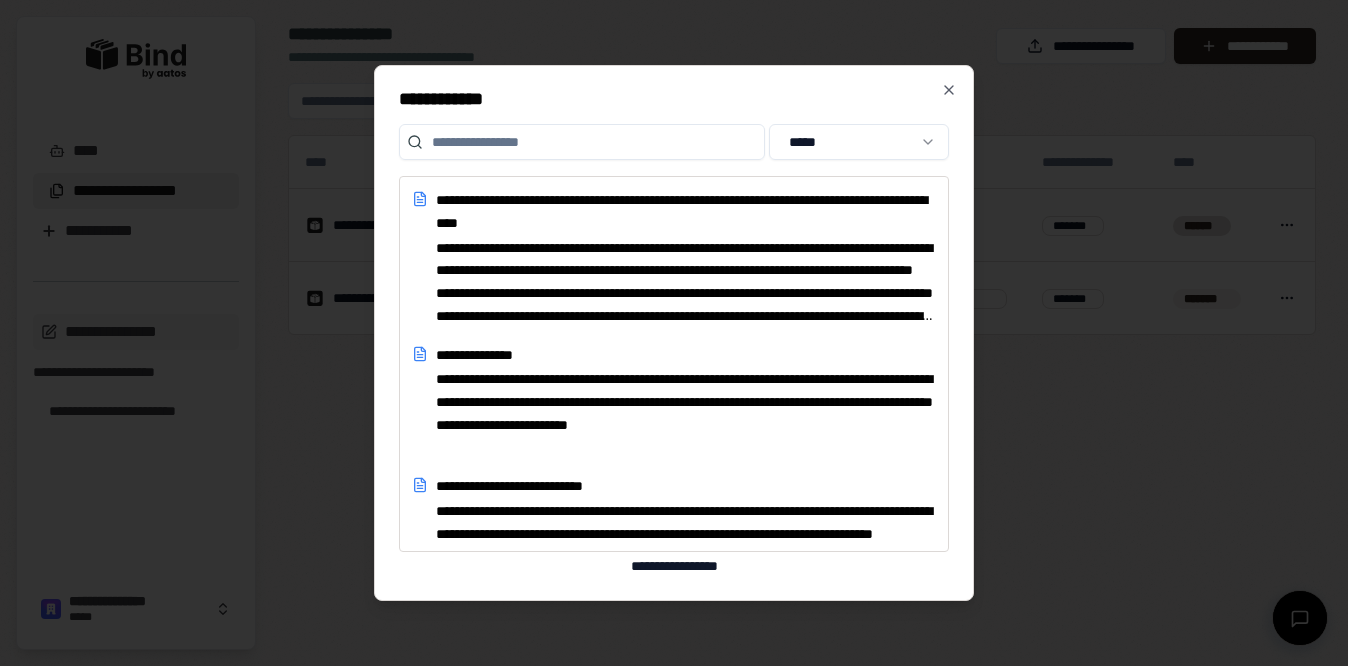 click on "**********" at bounding box center (674, 99) 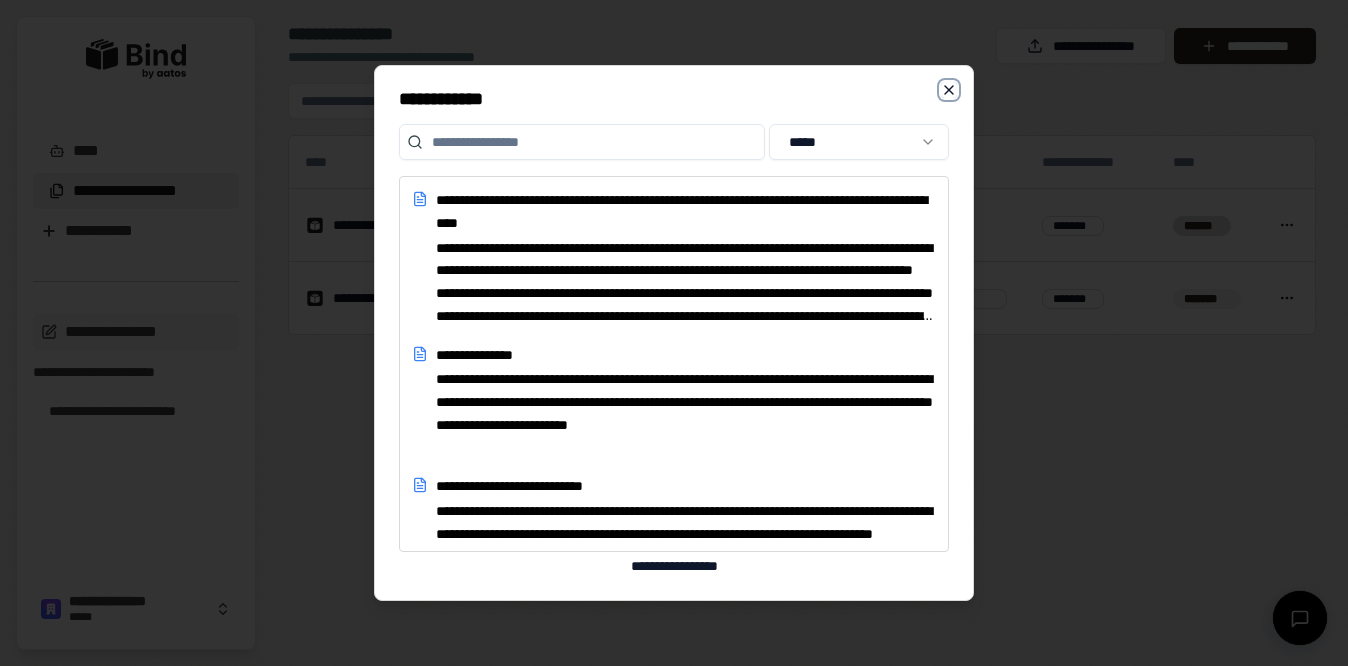click 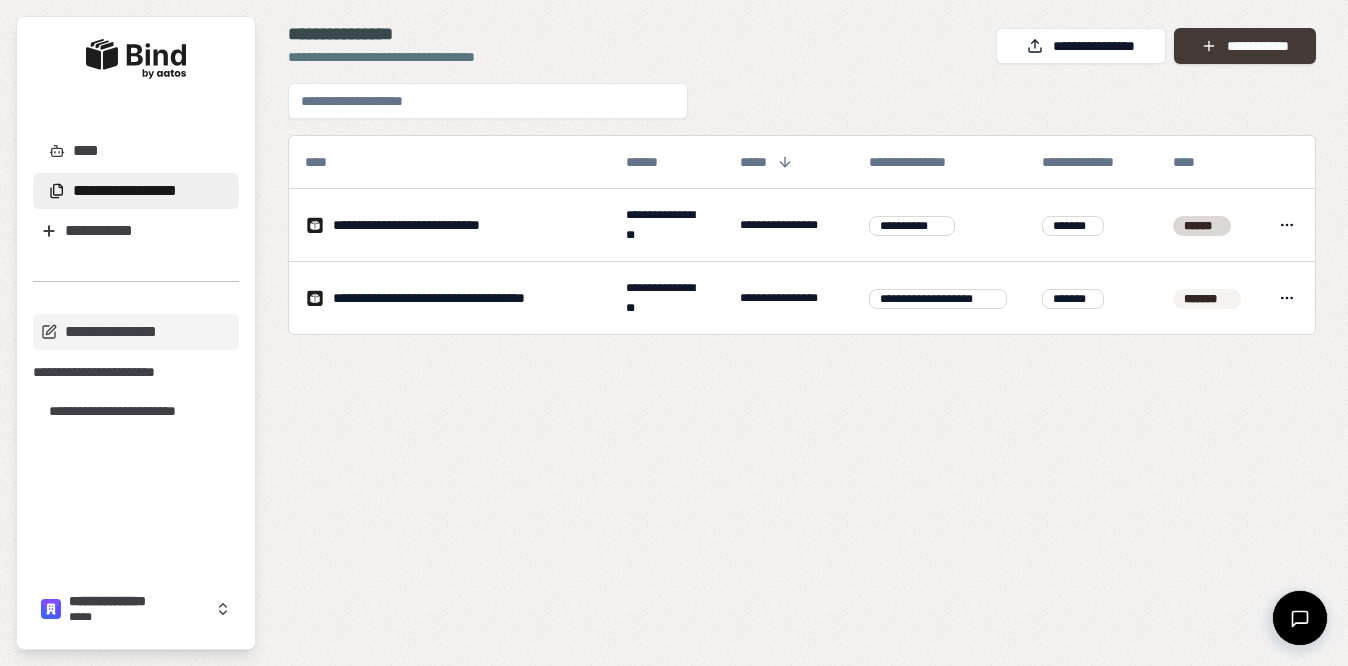 click on "**********" at bounding box center (1245, 46) 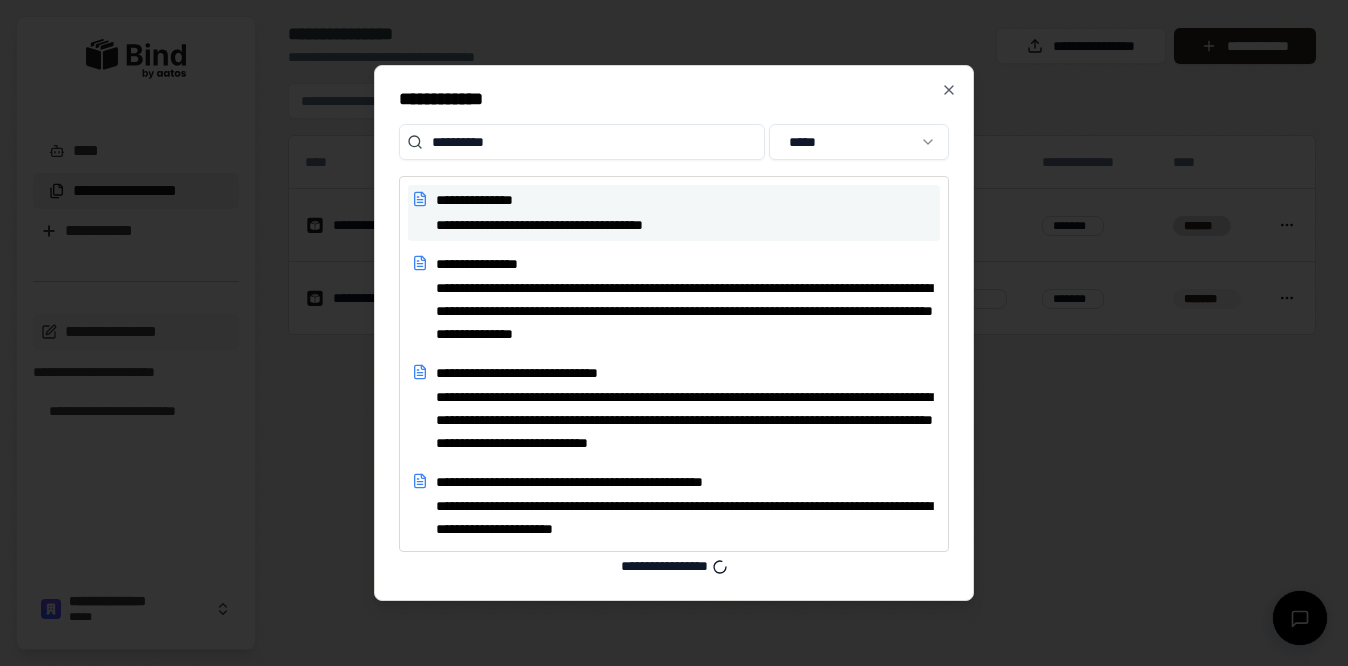 type on "**********" 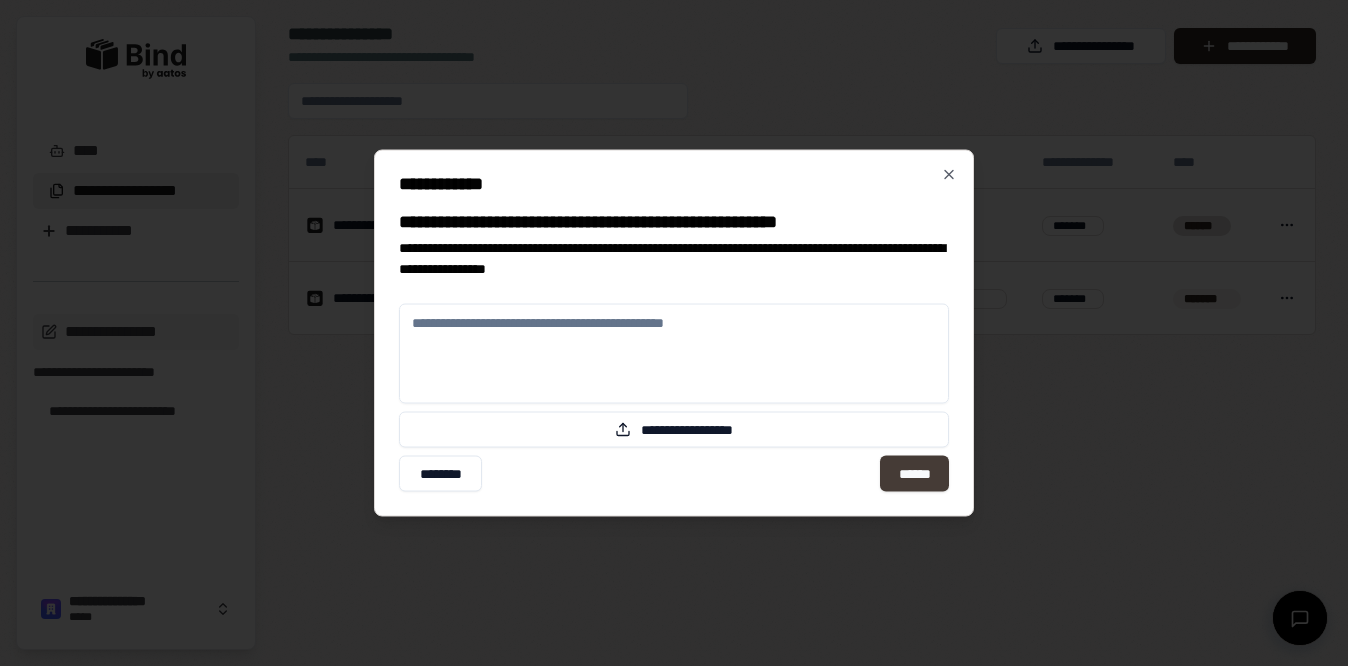 click on "******" at bounding box center [914, 474] 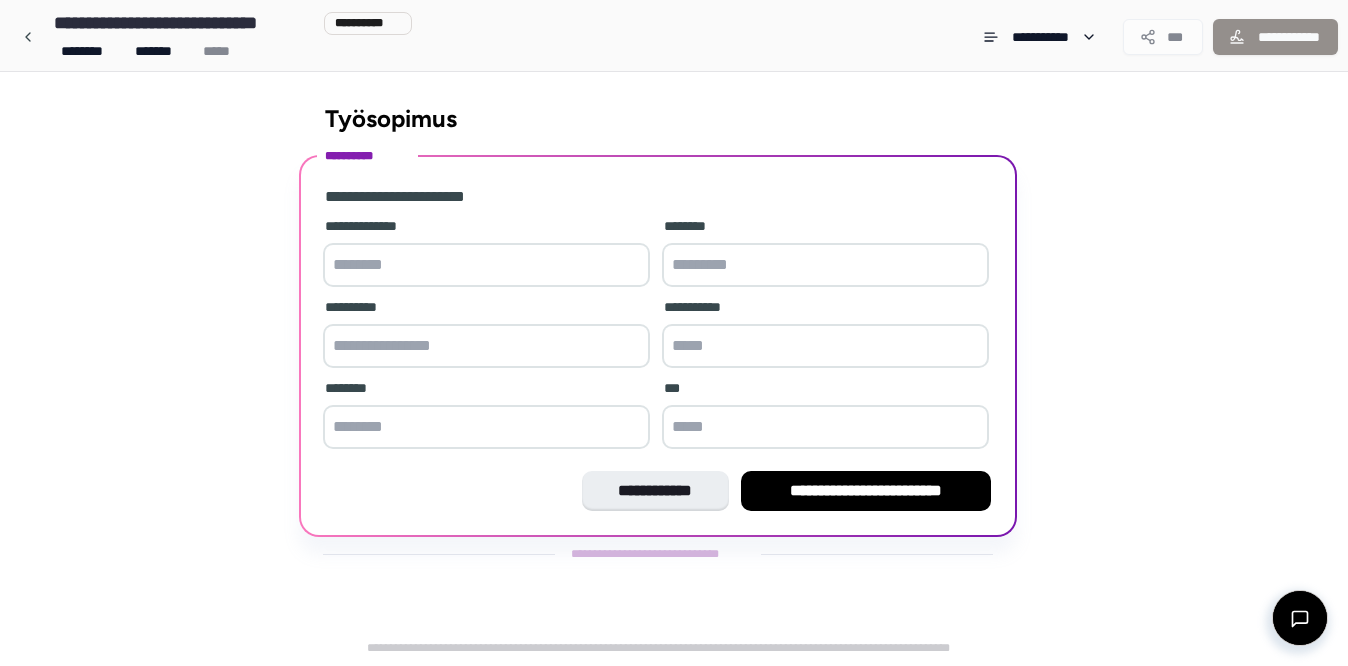 click at bounding box center (486, 265) 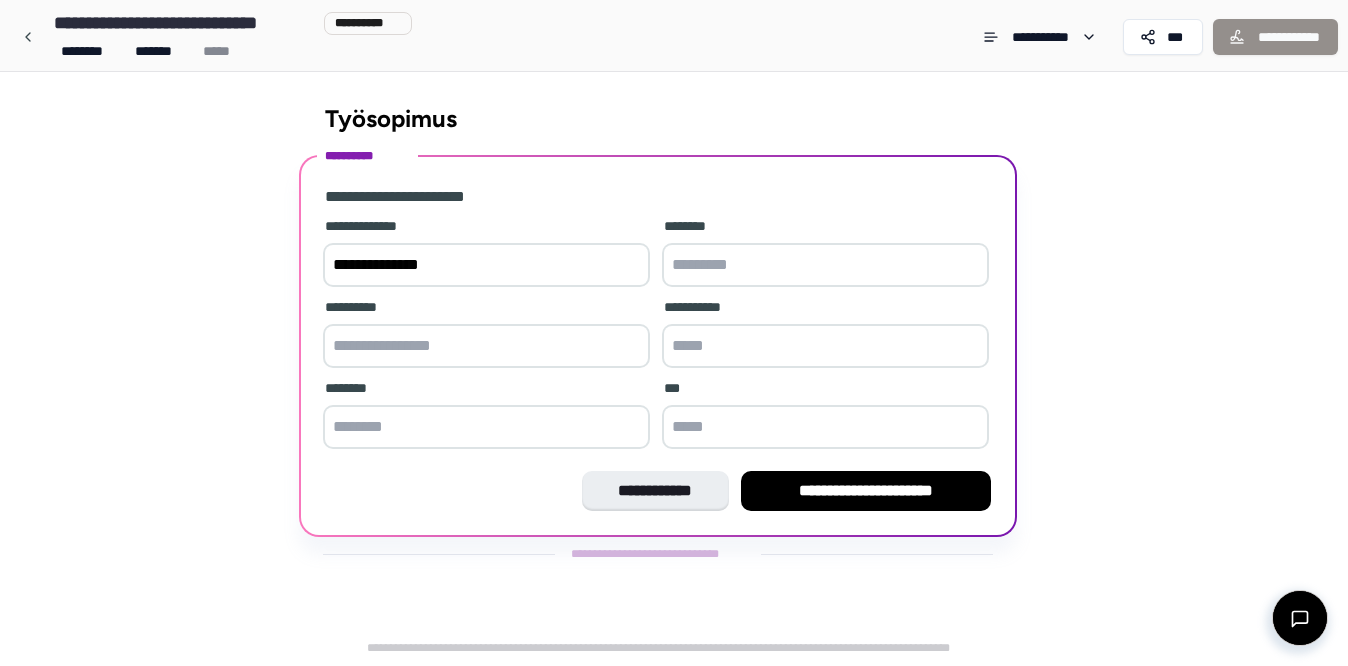 type on "**********" 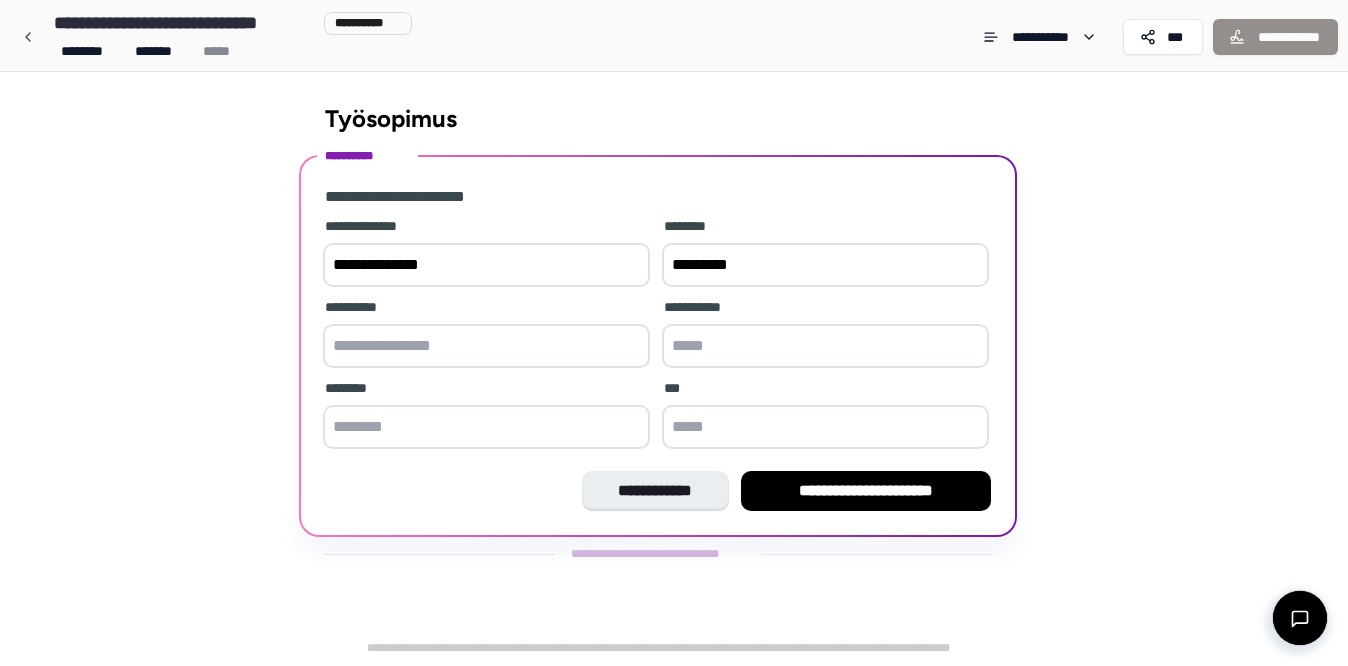 type on "*********" 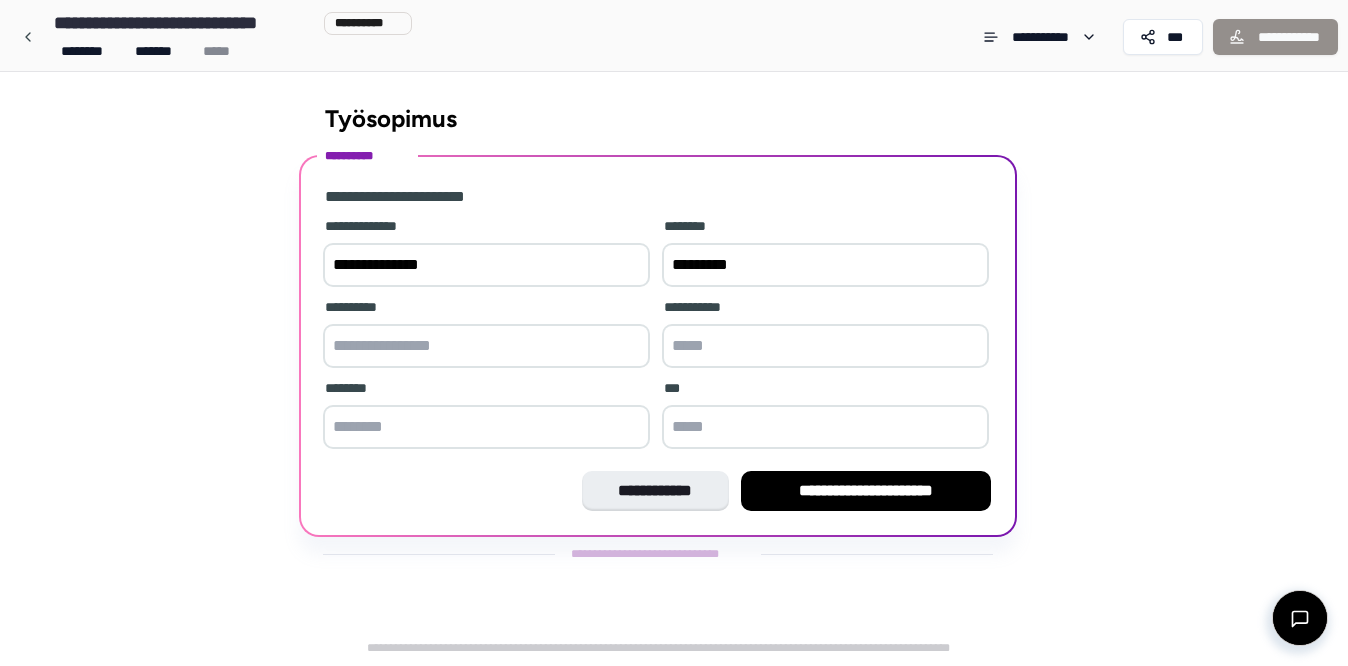 click at bounding box center (825, 346) 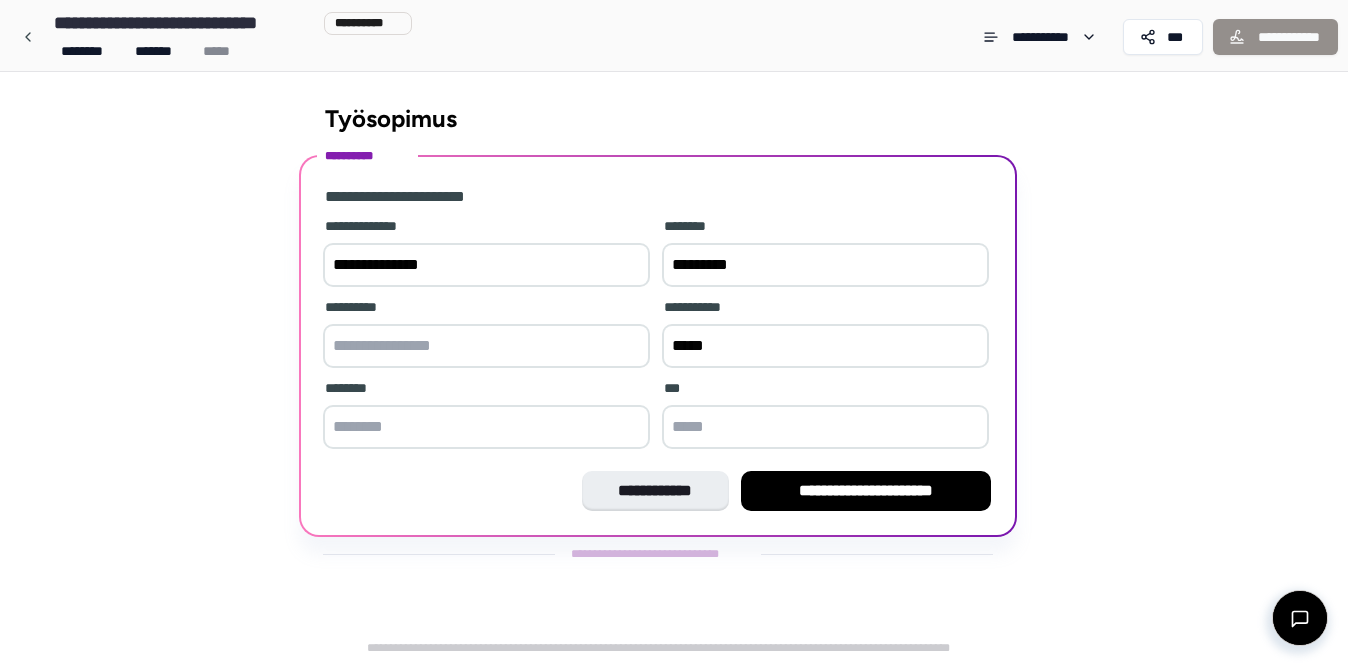 type on "*****" 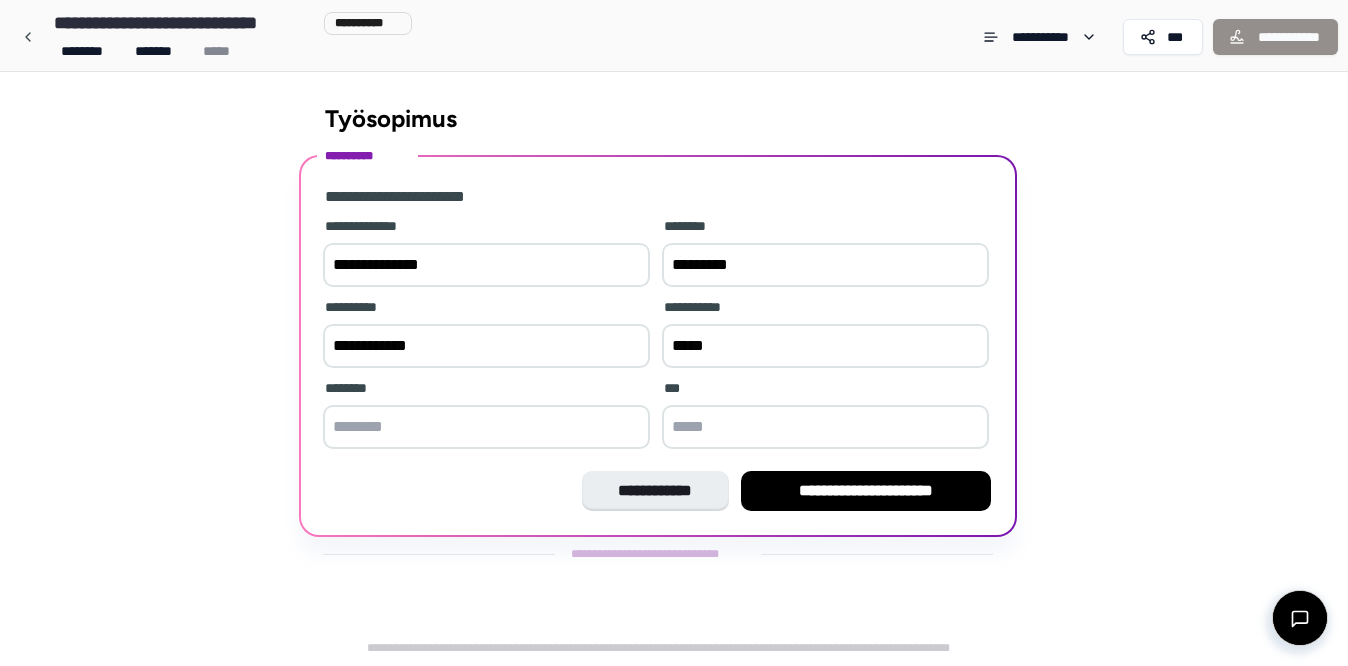 click on "**********" at bounding box center (486, 346) 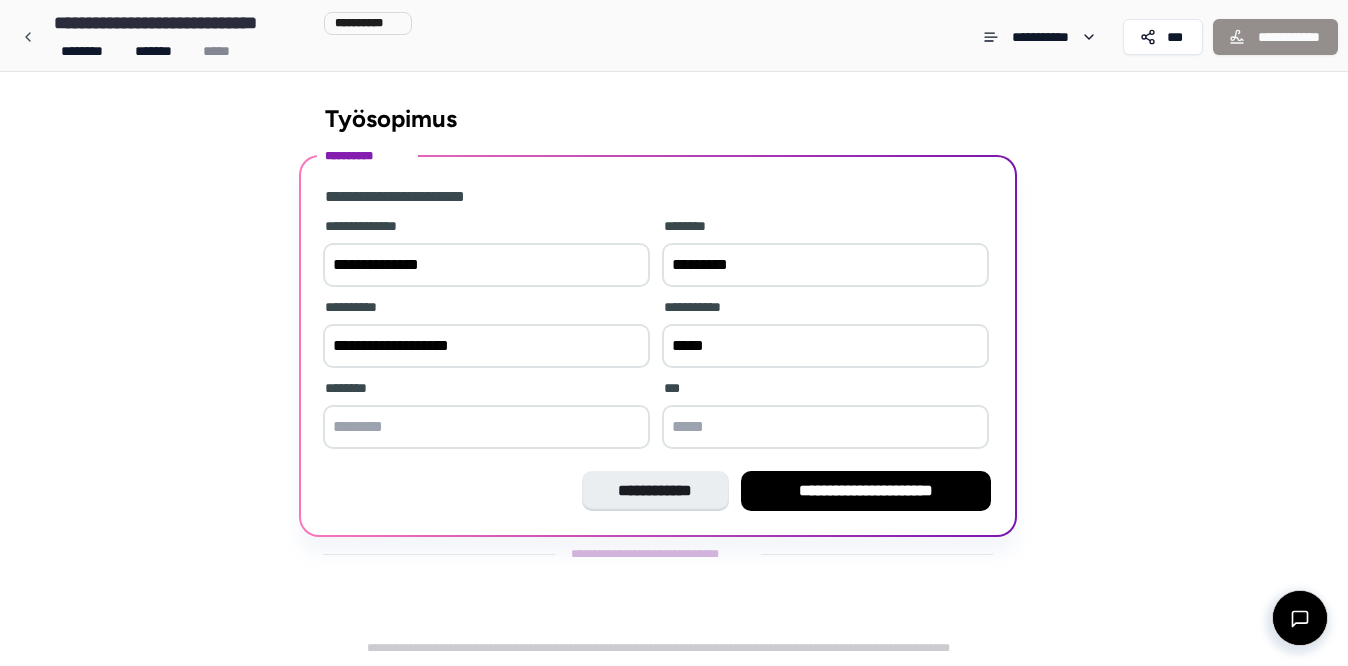 type on "**********" 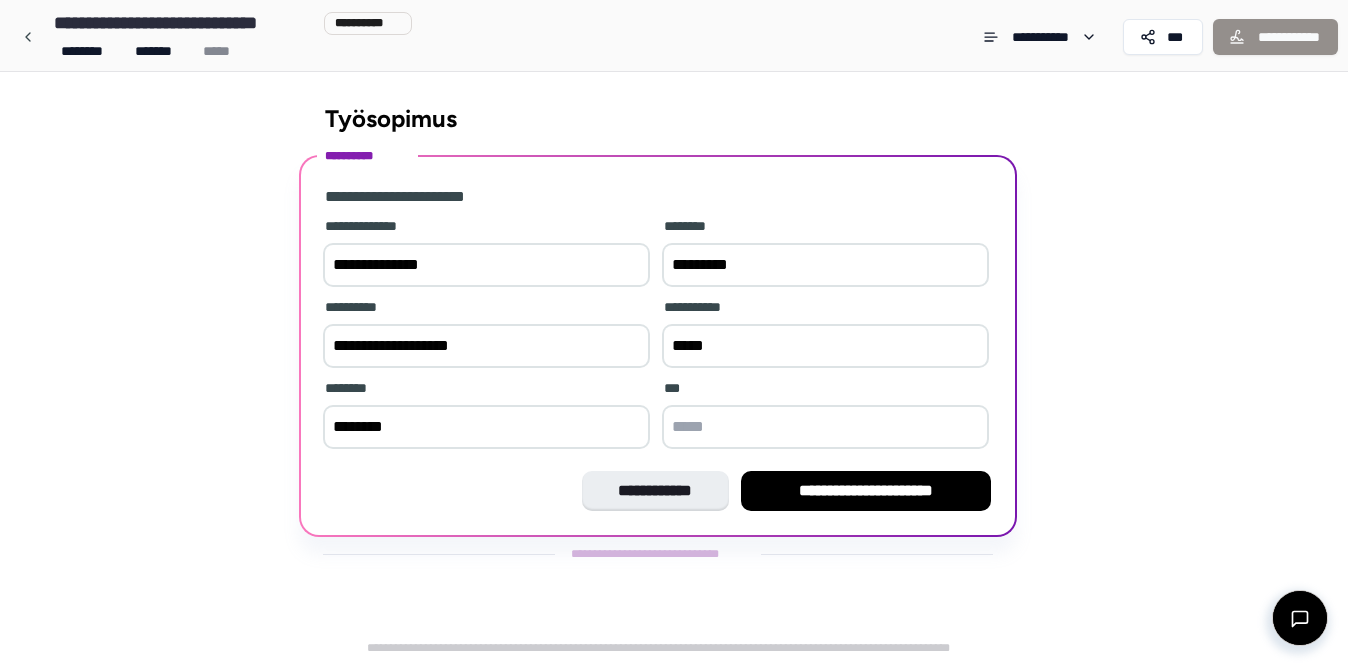 type on "********" 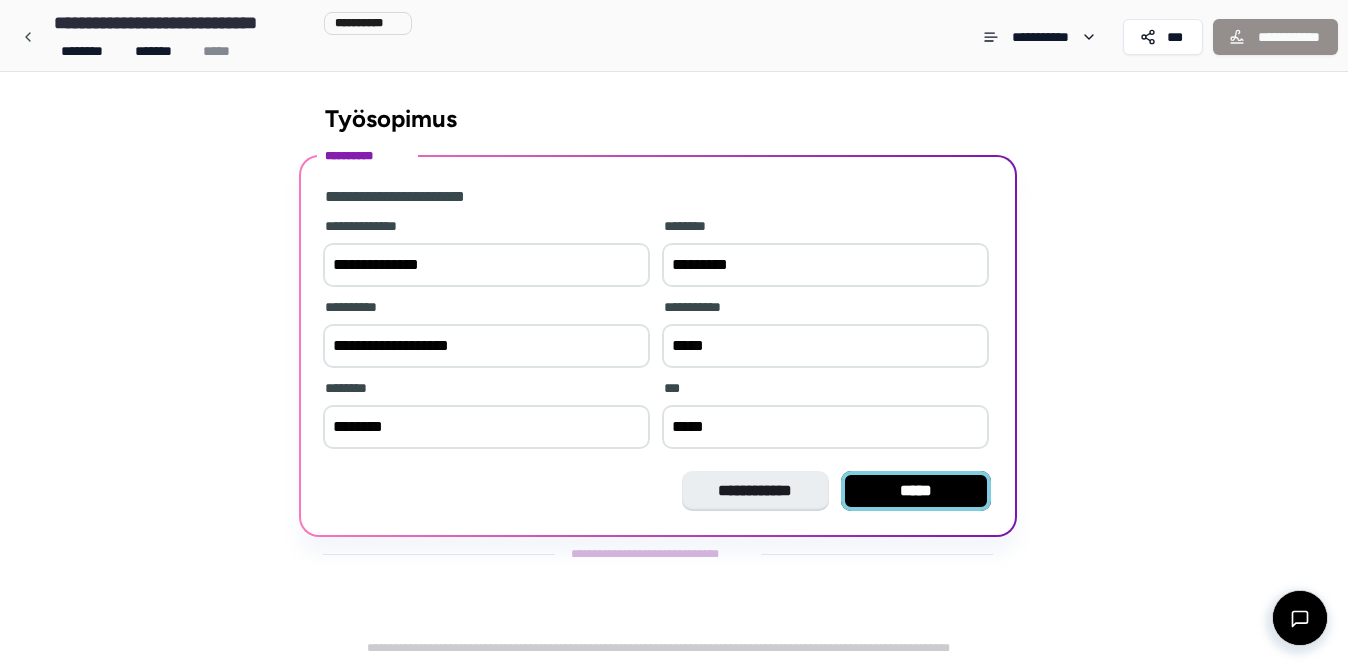 type on "*****" 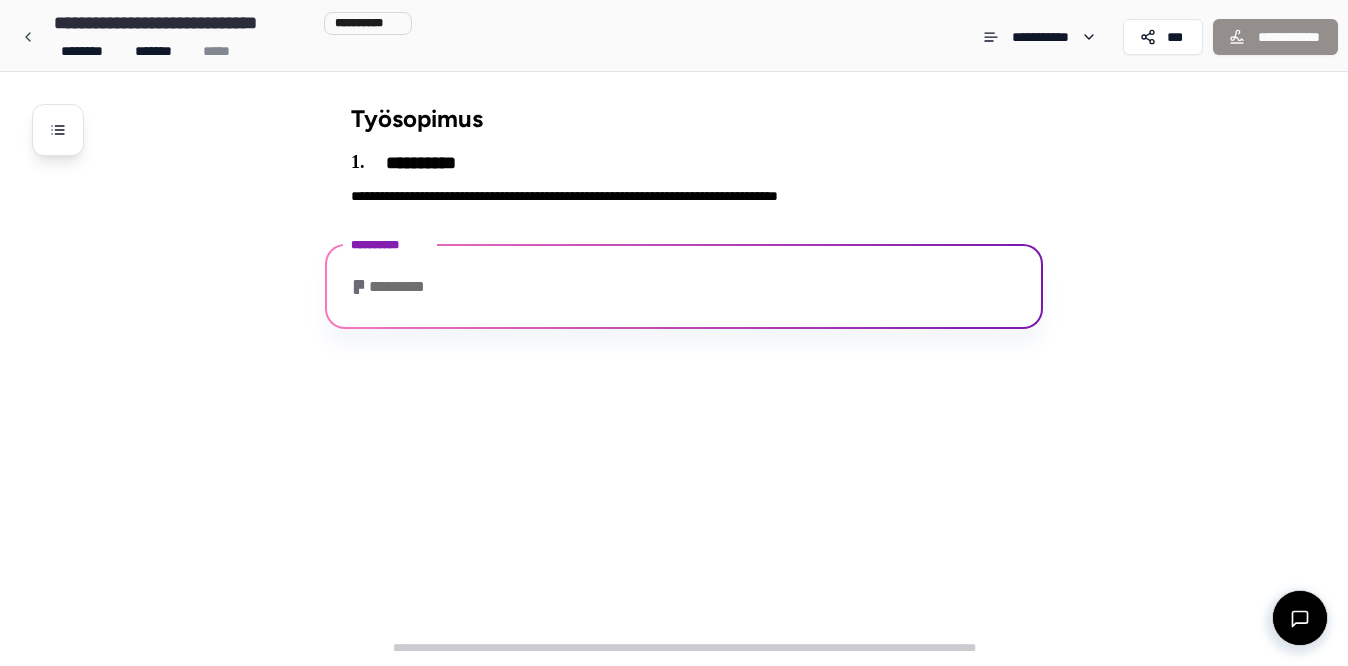 scroll, scrollTop: 207, scrollLeft: 0, axis: vertical 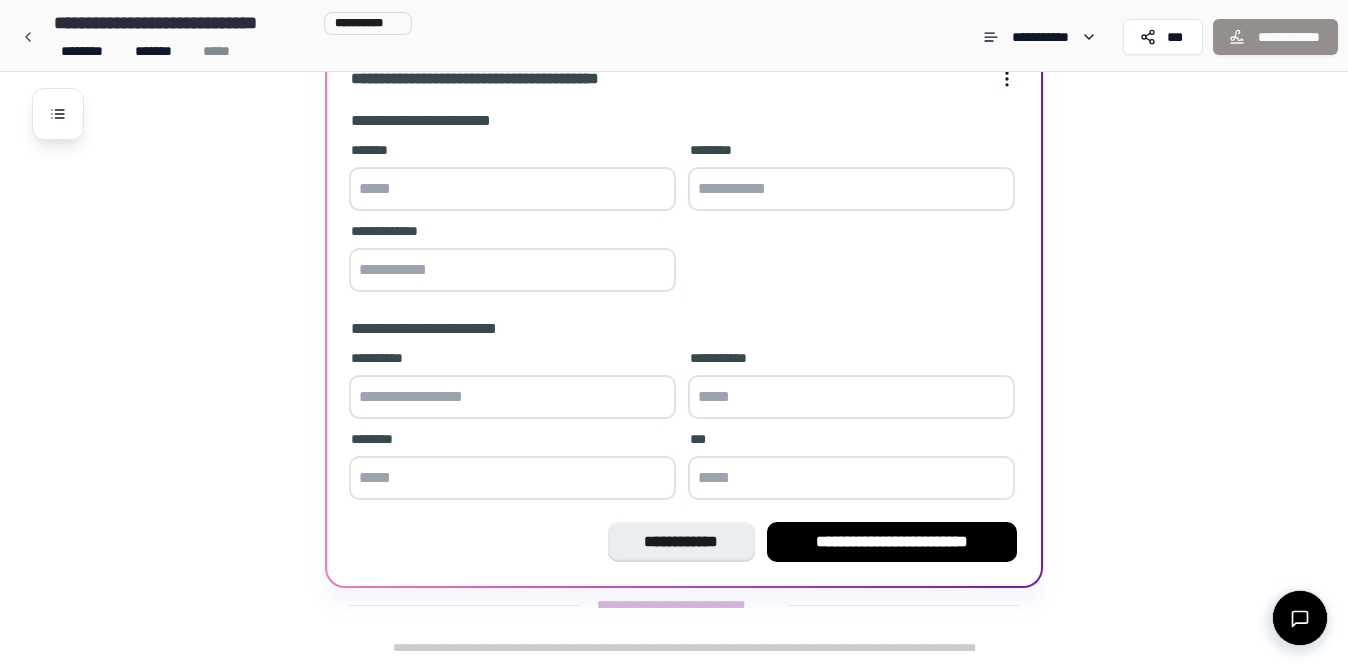 click at bounding box center (512, 189) 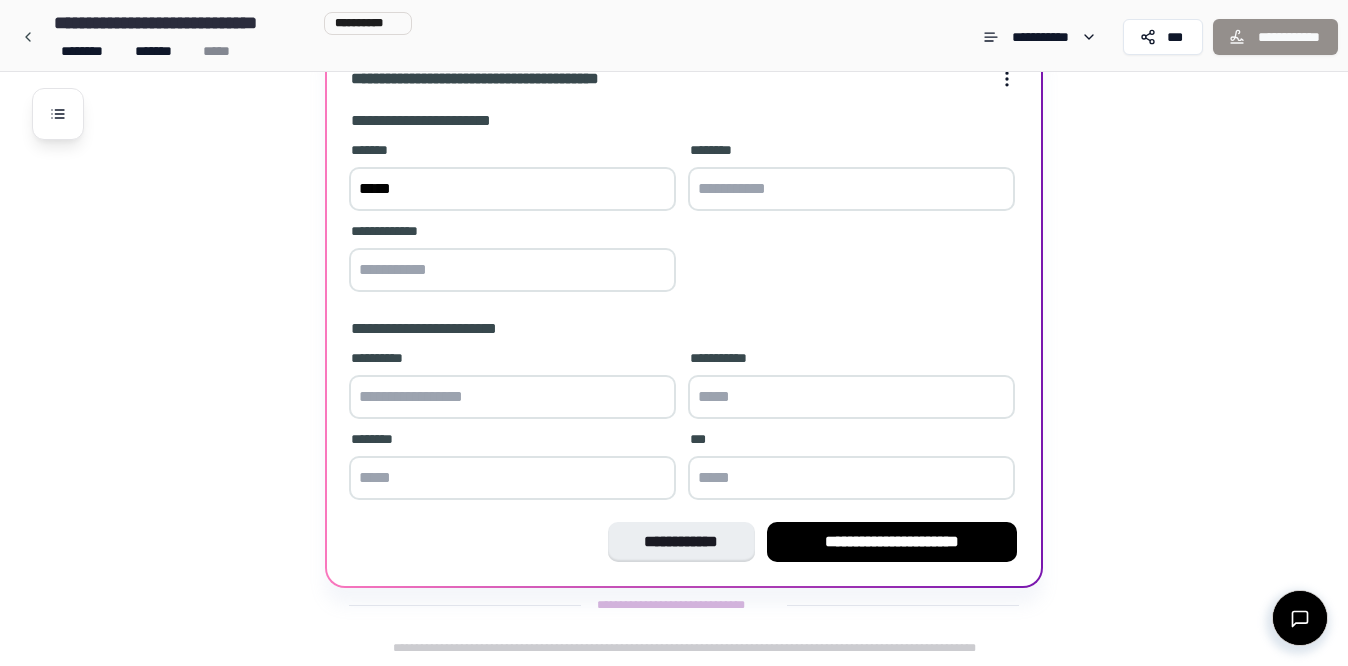 type on "*****" 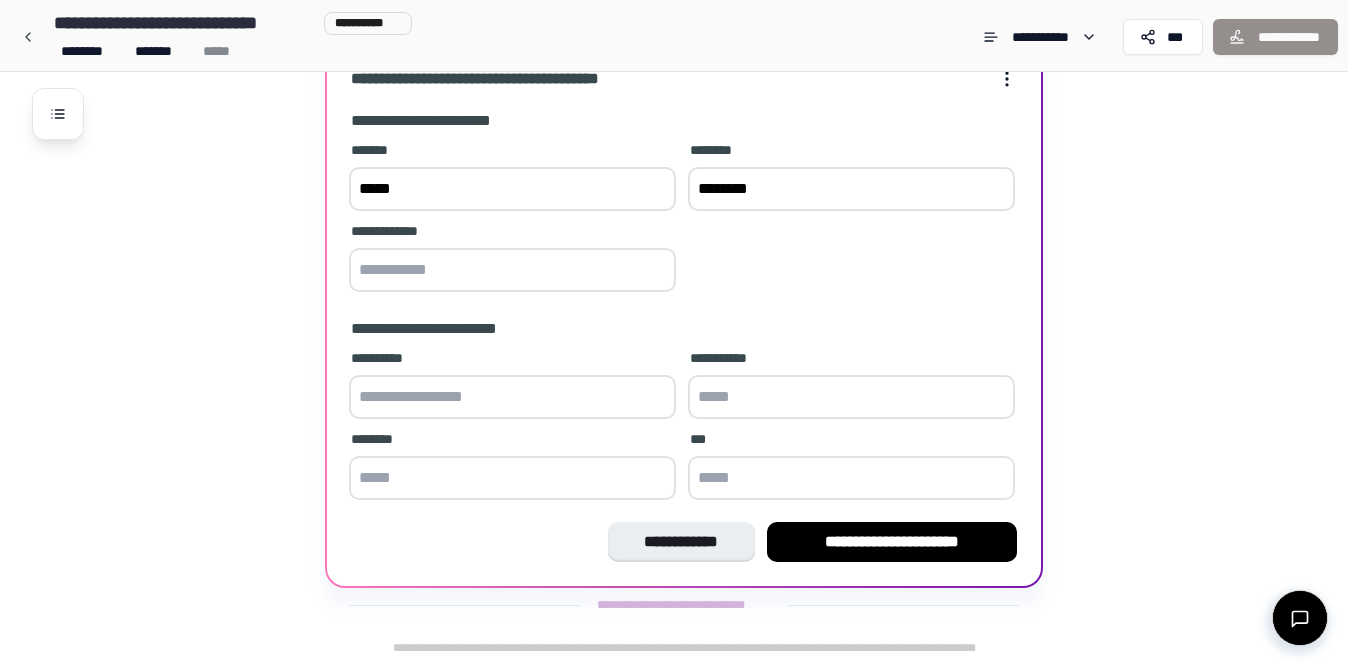 type on "********" 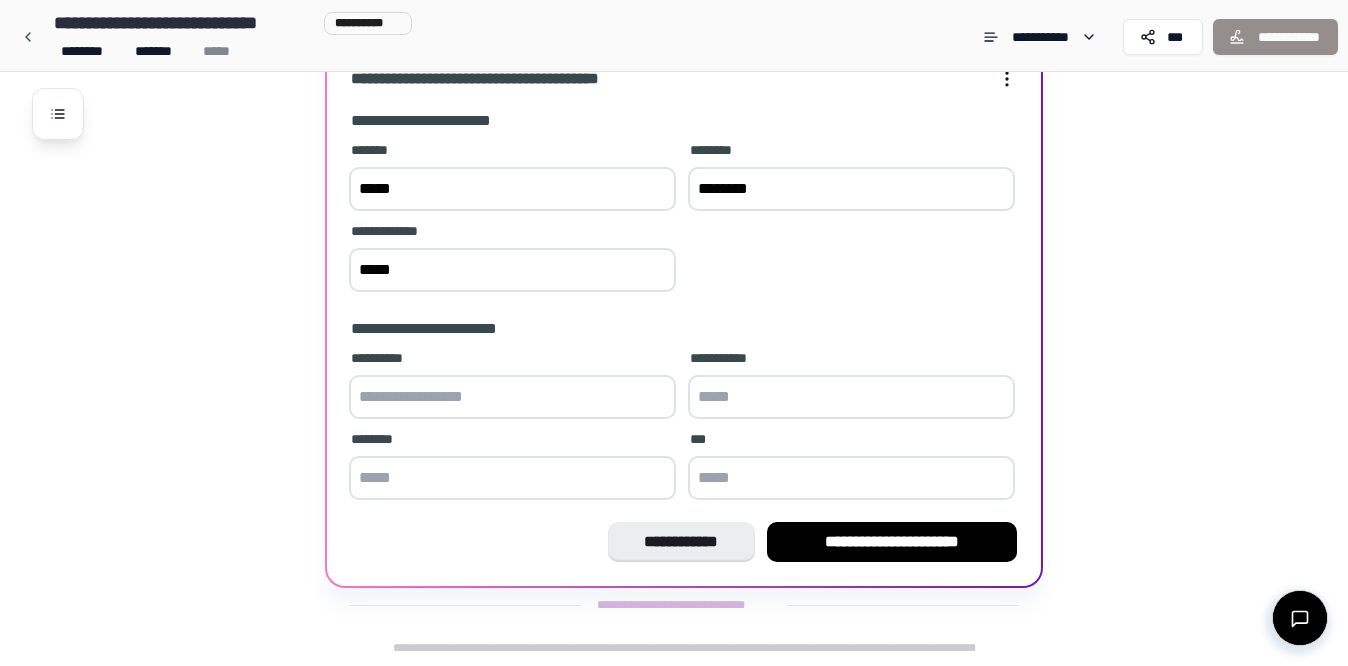 type on "*****" 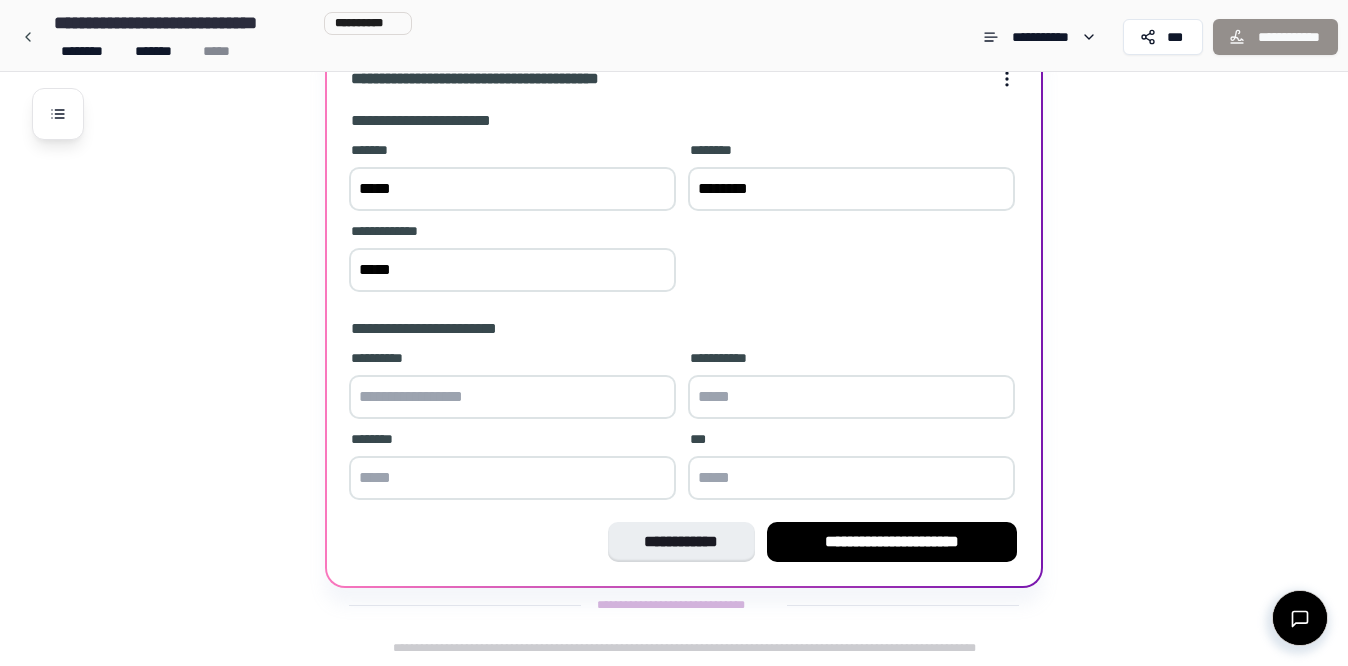 click at bounding box center [512, 397] 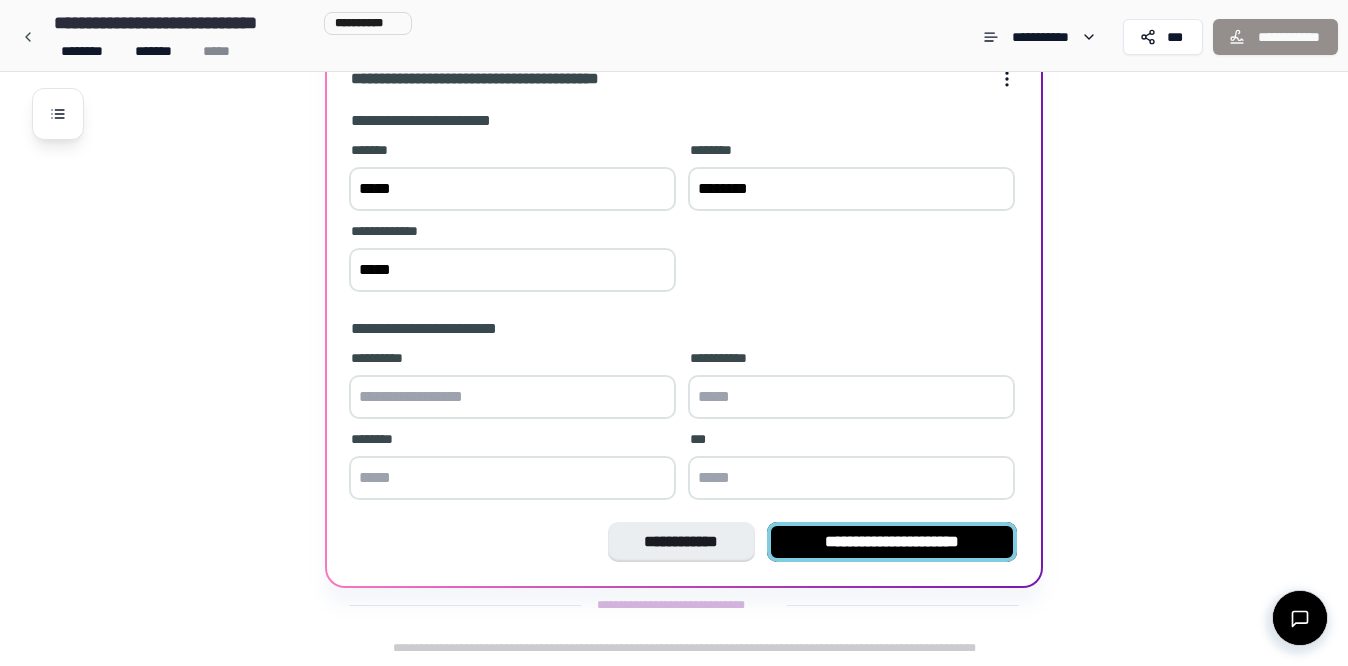 click on "**********" at bounding box center (892, 542) 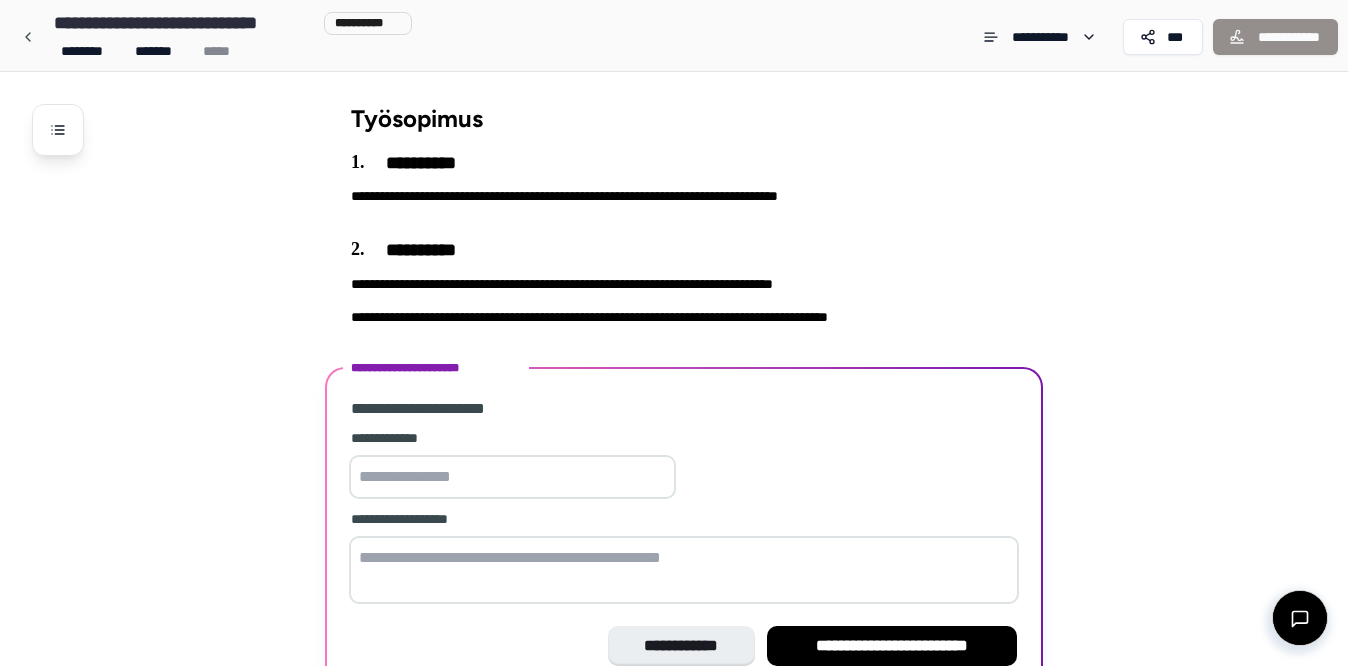 scroll, scrollTop: 104, scrollLeft: 0, axis: vertical 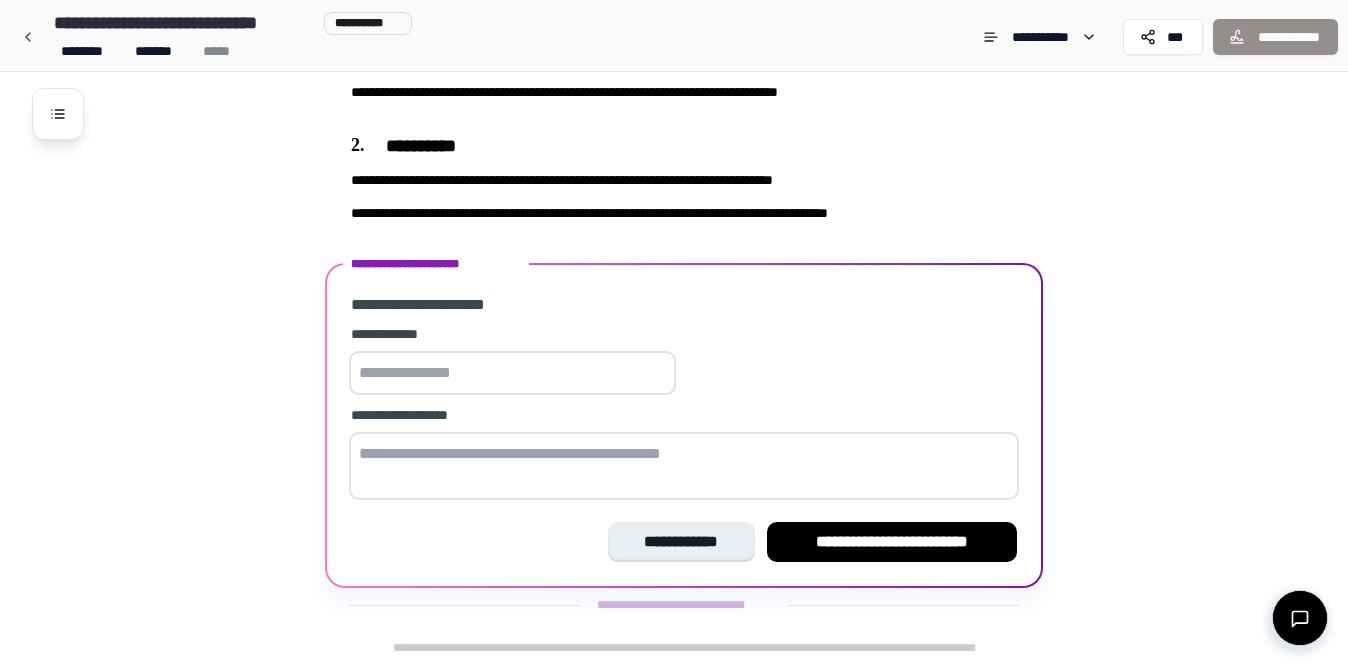 click at bounding box center (512, 373) 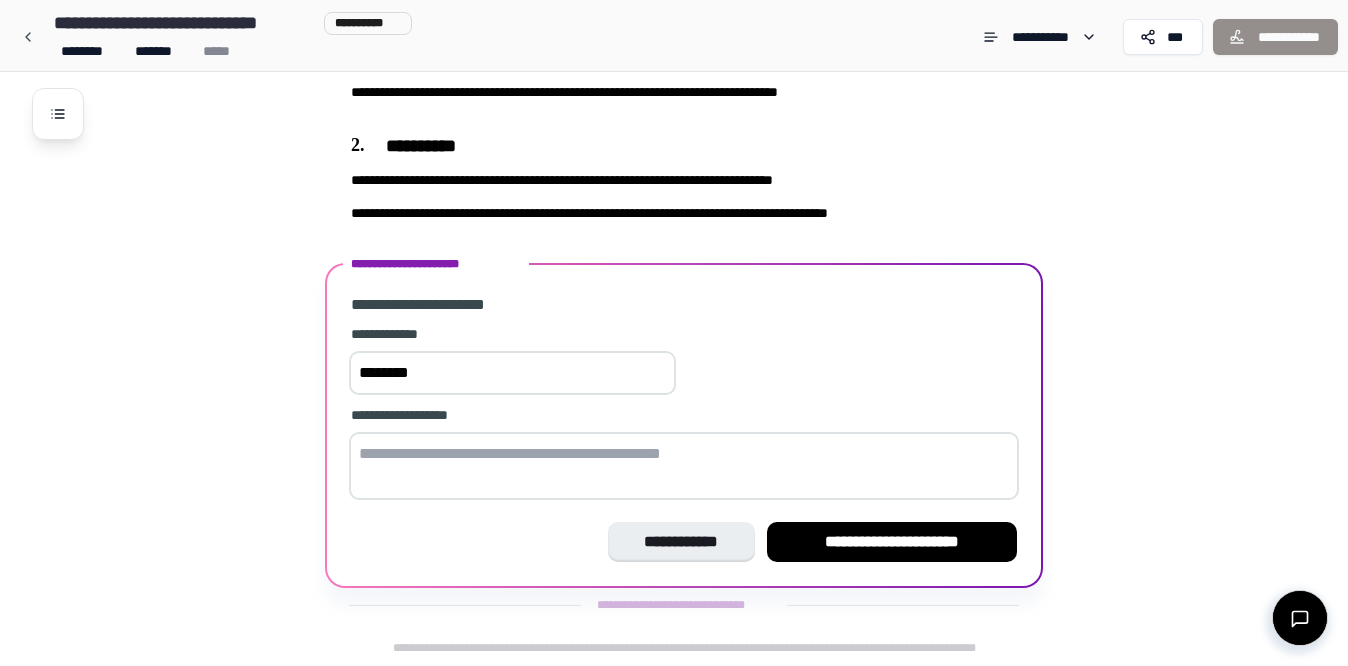 click on "********" at bounding box center [512, 373] 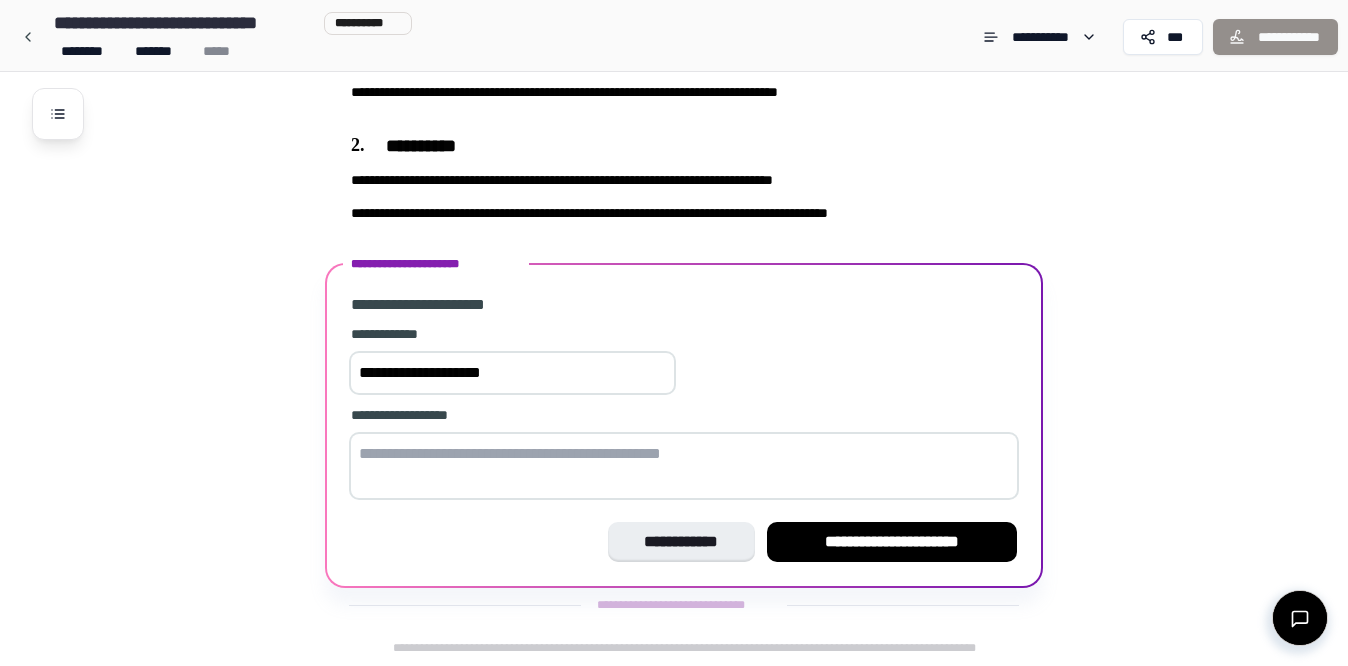 type on "**********" 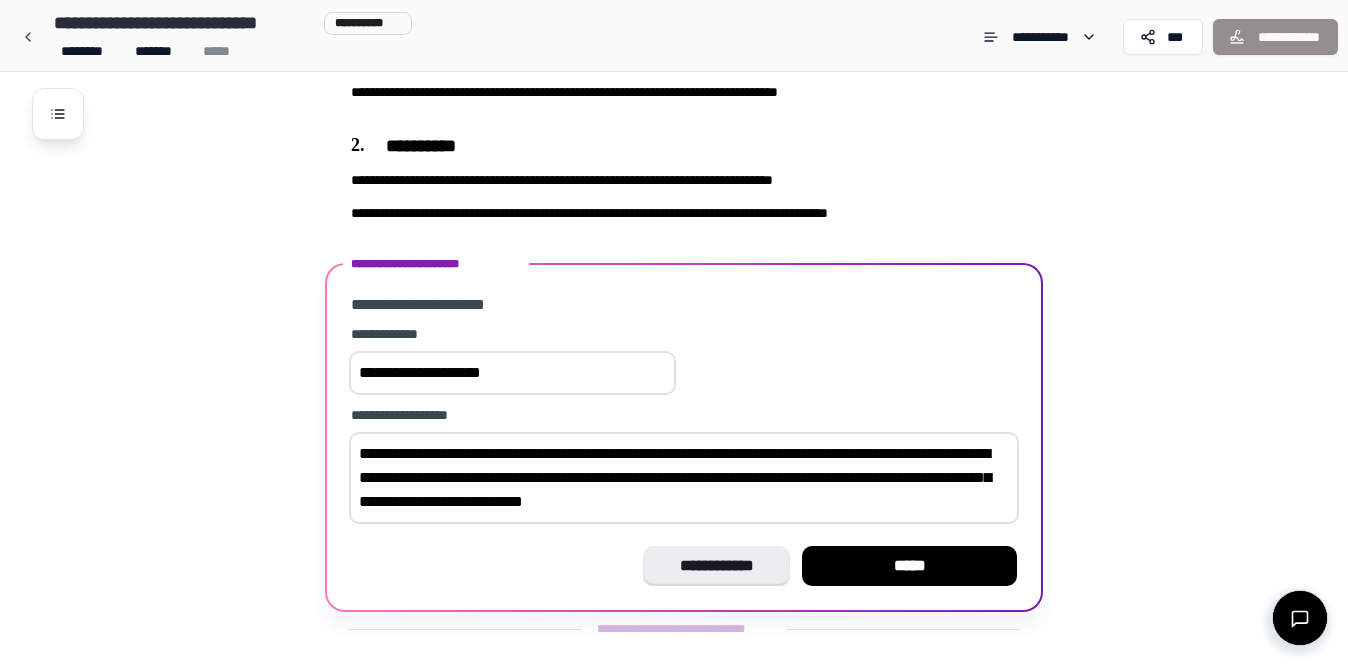 scroll, scrollTop: 128, scrollLeft: 0, axis: vertical 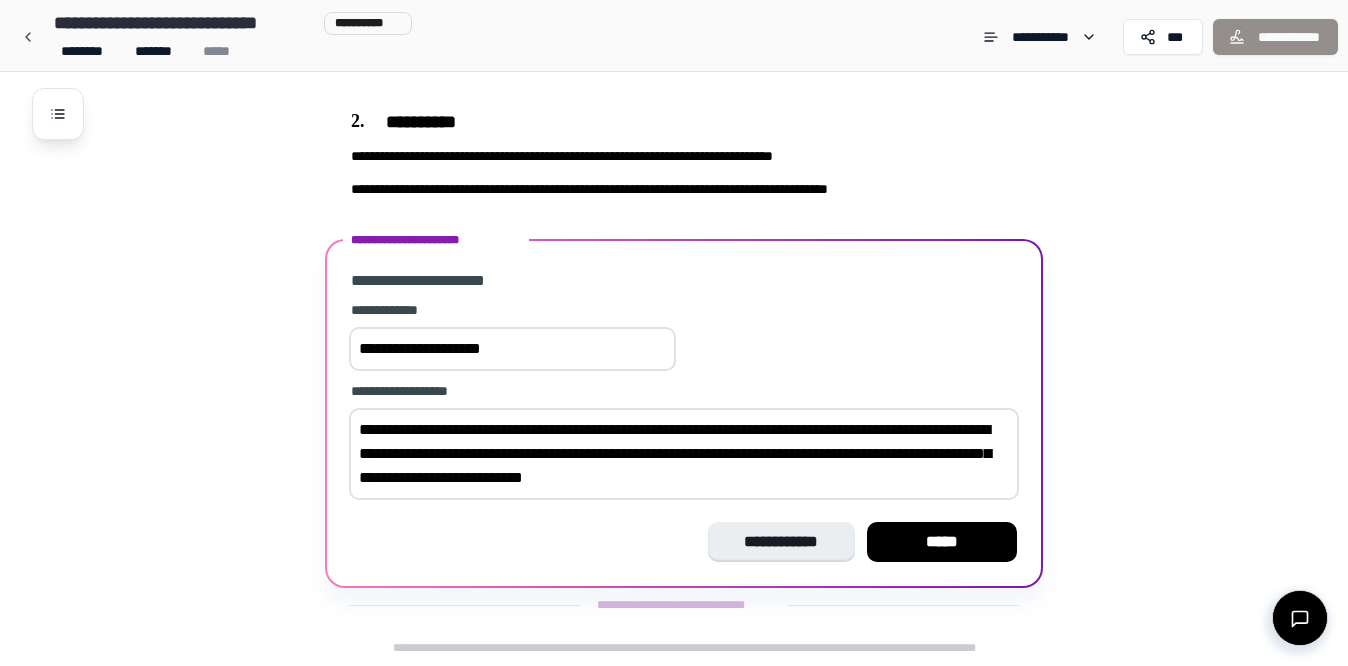 click on "**********" at bounding box center [684, 454] 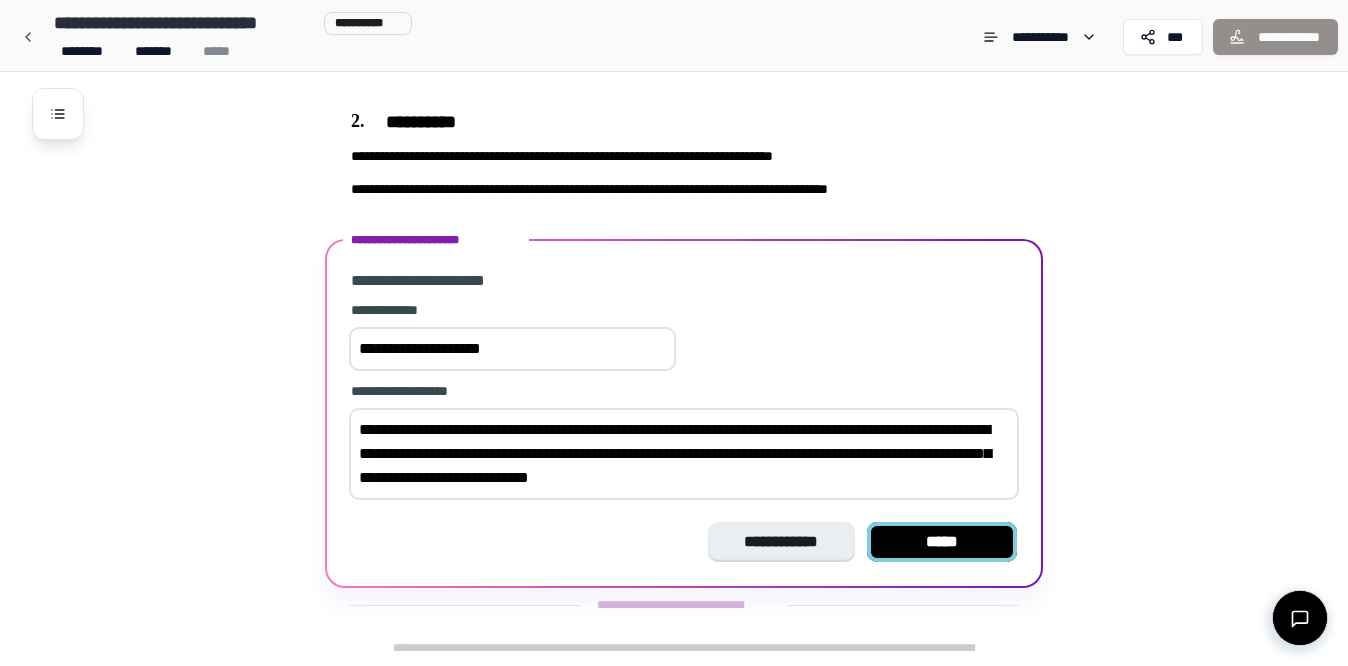 type on "**********" 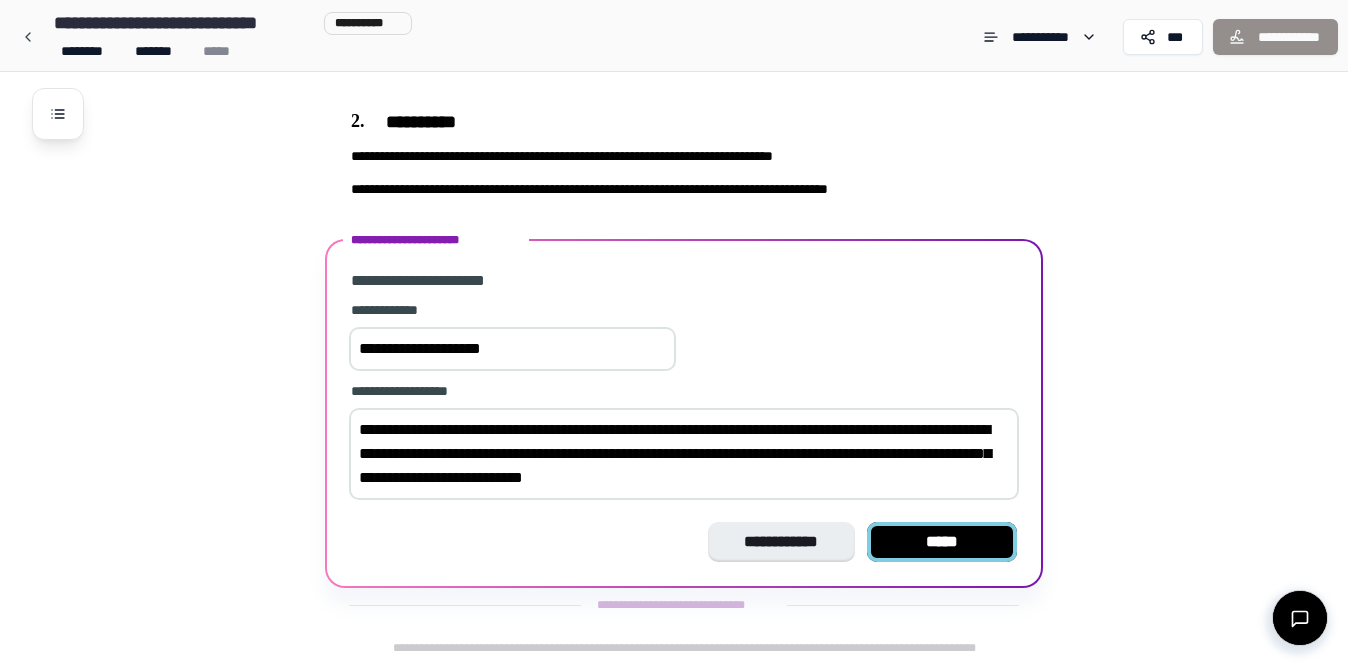 click on "*****" at bounding box center (942, 542) 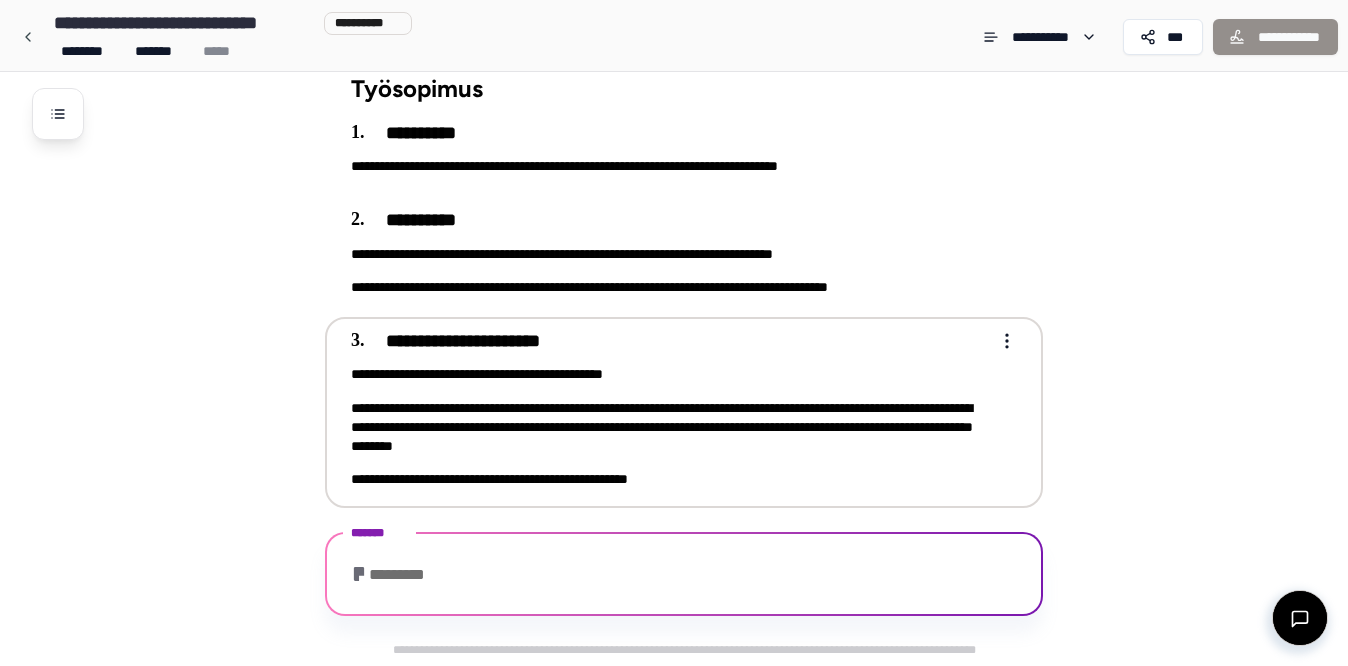 scroll, scrollTop: 100, scrollLeft: 0, axis: vertical 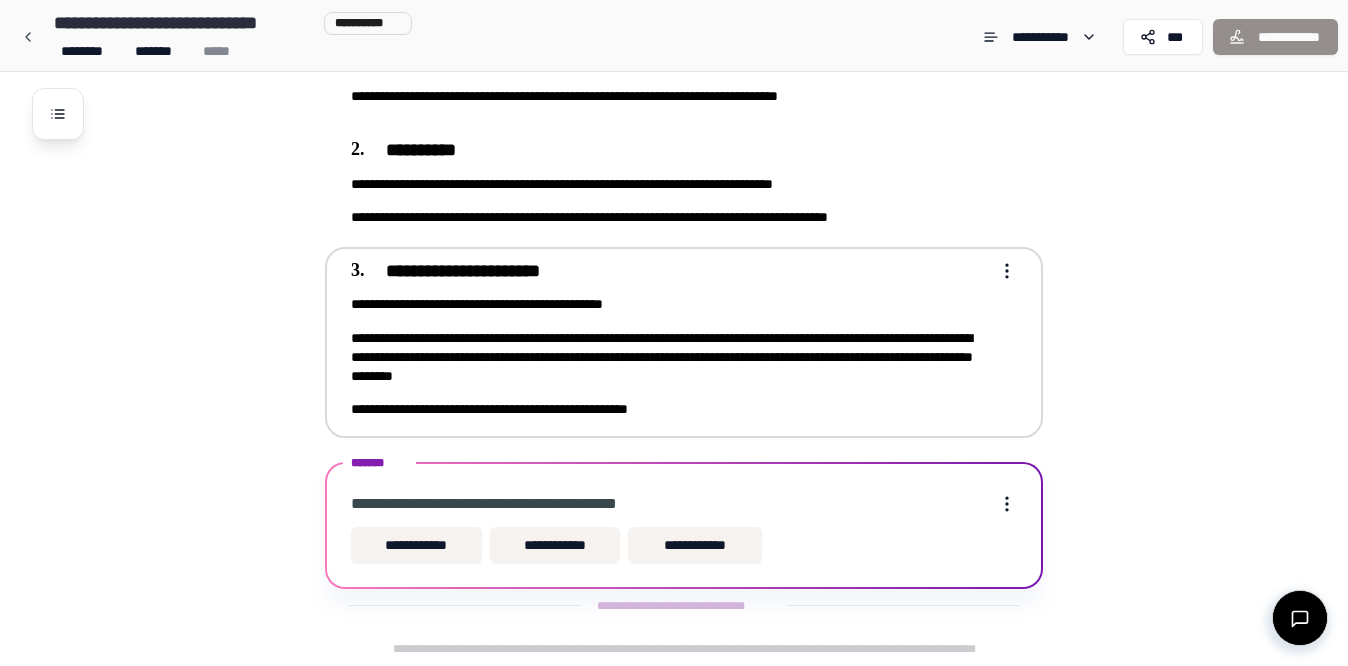 click on "**********" at bounding box center (670, 358) 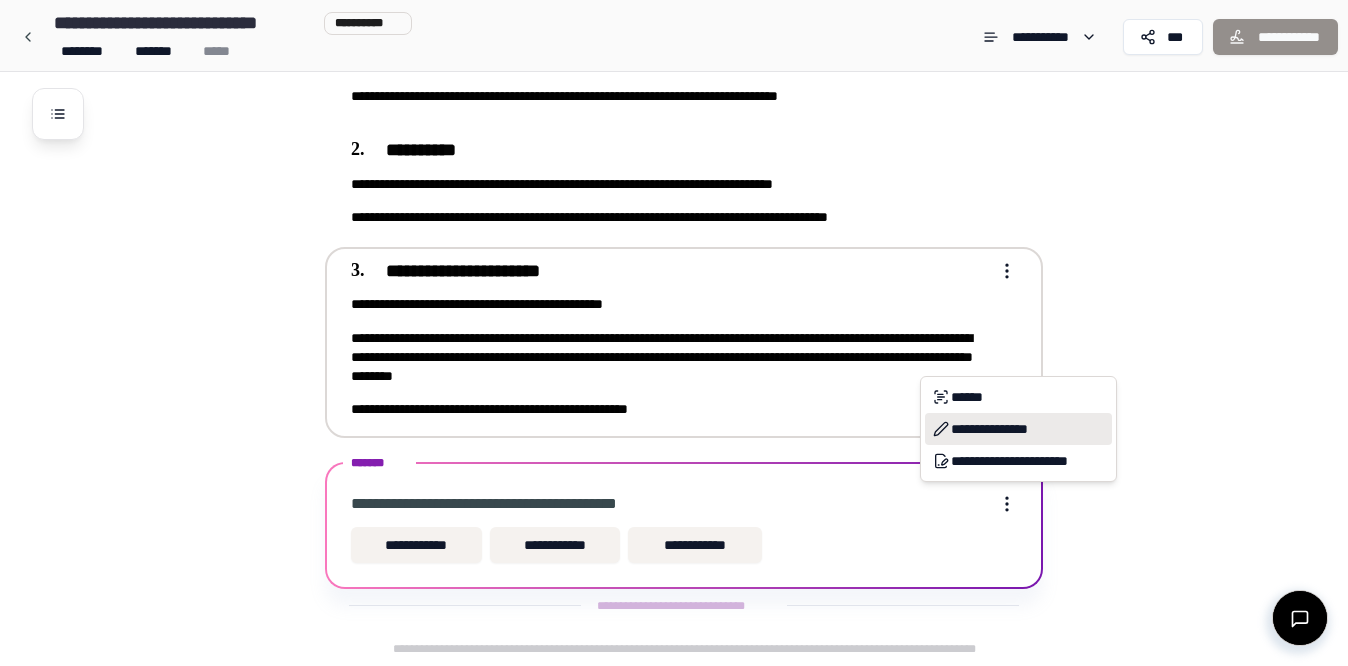 click on "**********" at bounding box center [1018, 429] 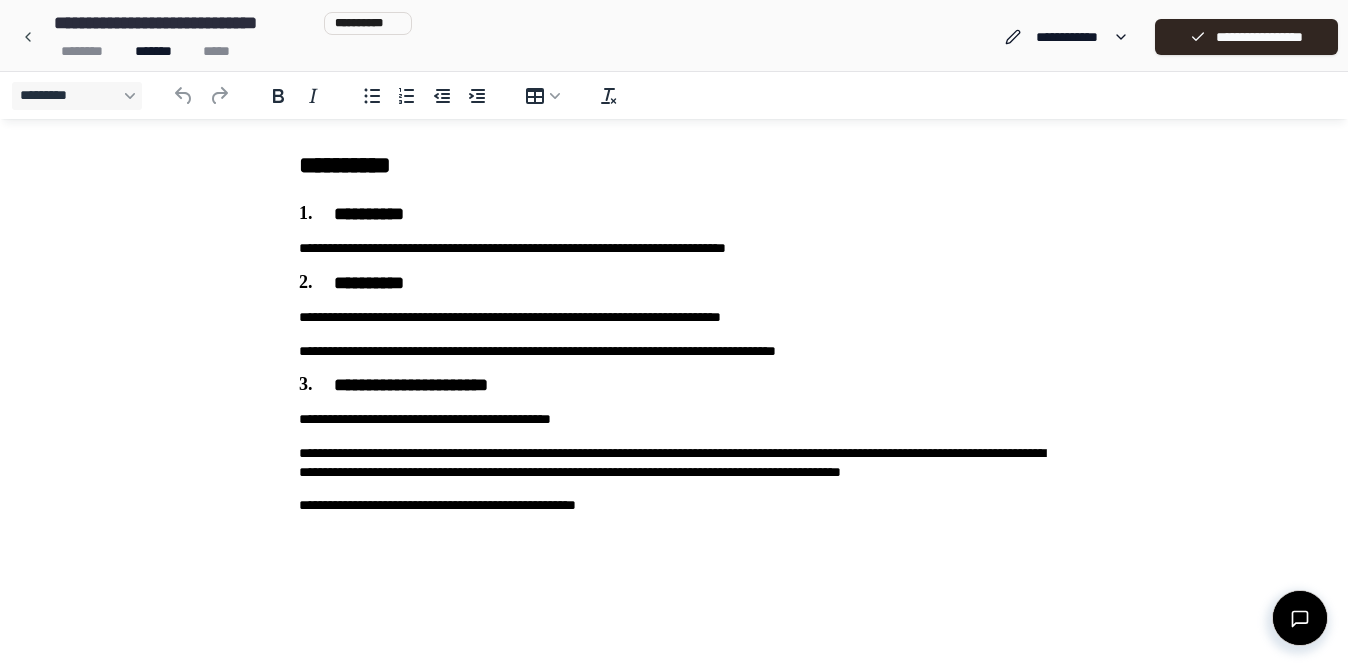 scroll, scrollTop: 0, scrollLeft: 0, axis: both 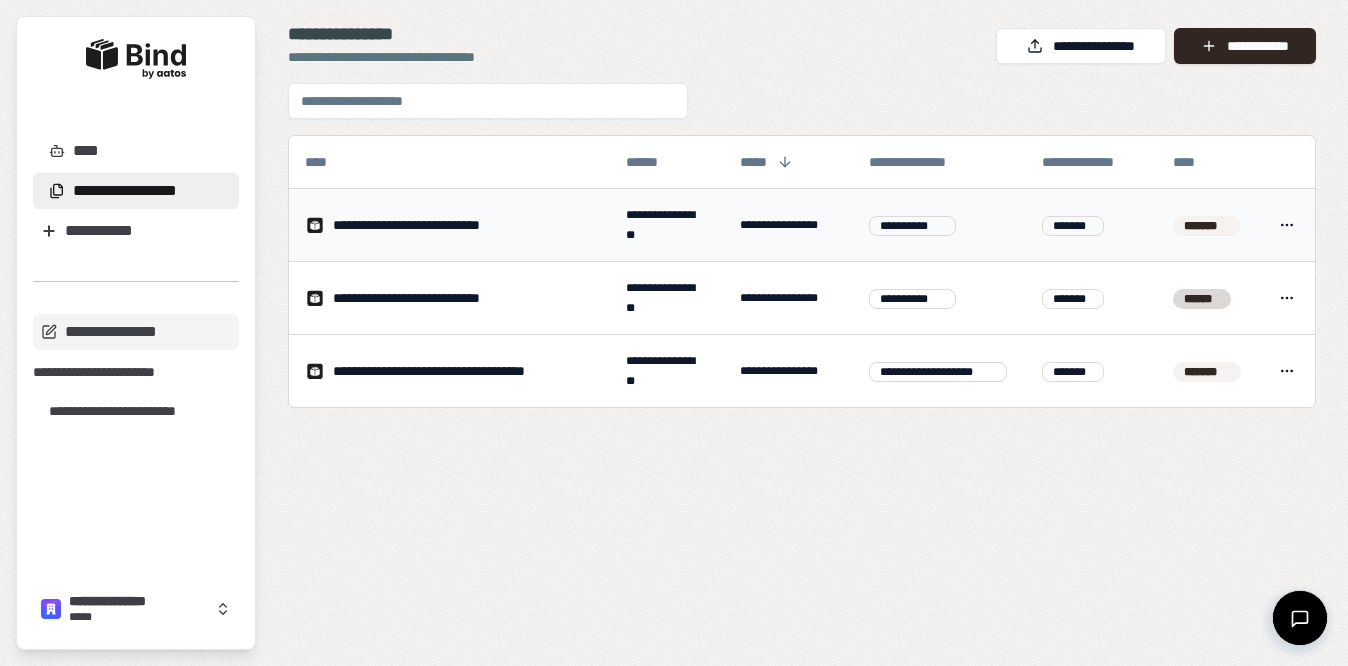 click on "**********" at bounding box center (432, 225) 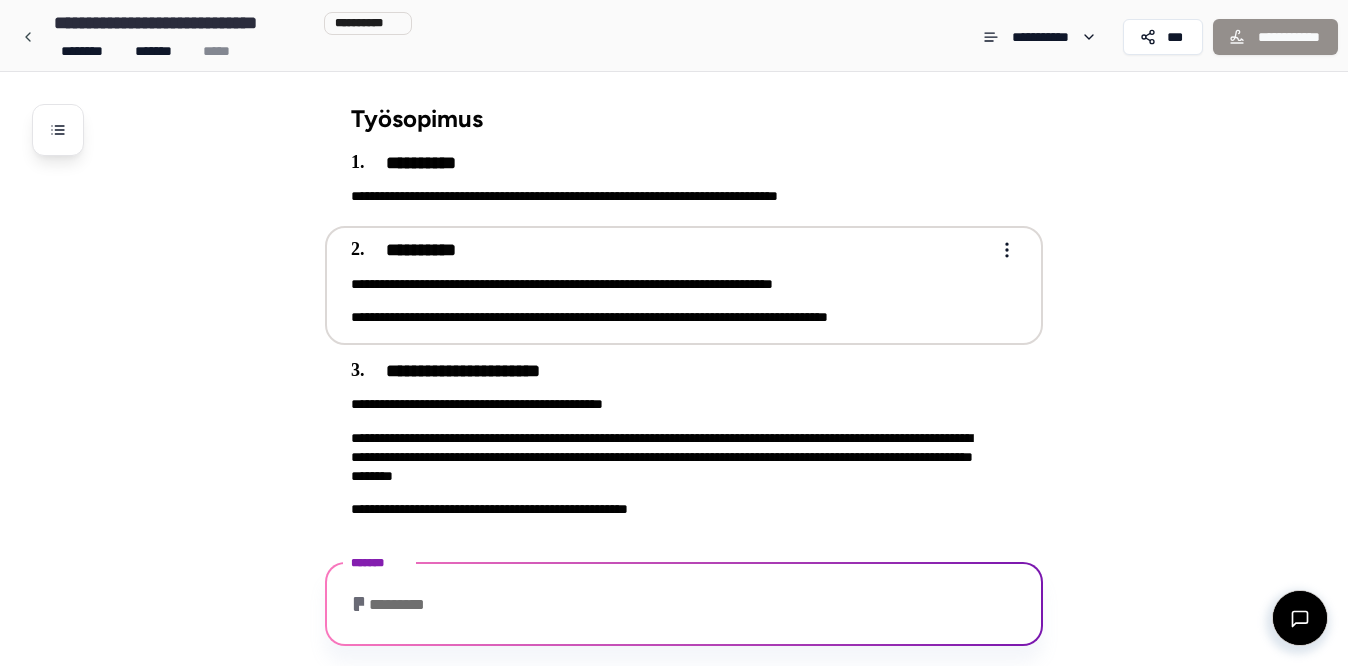 scroll, scrollTop: 30, scrollLeft: 0, axis: vertical 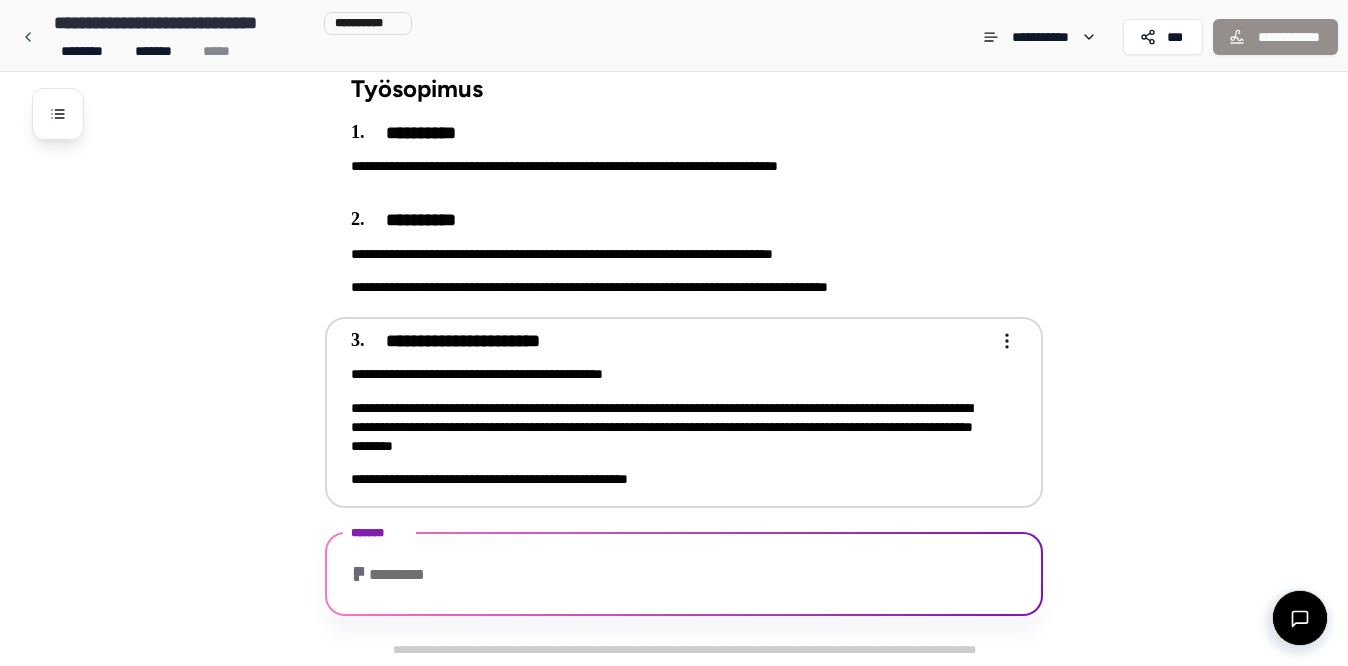 click on "**********" at bounding box center [670, 479] 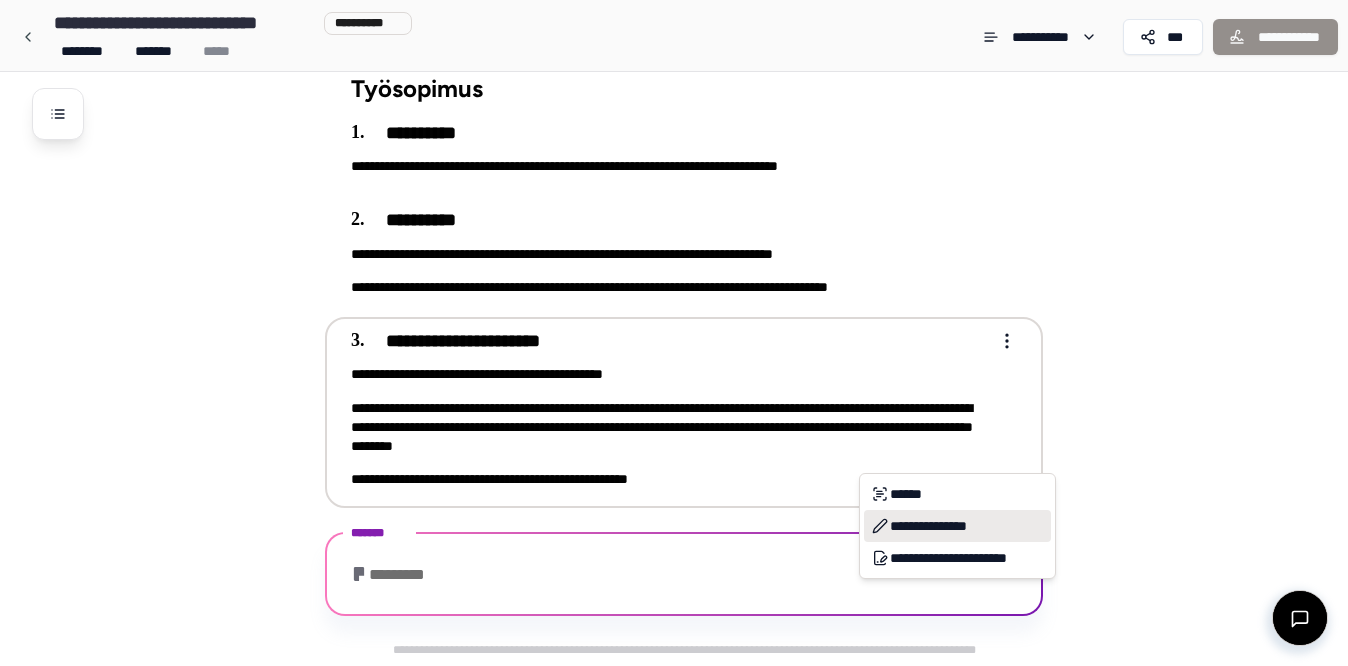 click on "**********" at bounding box center (957, 526) 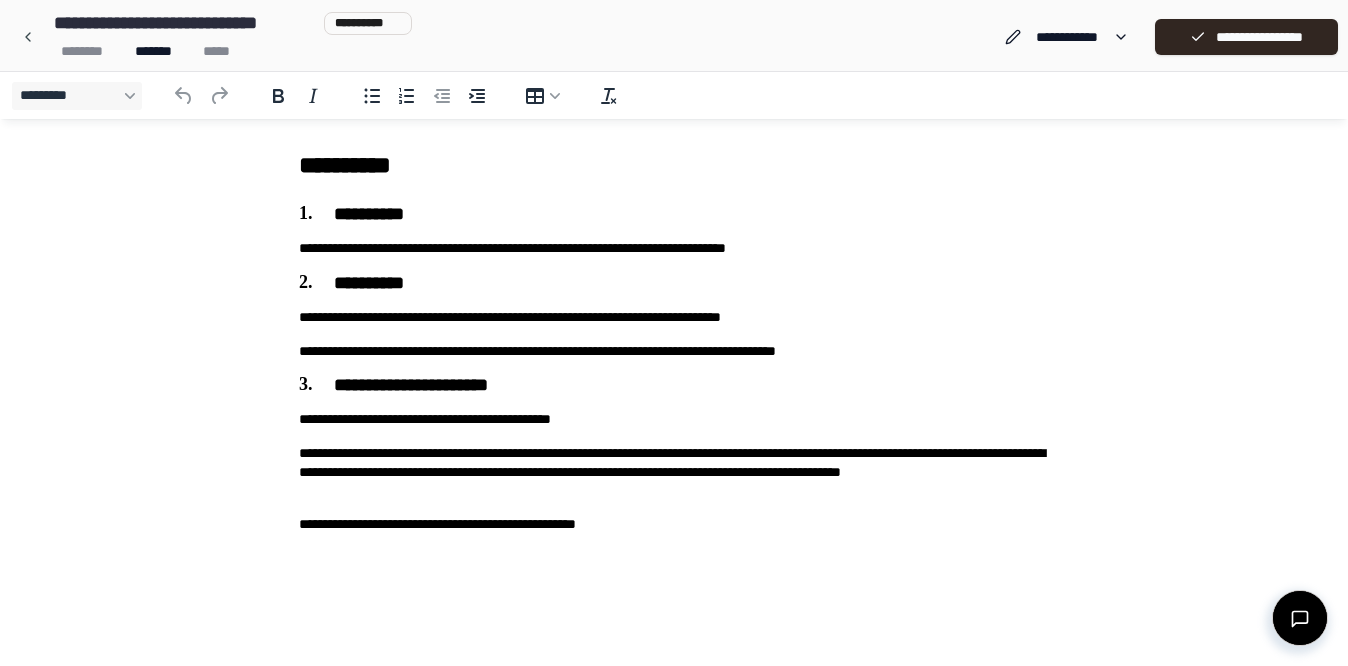 scroll, scrollTop: 0, scrollLeft: 0, axis: both 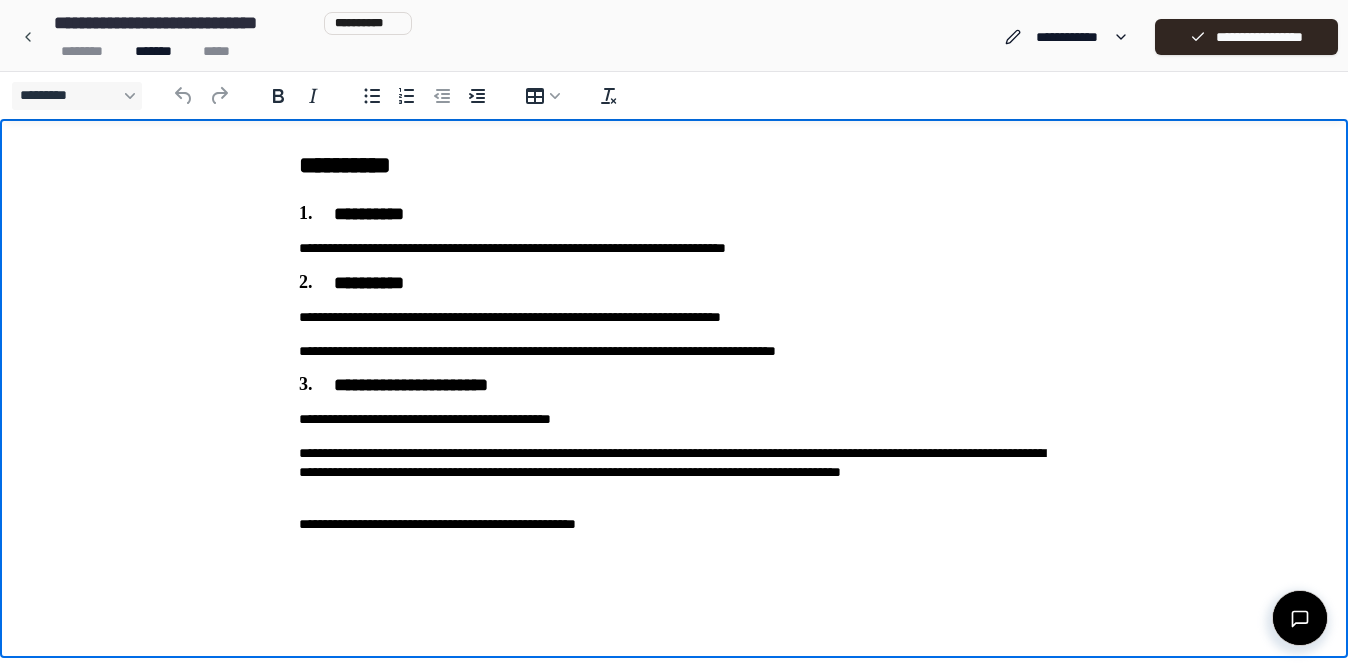 click on "**********" at bounding box center [674, 473] 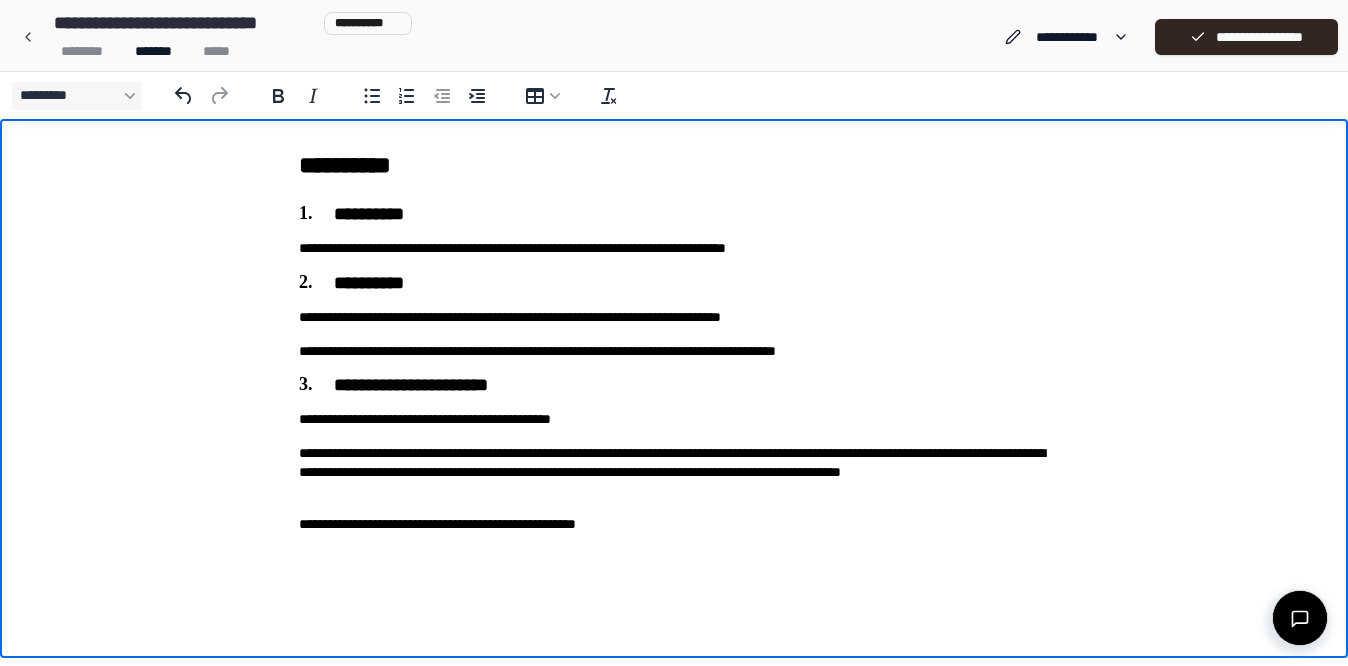 click on "**********" at bounding box center [674, 524] 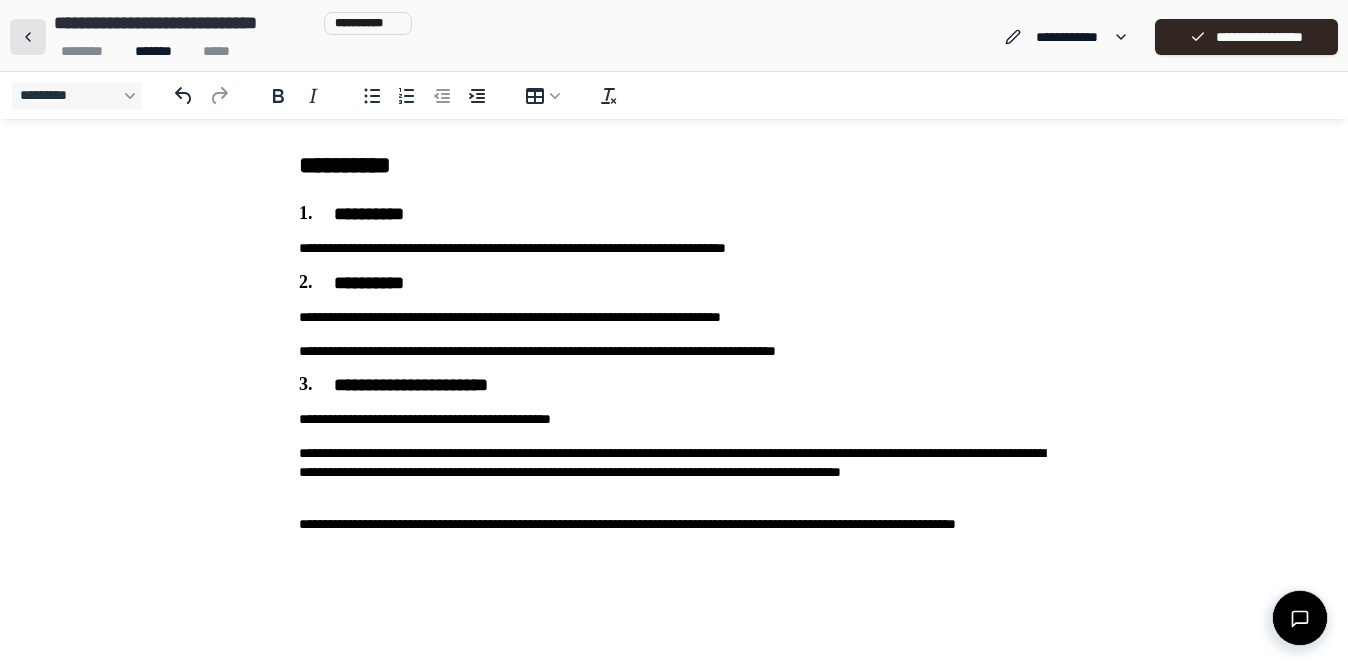 click at bounding box center [28, 37] 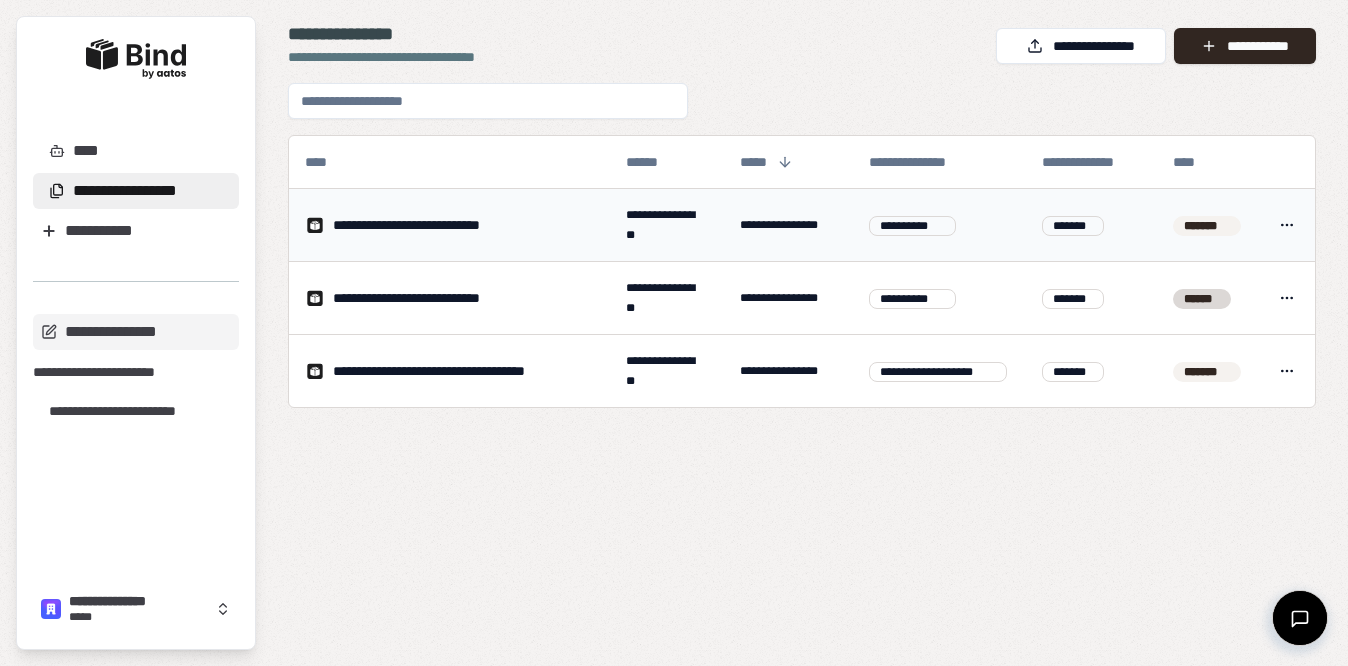 click on "**********" at bounding box center (432, 225) 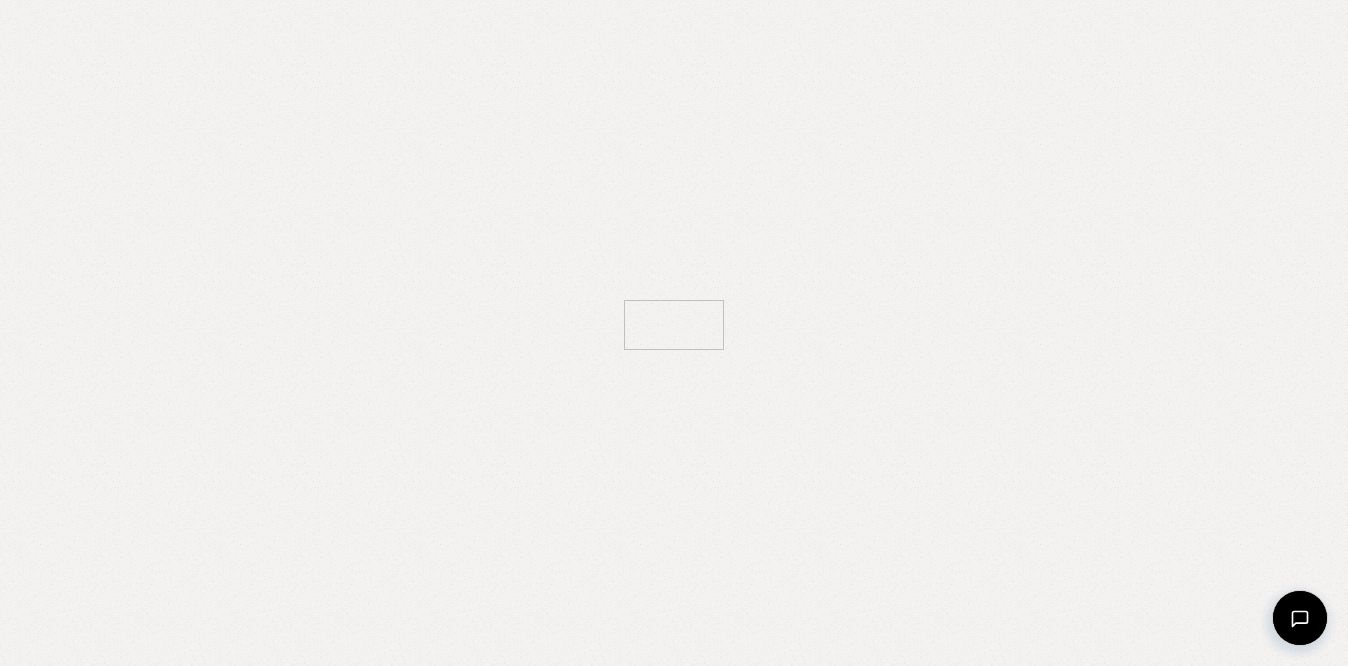 scroll, scrollTop: 50, scrollLeft: 0, axis: vertical 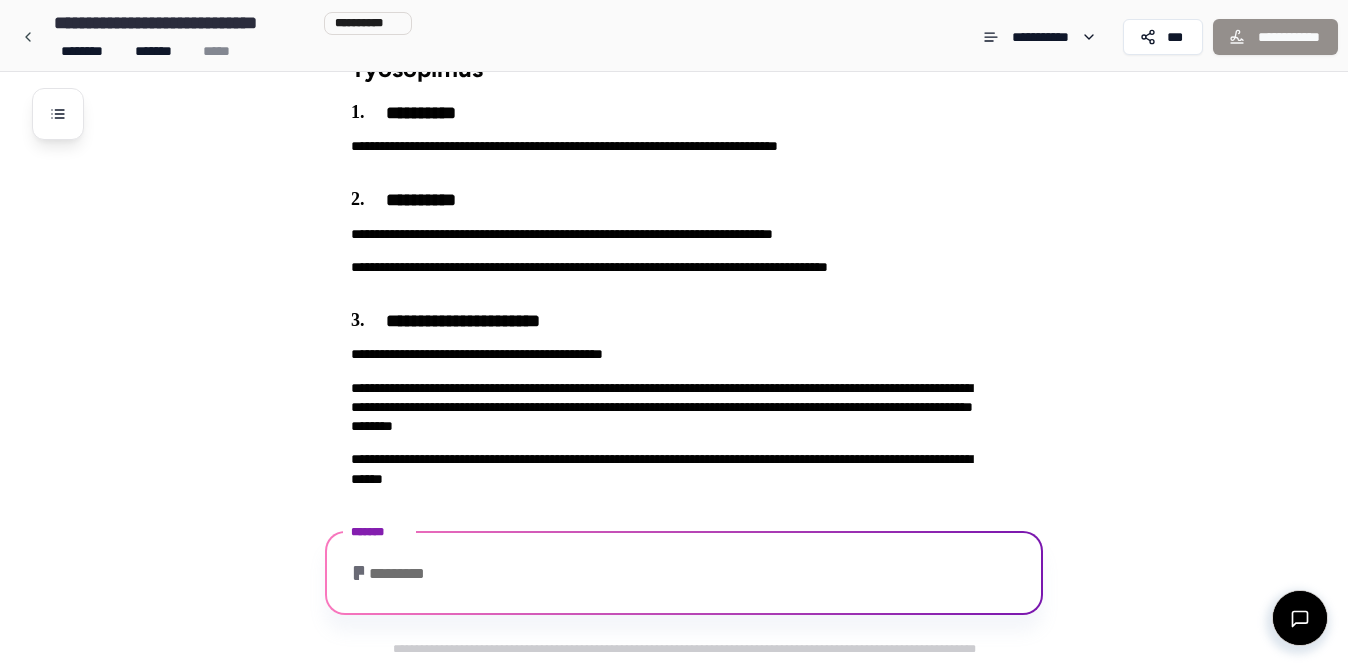 click on "*********" at bounding box center (684, 576) 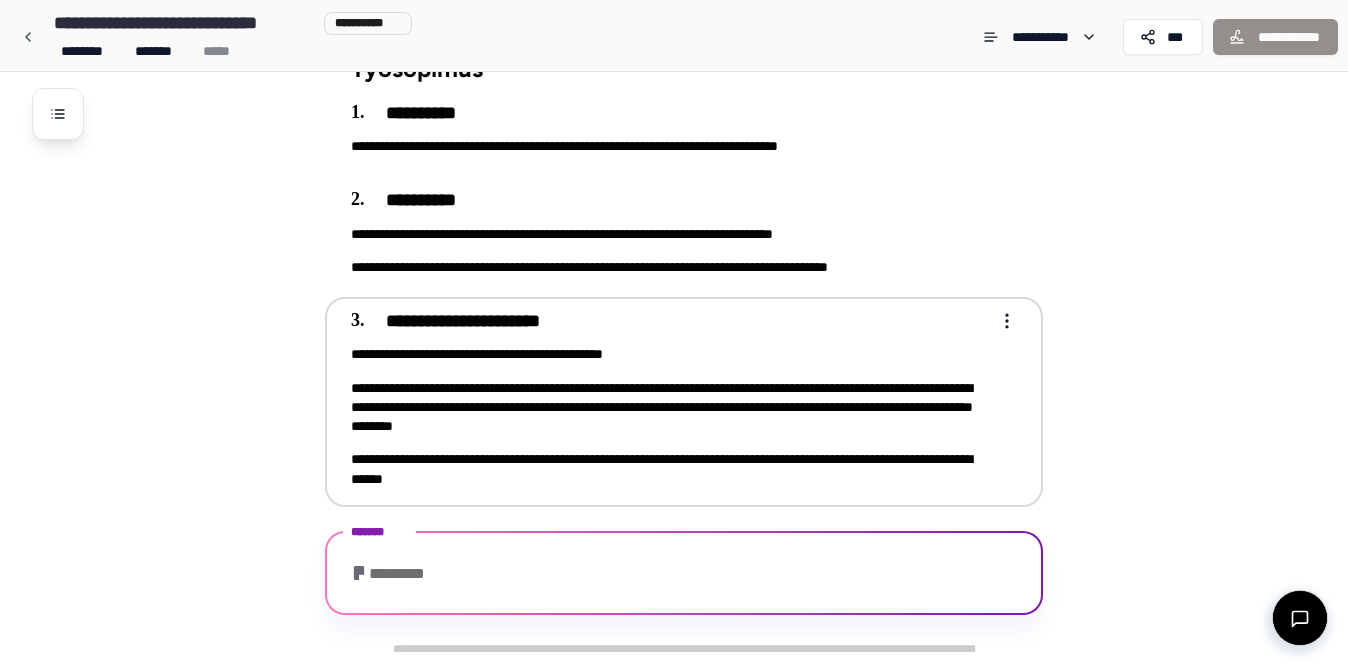 click on "**********" at bounding box center (670, 354) 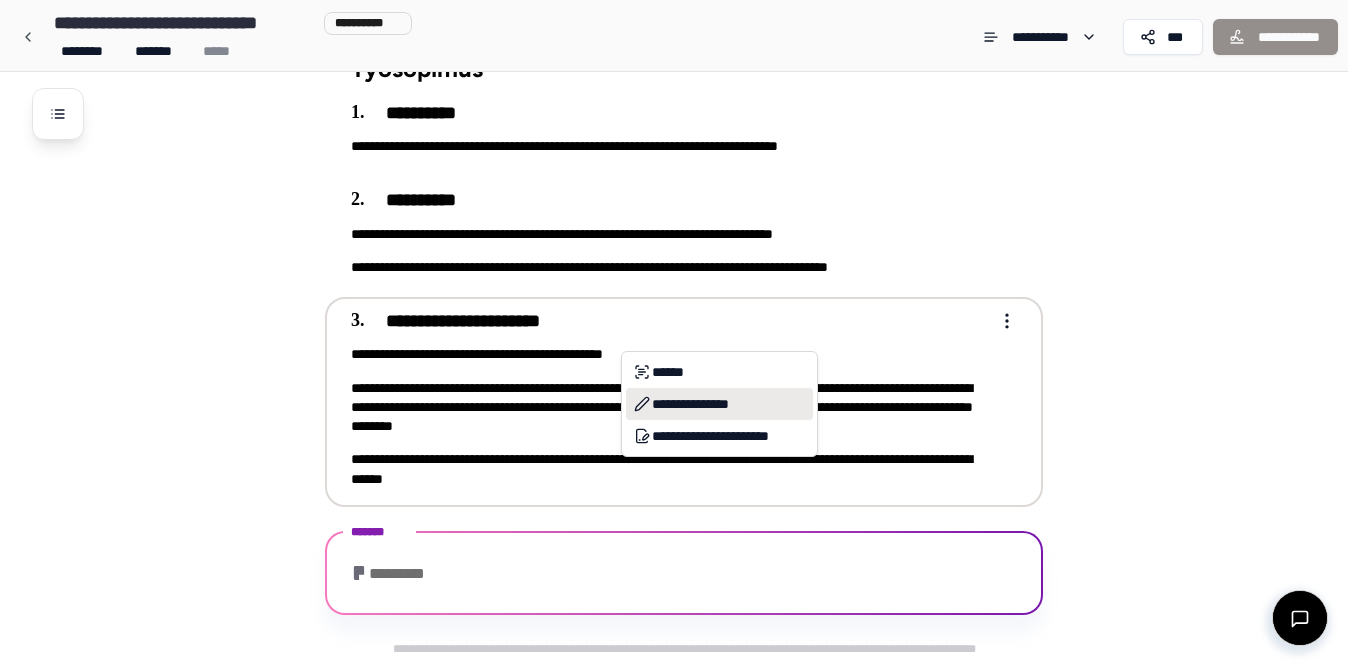 click on "**********" at bounding box center (719, 404) 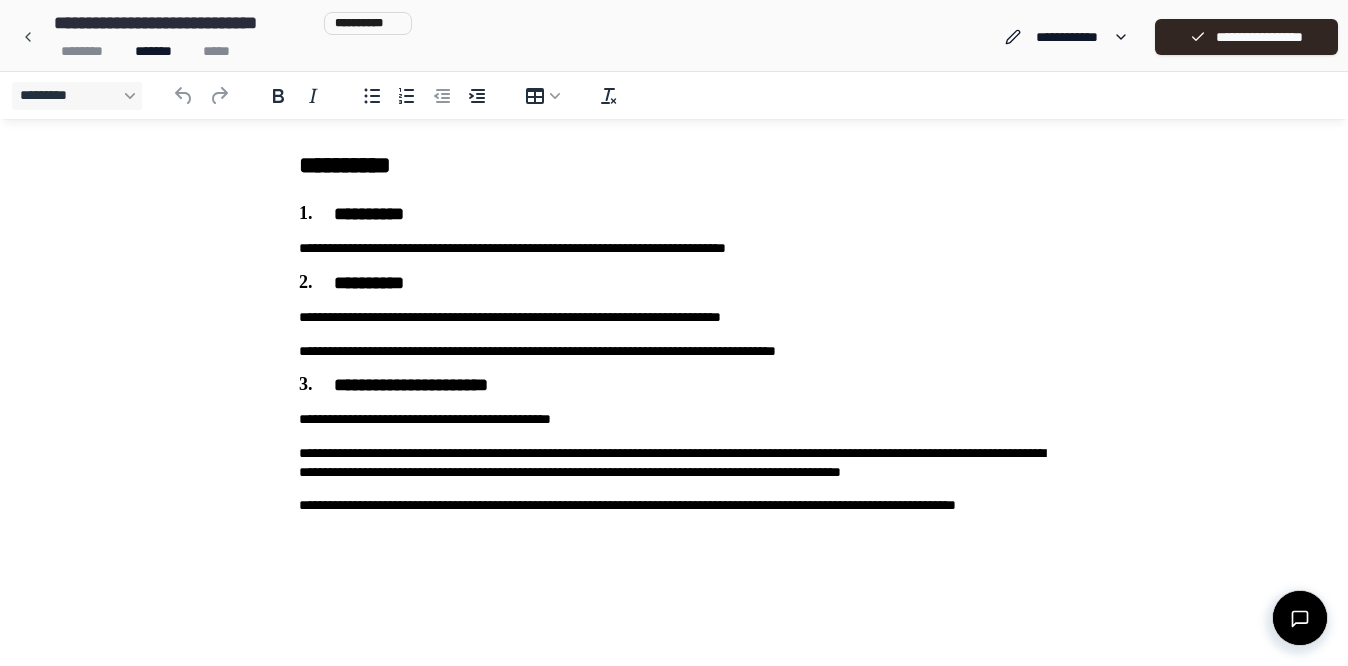 scroll, scrollTop: 0, scrollLeft: 0, axis: both 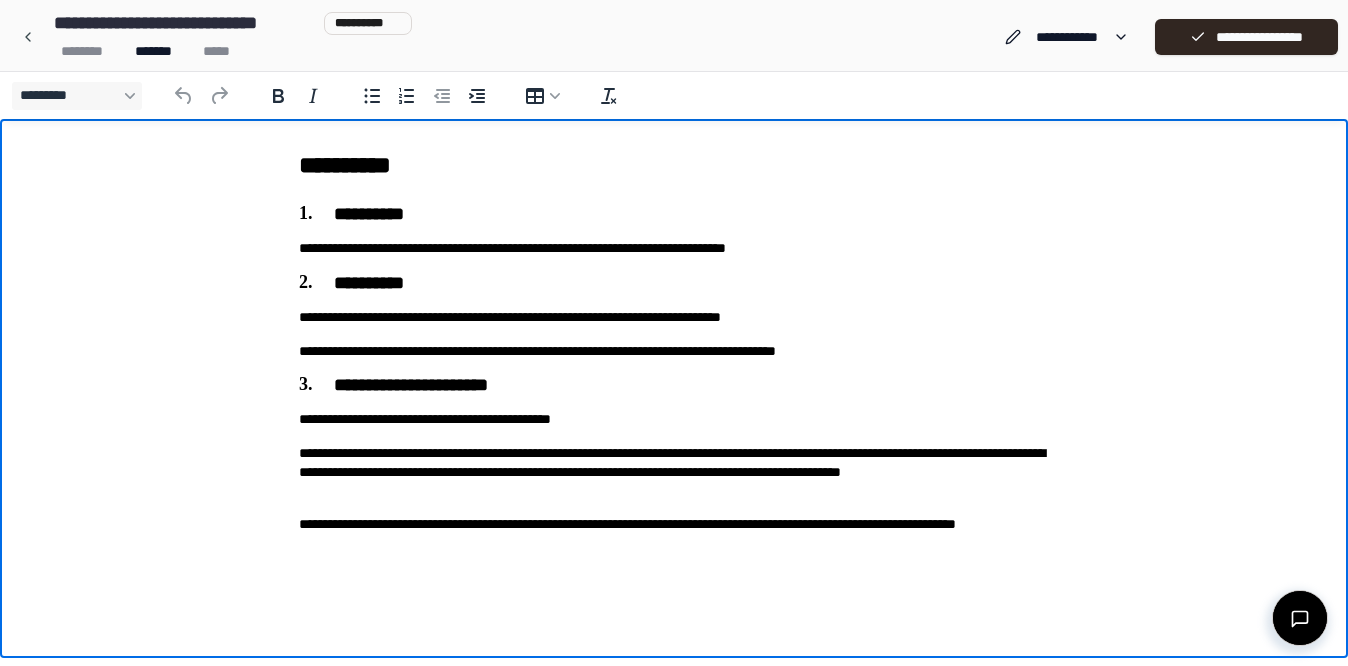click on "**********" at bounding box center (674, 419) 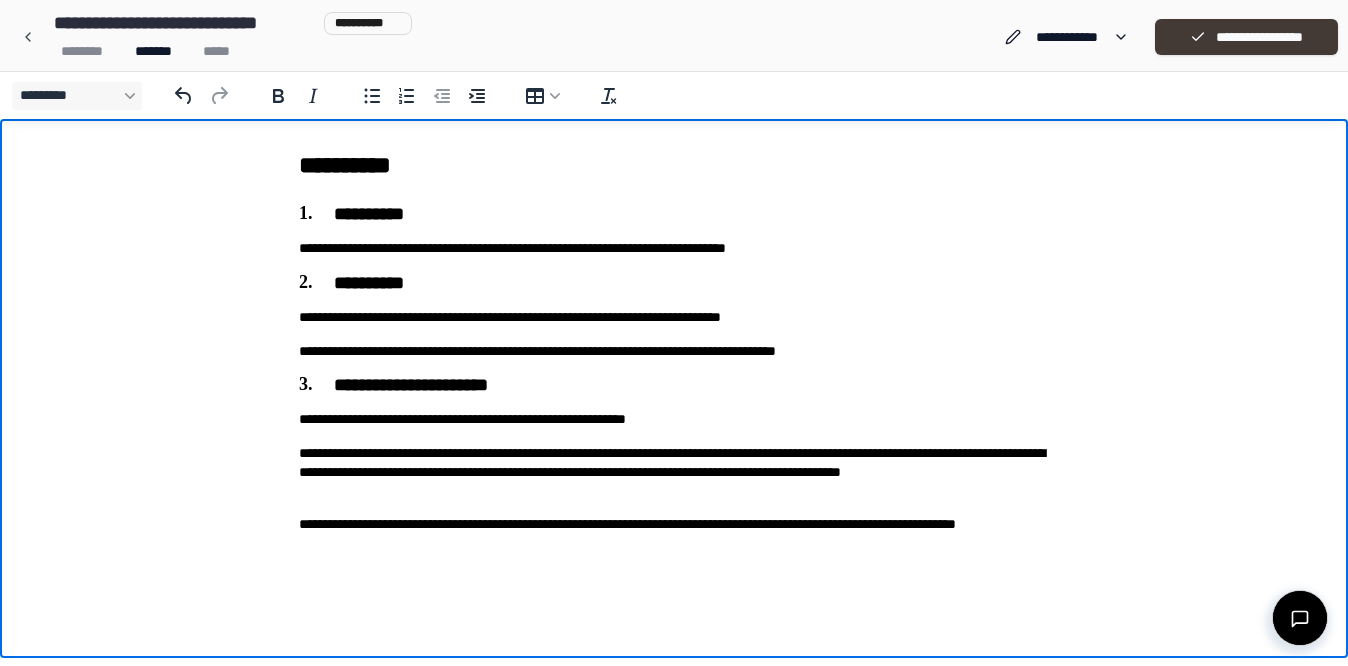 click on "**********" at bounding box center (1246, 37) 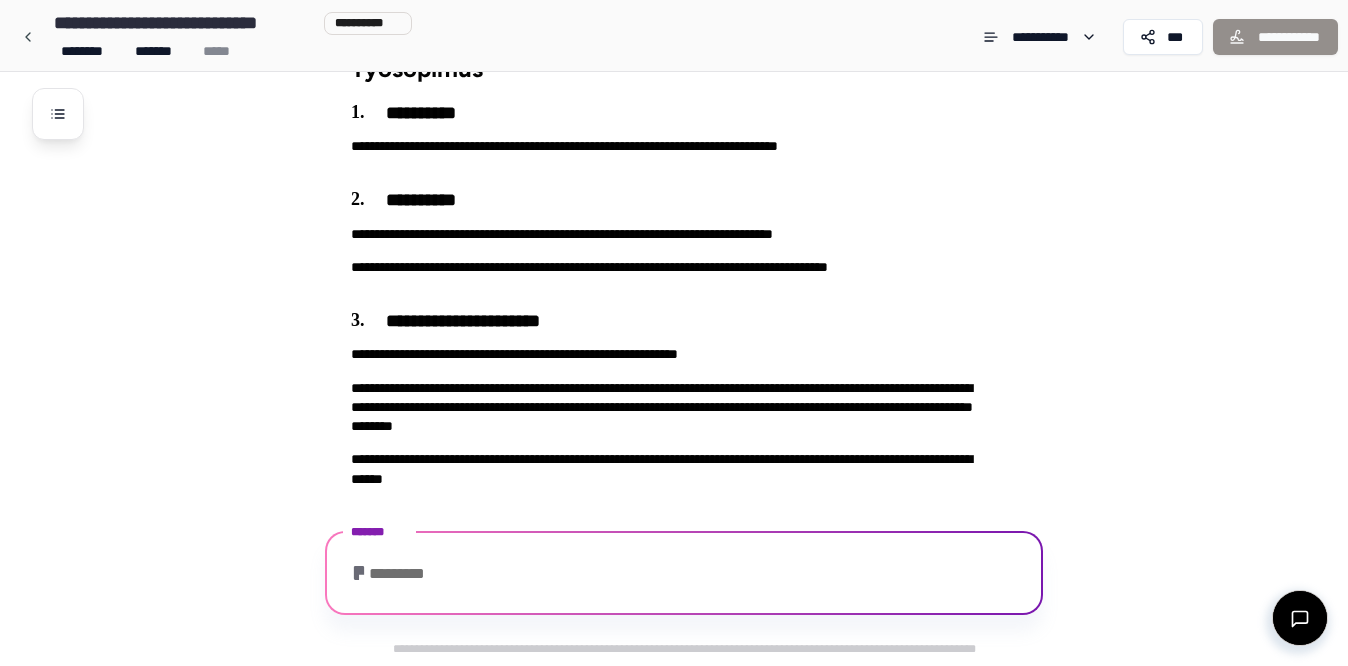 scroll, scrollTop: 120, scrollLeft: 0, axis: vertical 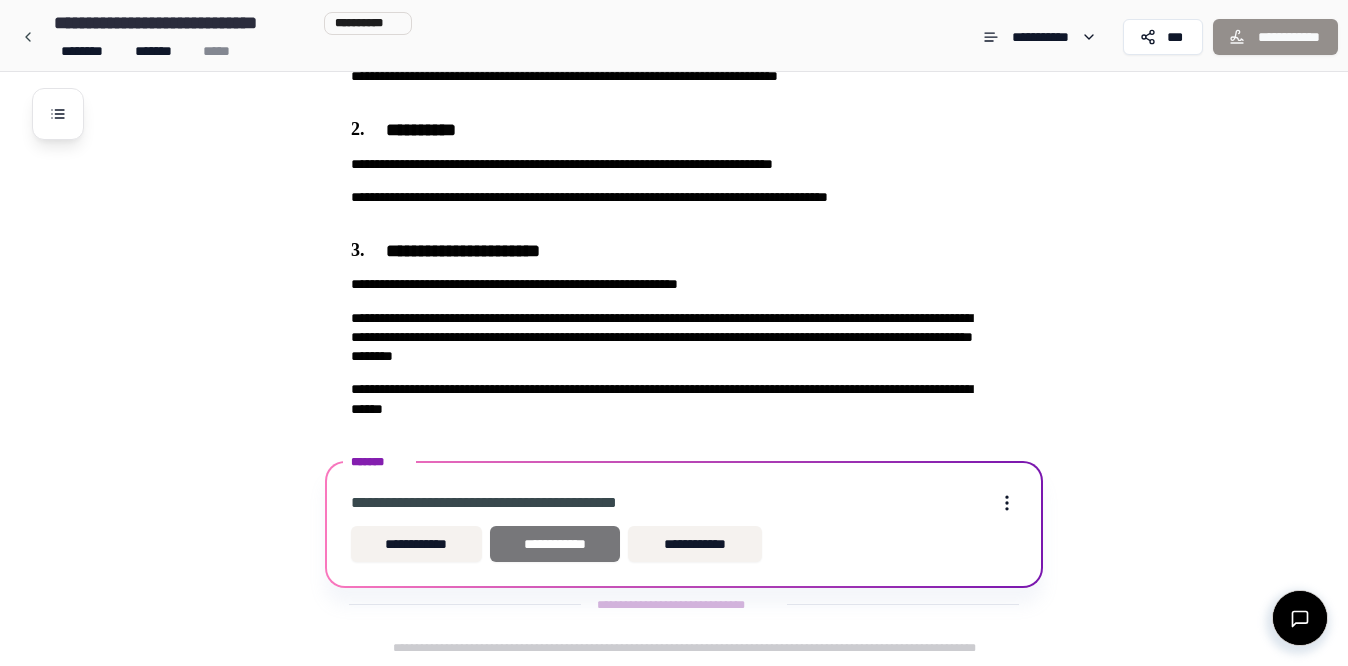 click on "**********" at bounding box center (555, 544) 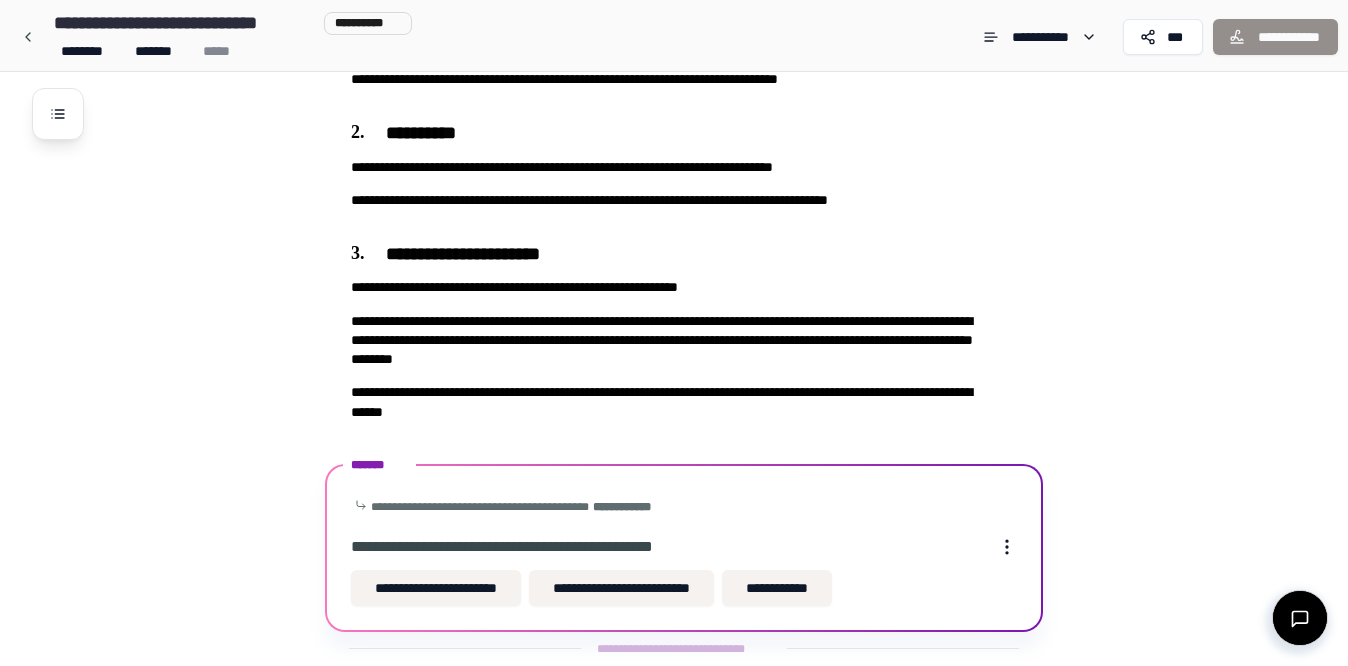 scroll, scrollTop: 161, scrollLeft: 0, axis: vertical 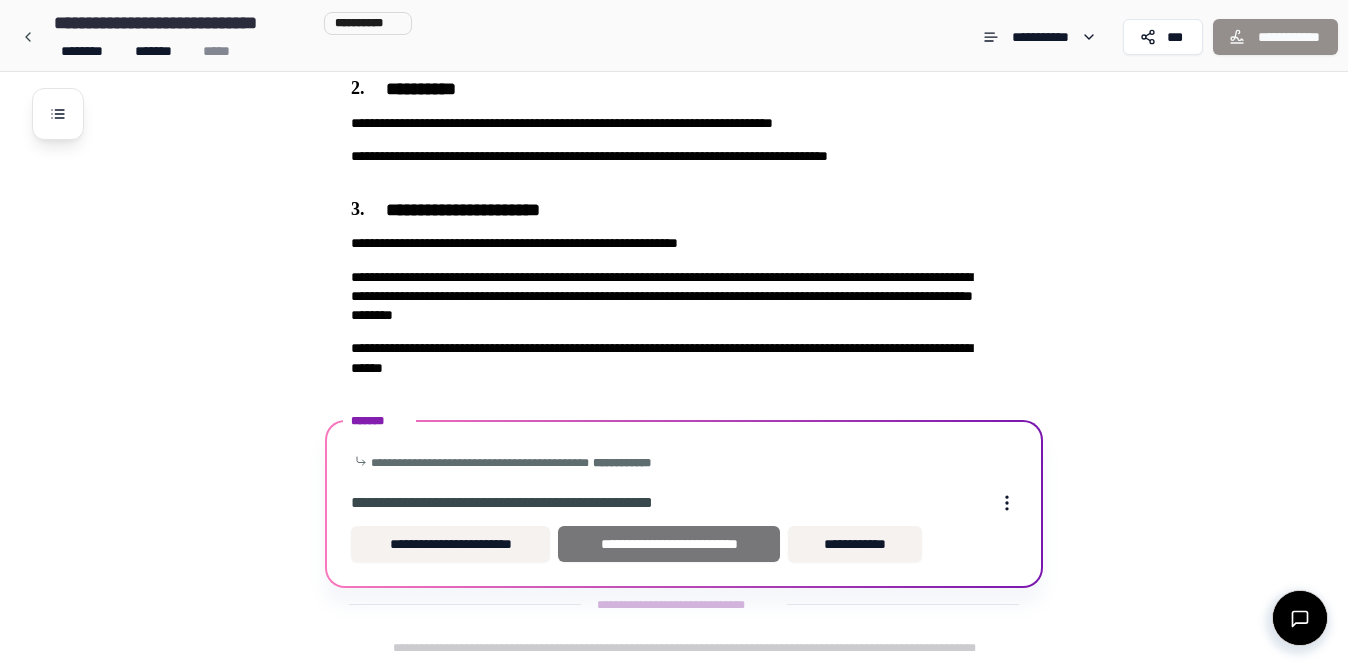 click on "**********" at bounding box center (669, 544) 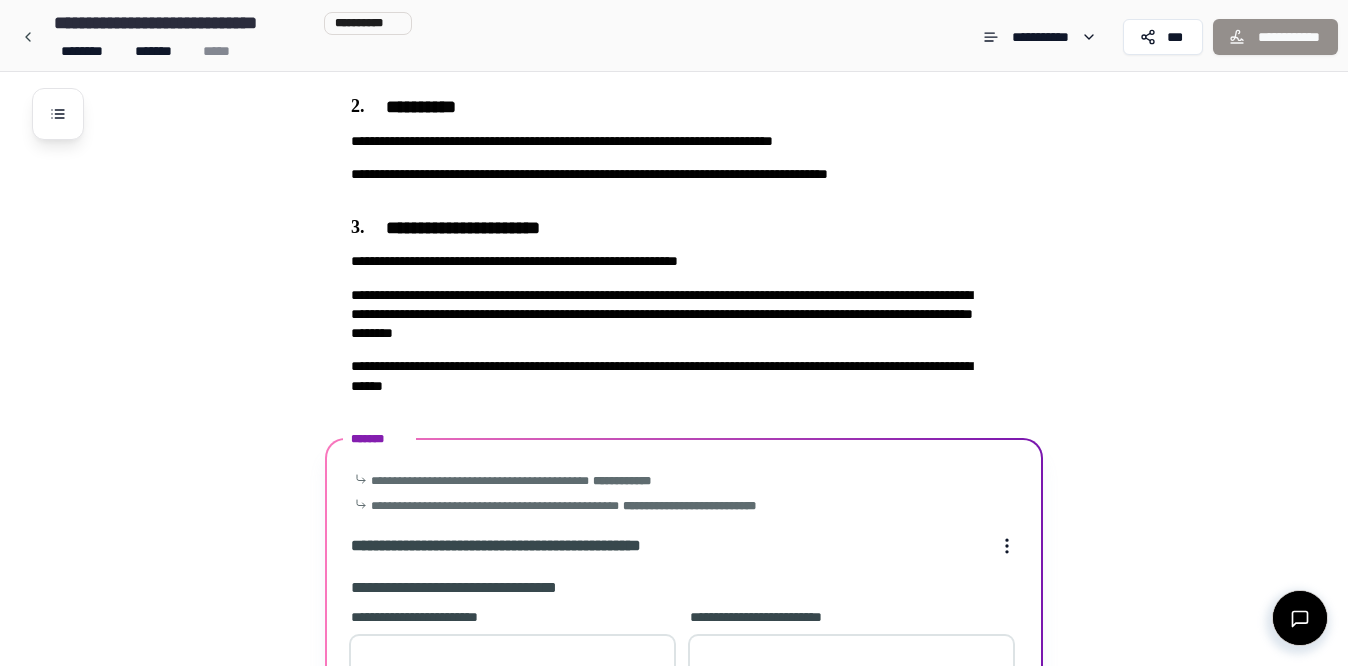 scroll, scrollTop: 416, scrollLeft: 0, axis: vertical 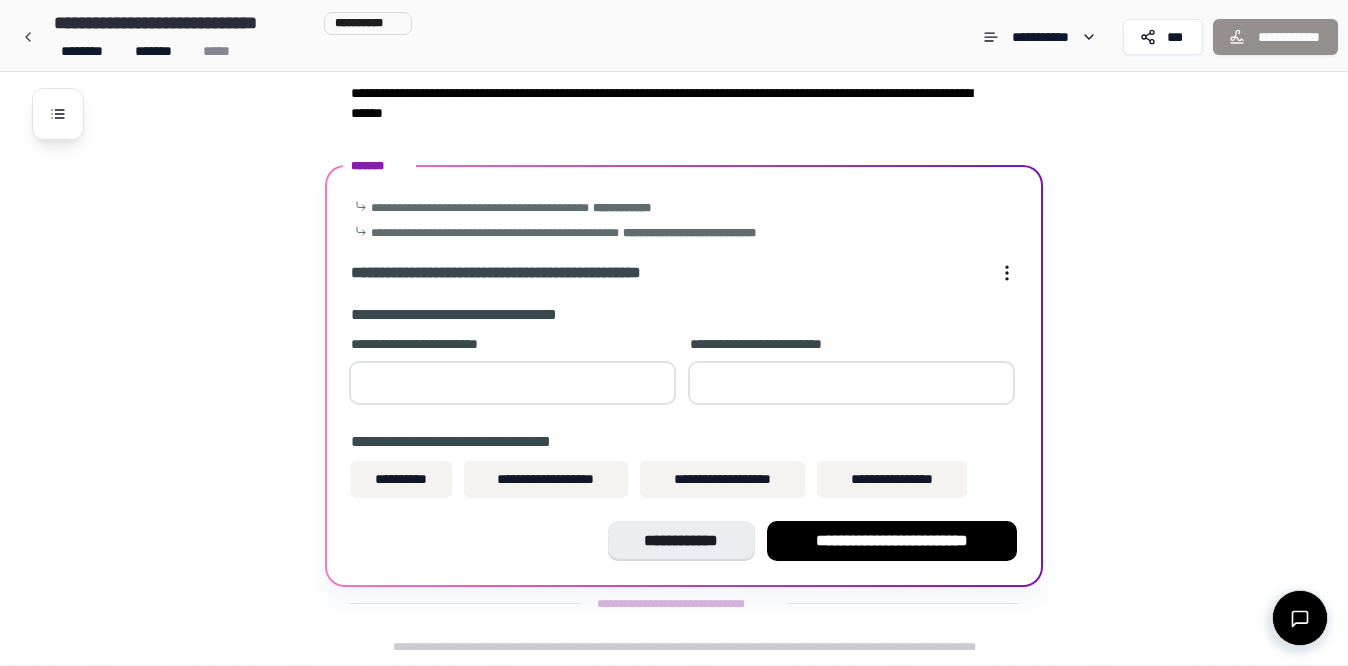 click at bounding box center [512, 383] 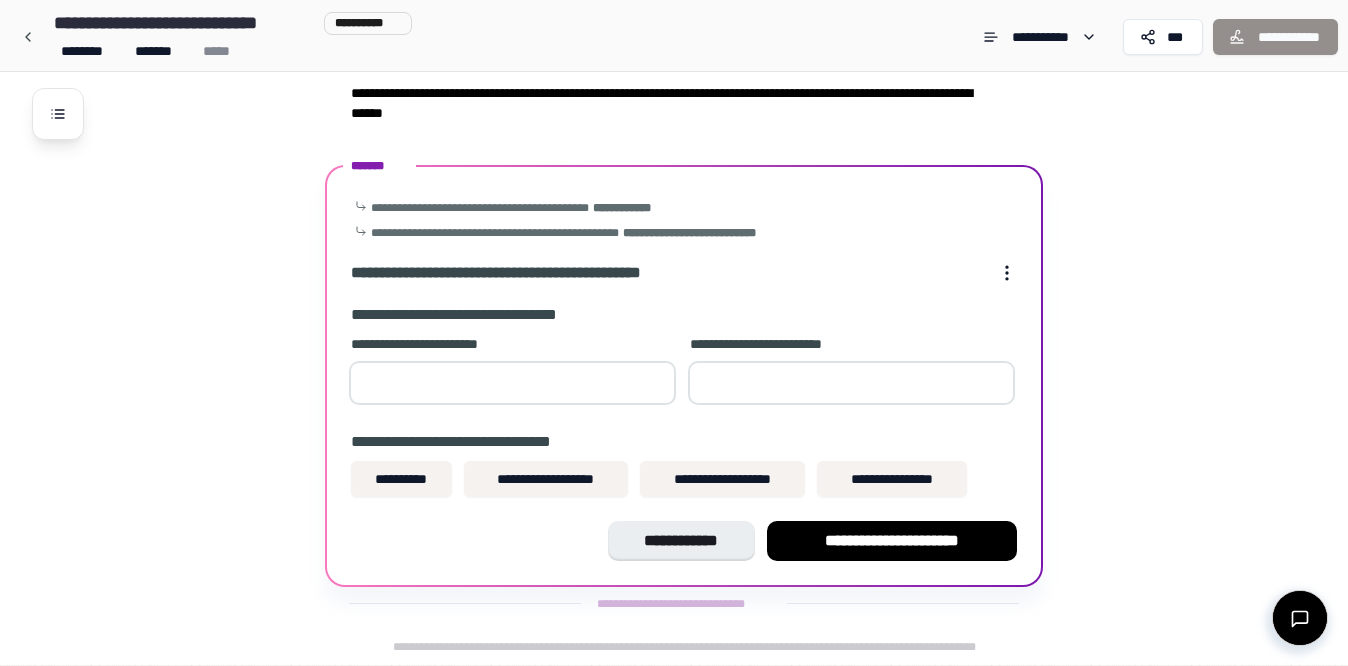 type on "**" 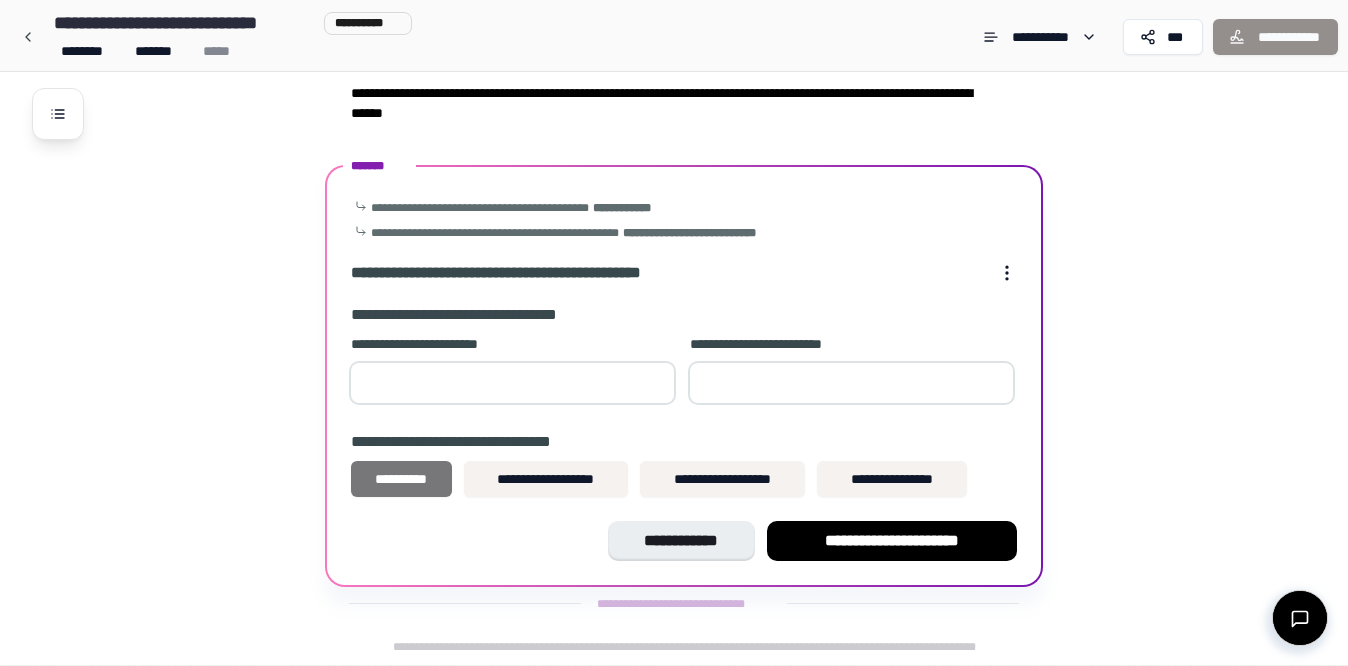 type on "**" 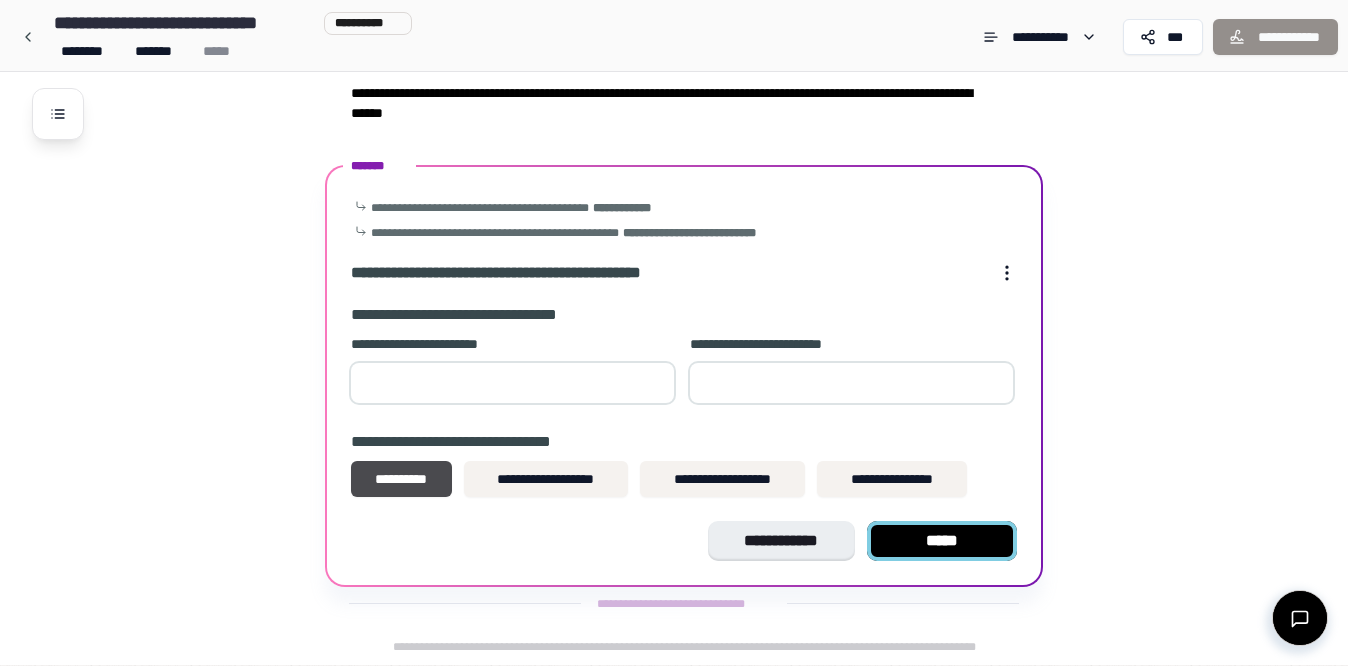 click on "*****" at bounding box center (942, 541) 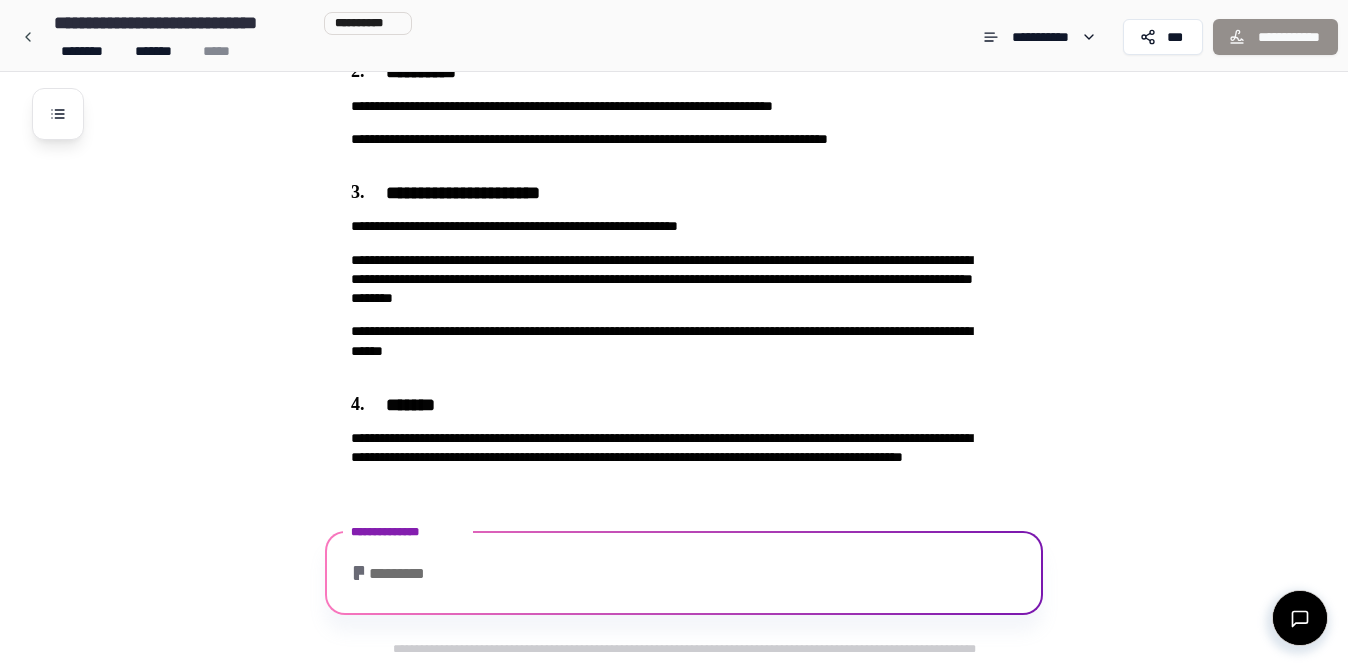 scroll, scrollTop: 275, scrollLeft: 0, axis: vertical 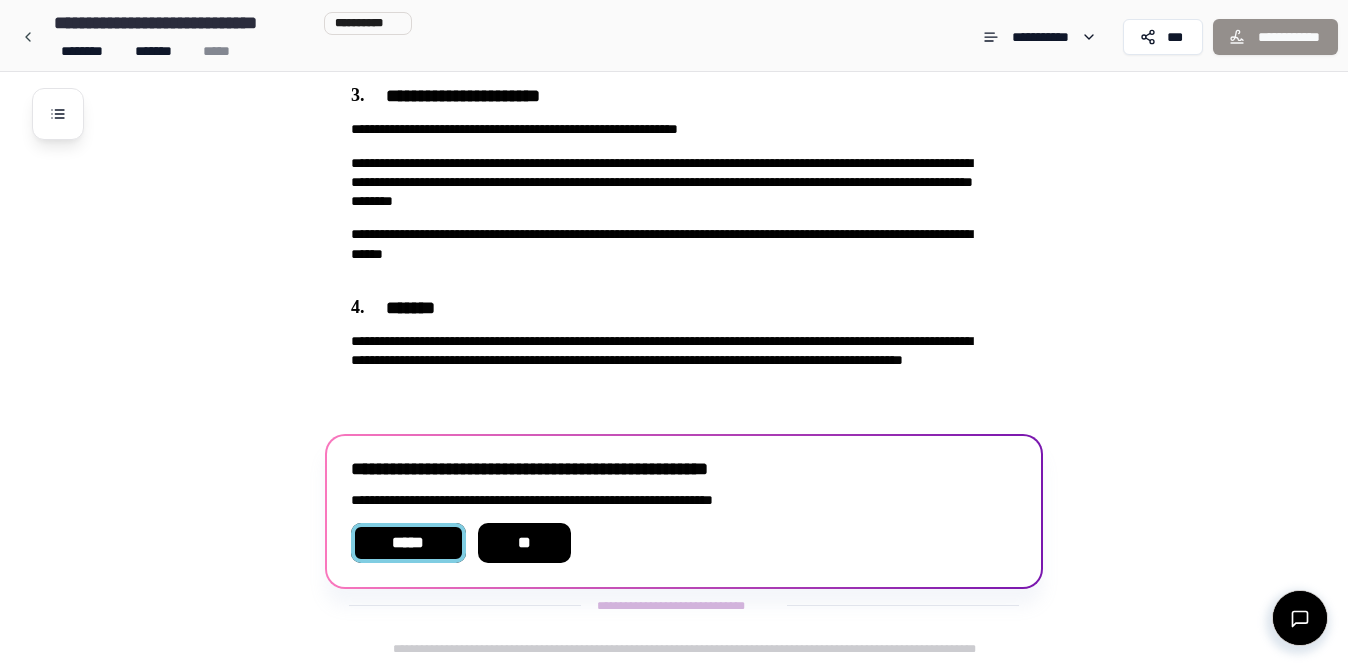 click on "*****" at bounding box center [408, 543] 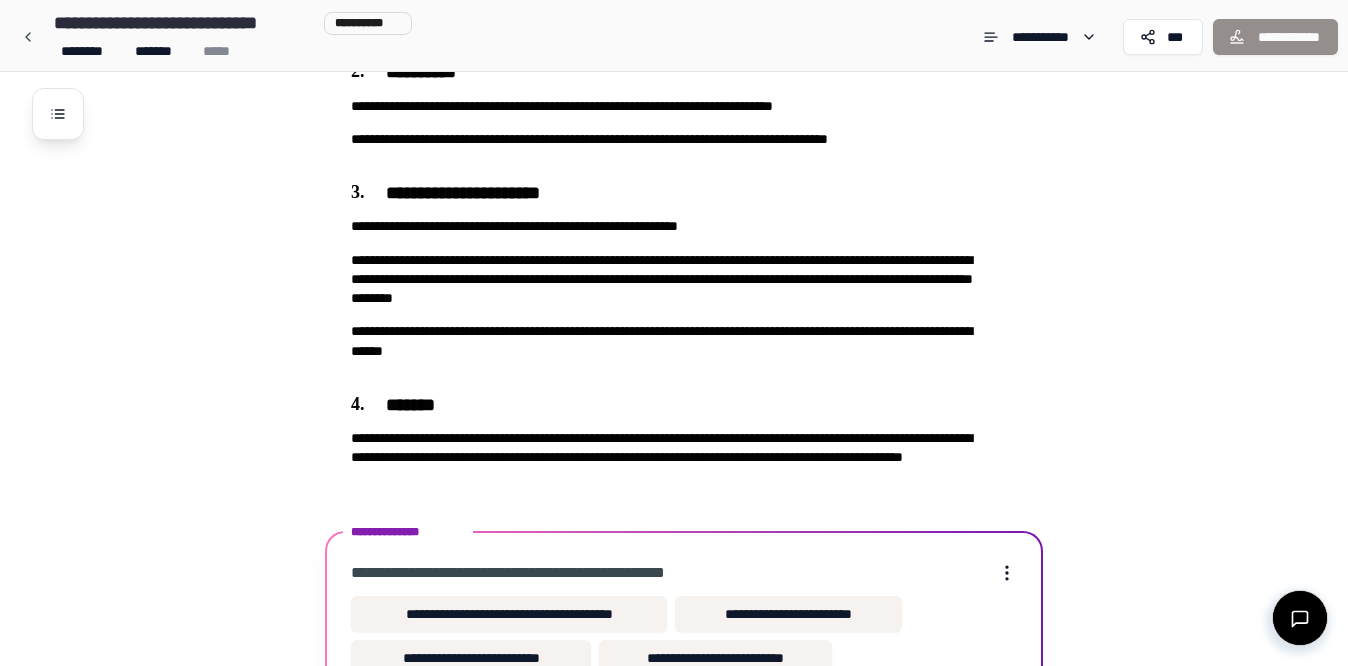 scroll, scrollTop: 380, scrollLeft: 0, axis: vertical 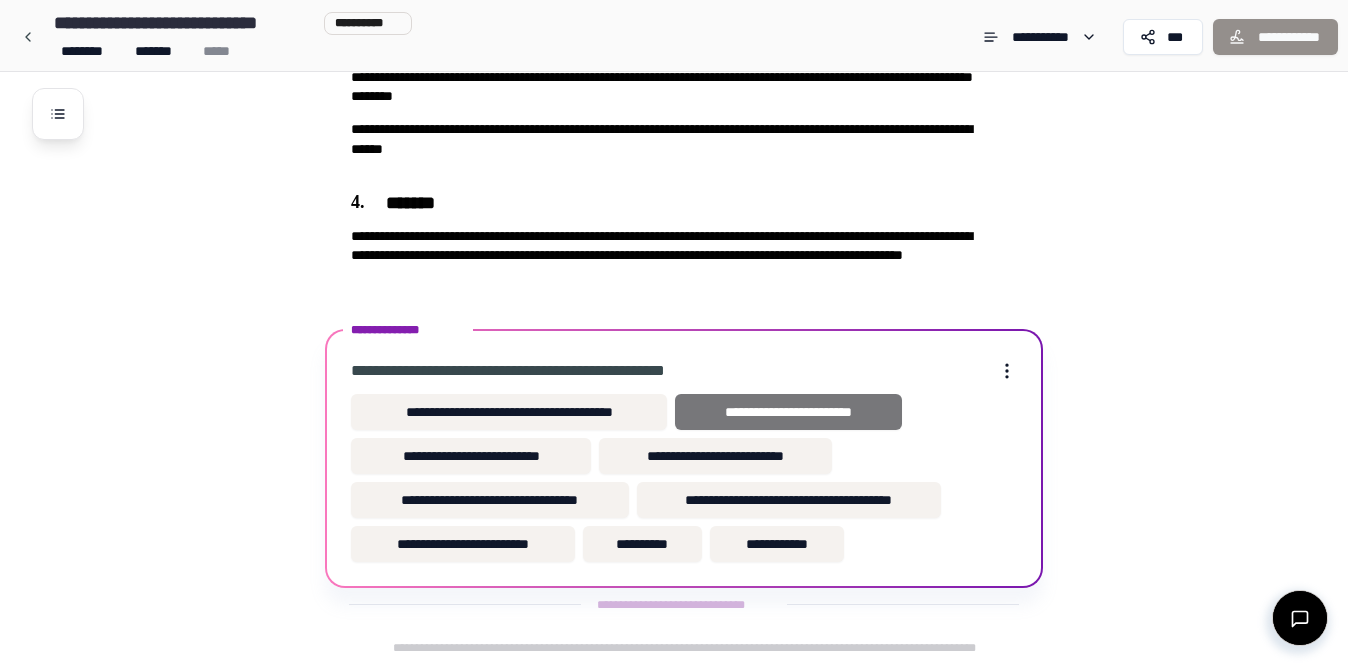 click on "**********" at bounding box center (788, 412) 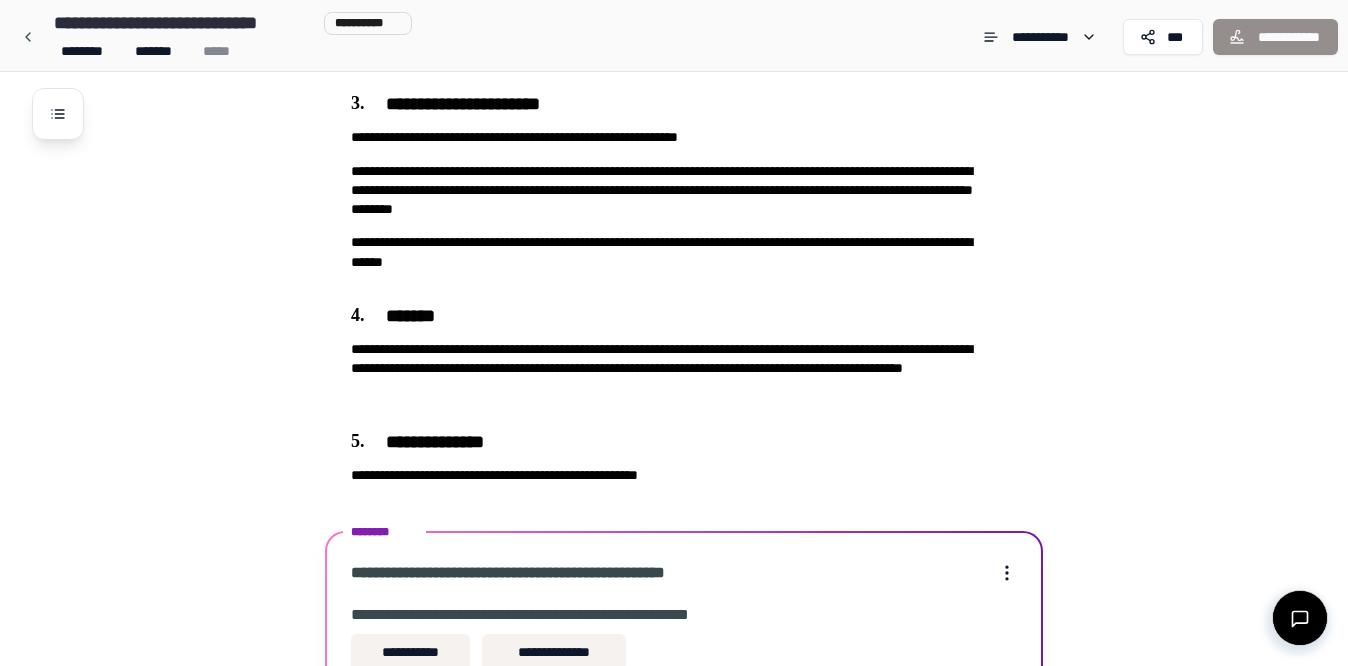 scroll, scrollTop: 566, scrollLeft: 0, axis: vertical 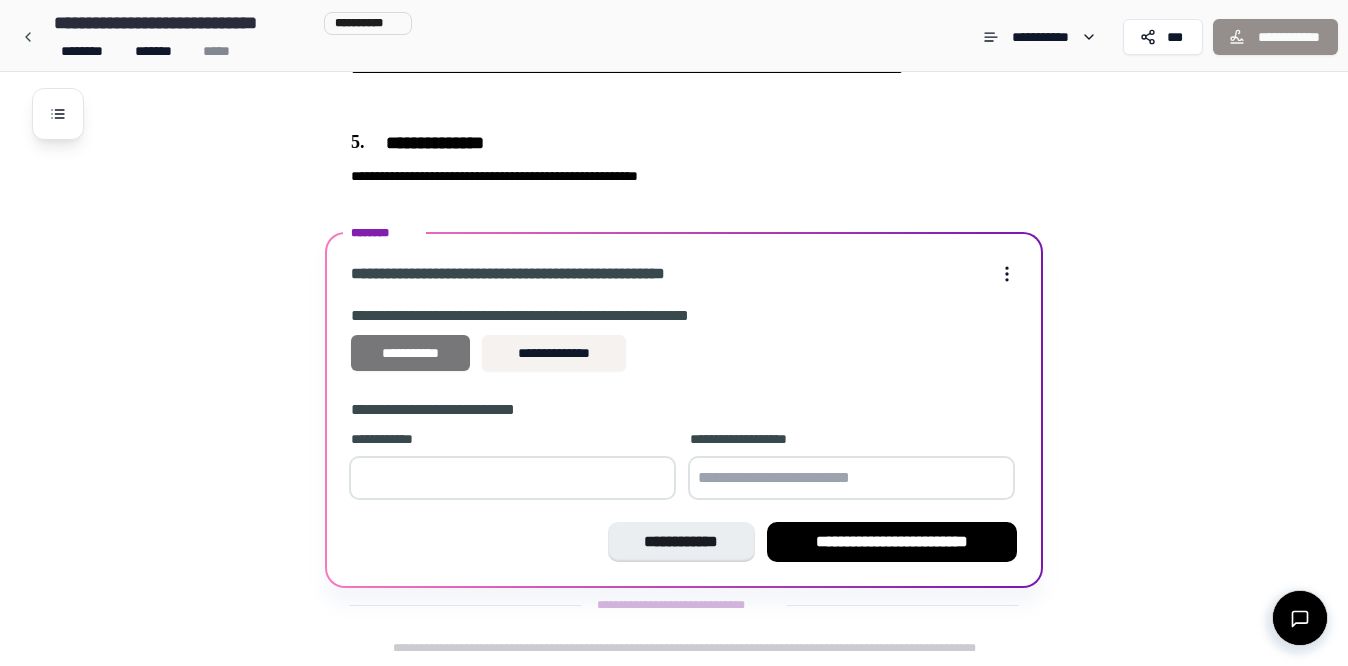 click on "**********" at bounding box center [410, 353] 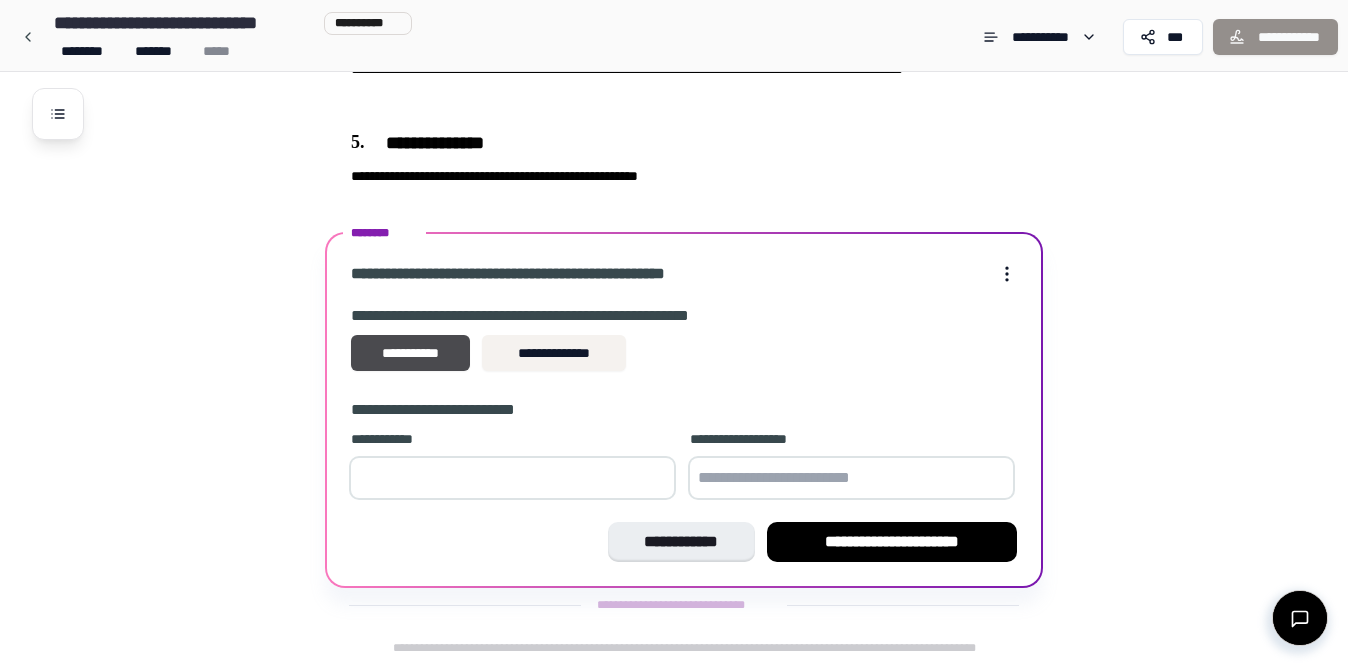 click at bounding box center [851, 478] 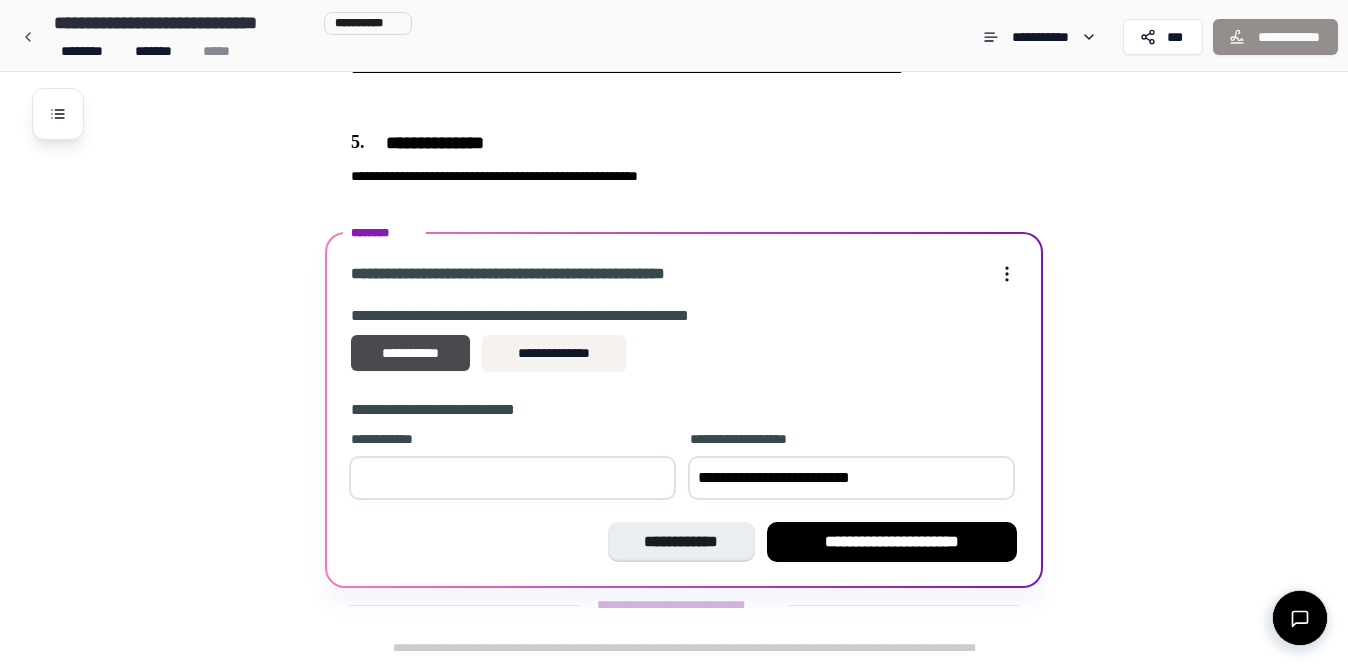 type on "**********" 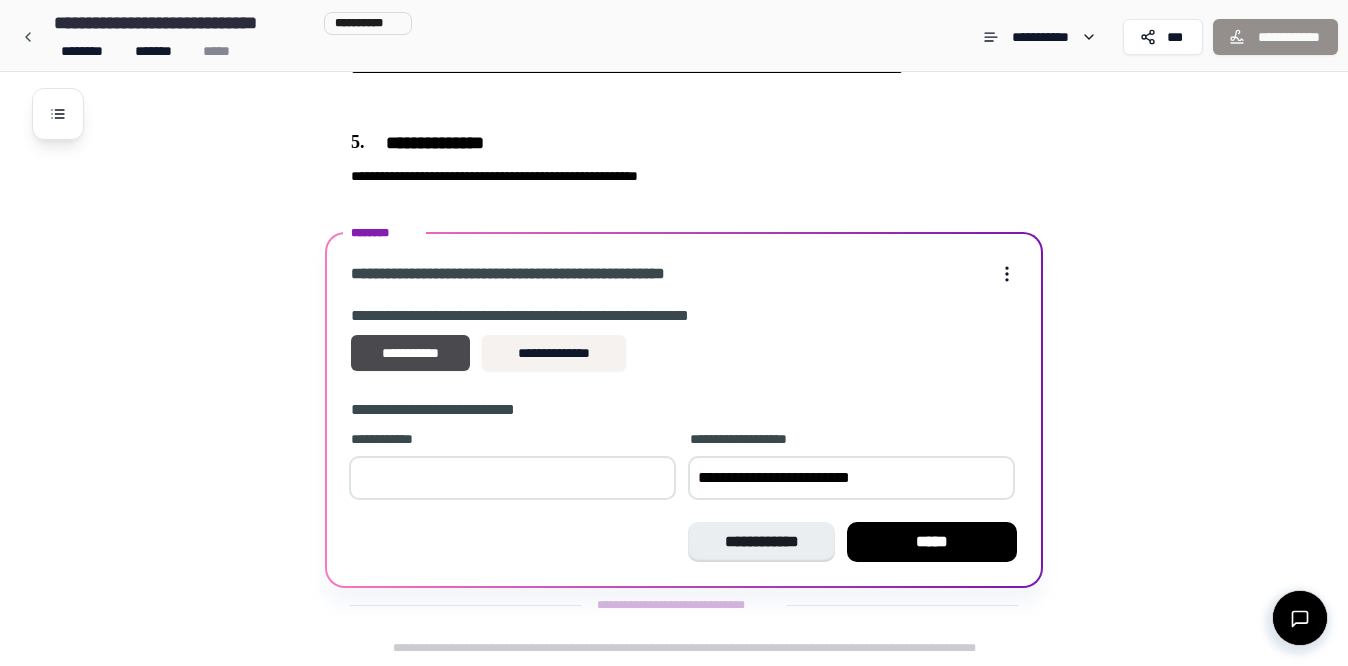 type on "*" 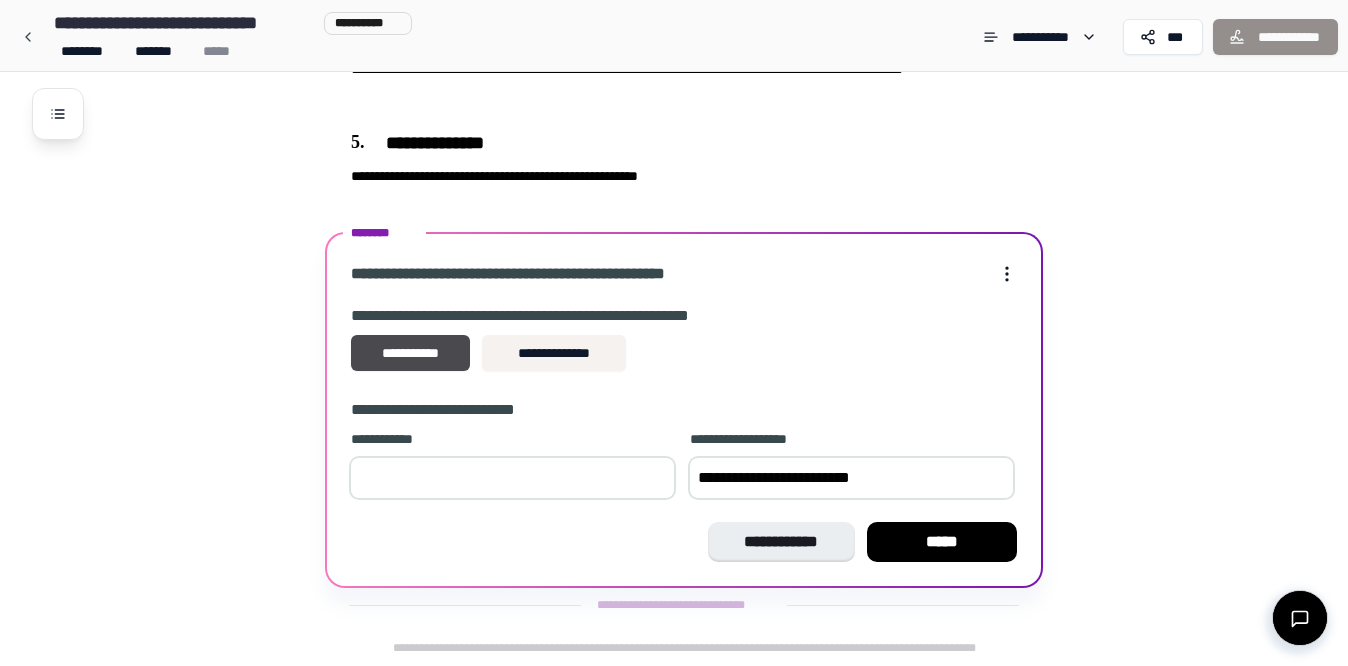 click on "*" at bounding box center (512, 478) 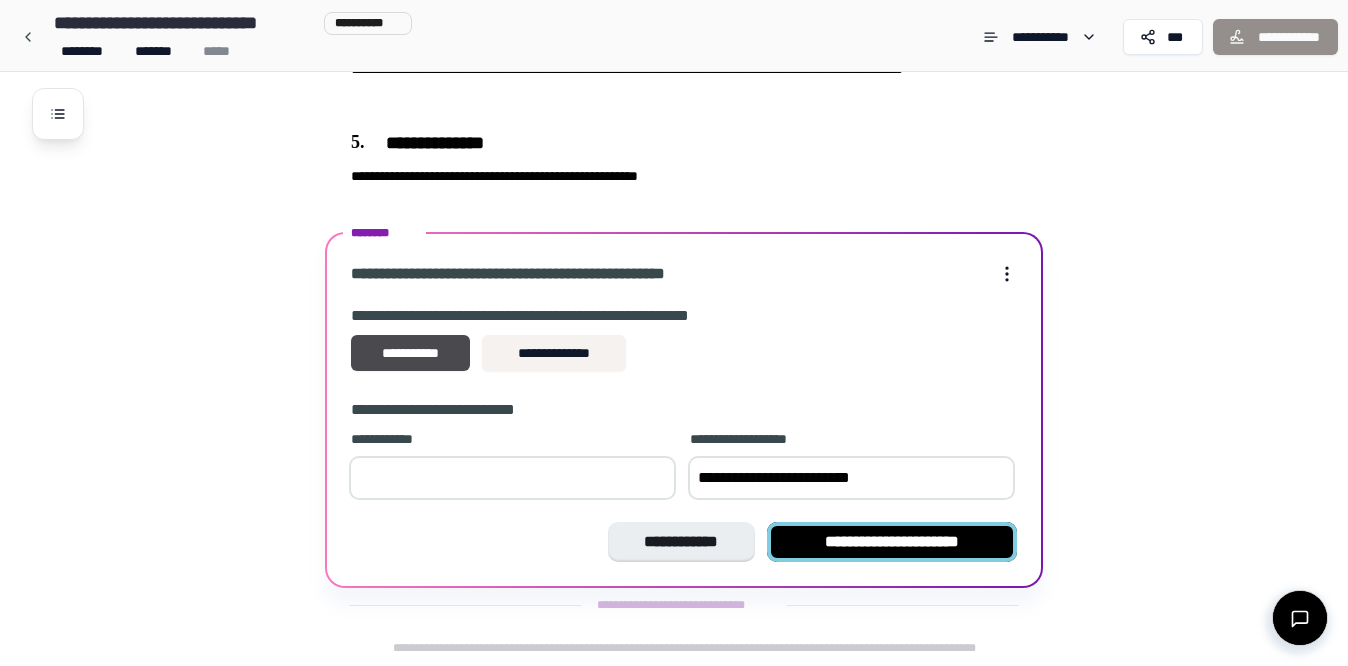 type 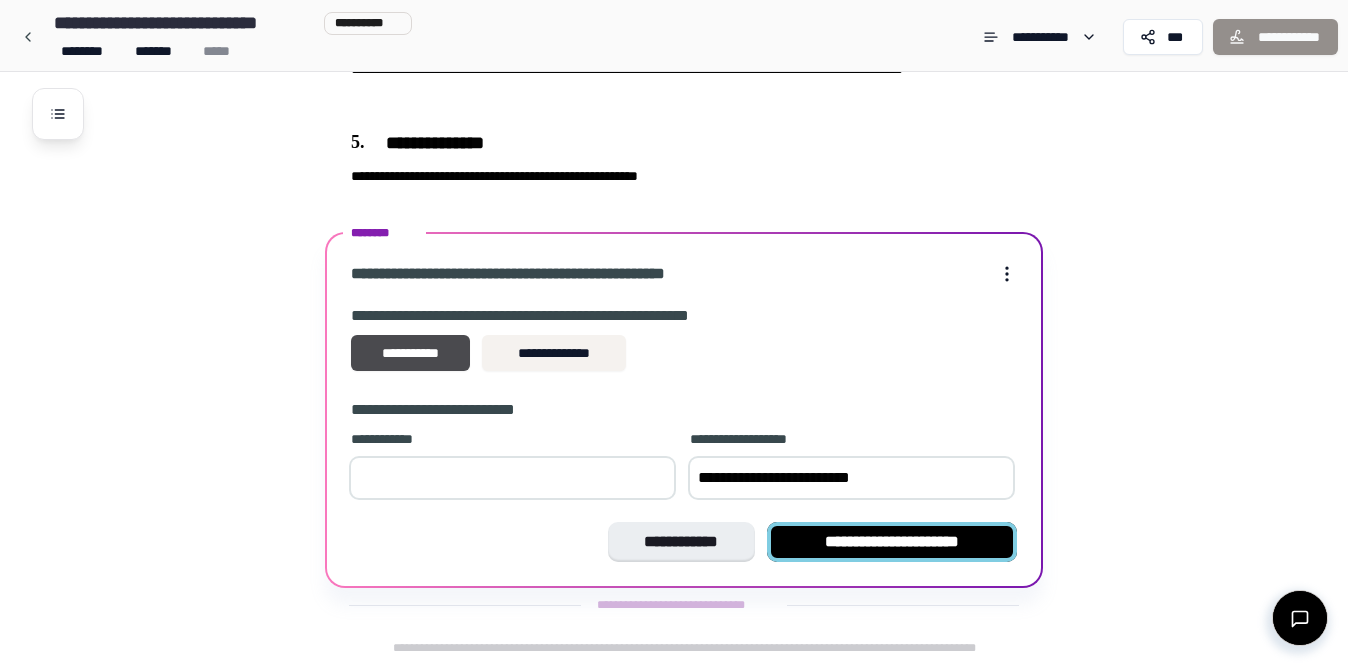 click on "**********" at bounding box center (892, 542) 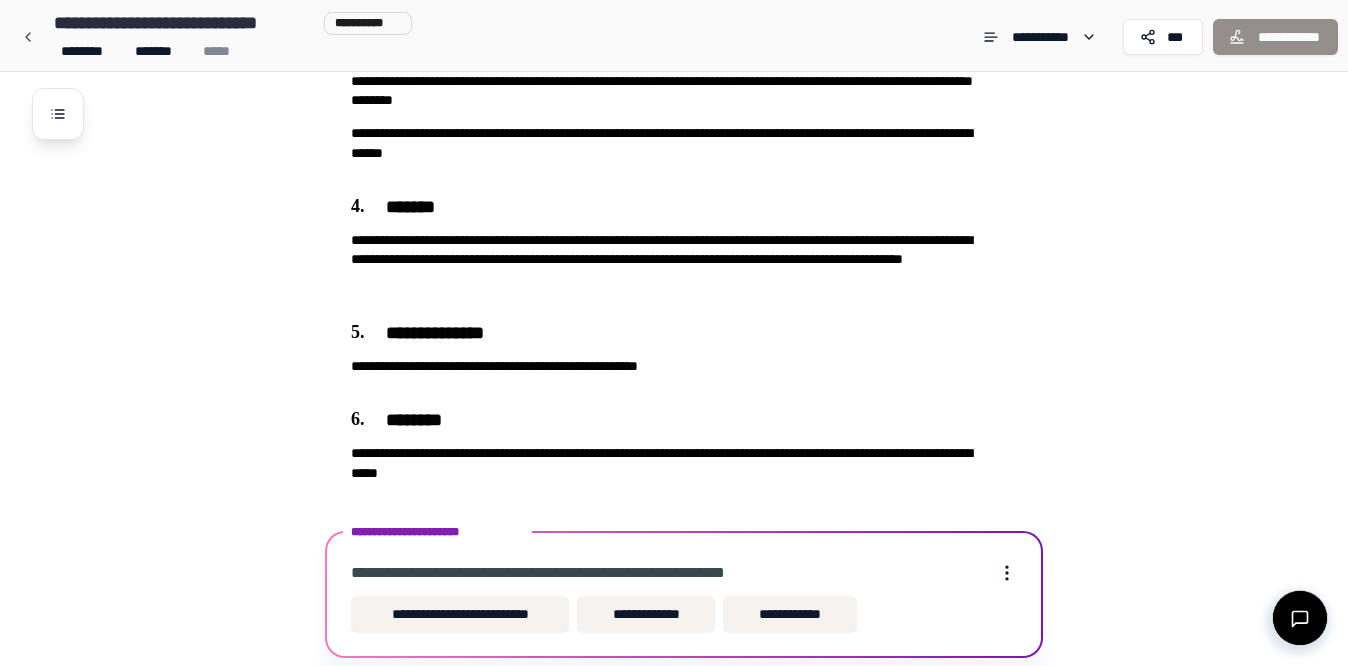 scroll, scrollTop: 446, scrollLeft: 0, axis: vertical 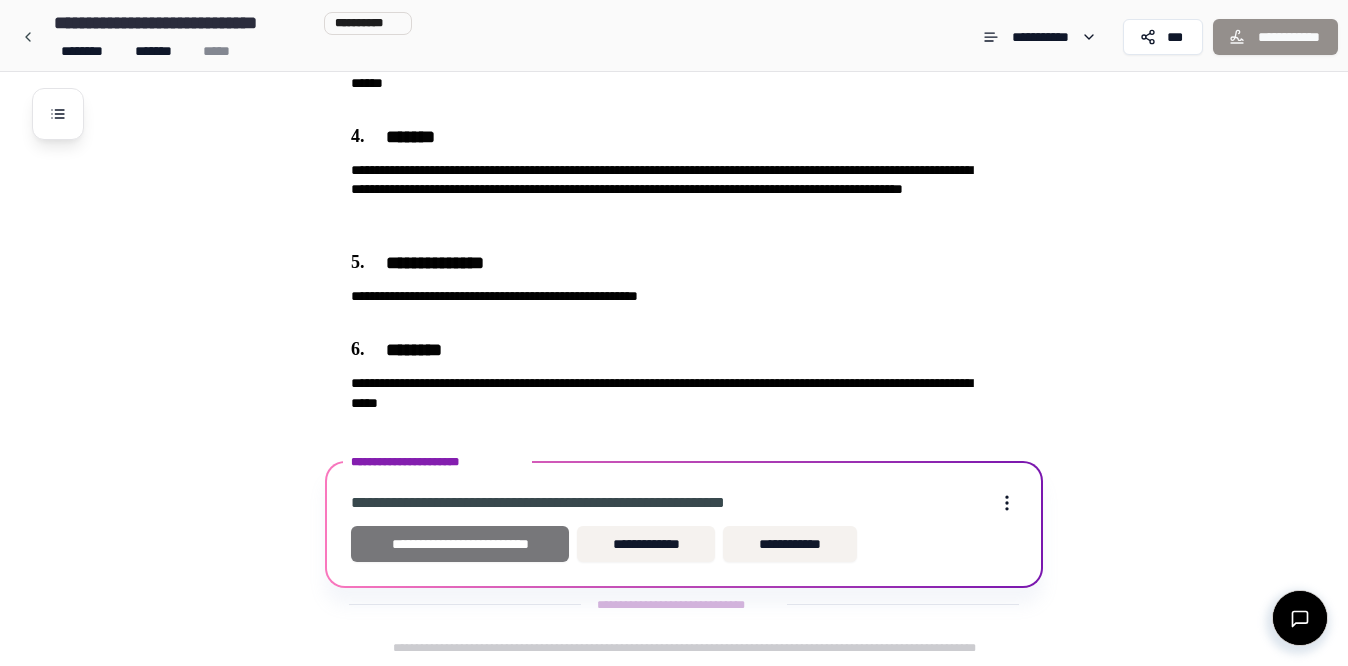 click on "**********" at bounding box center (460, 544) 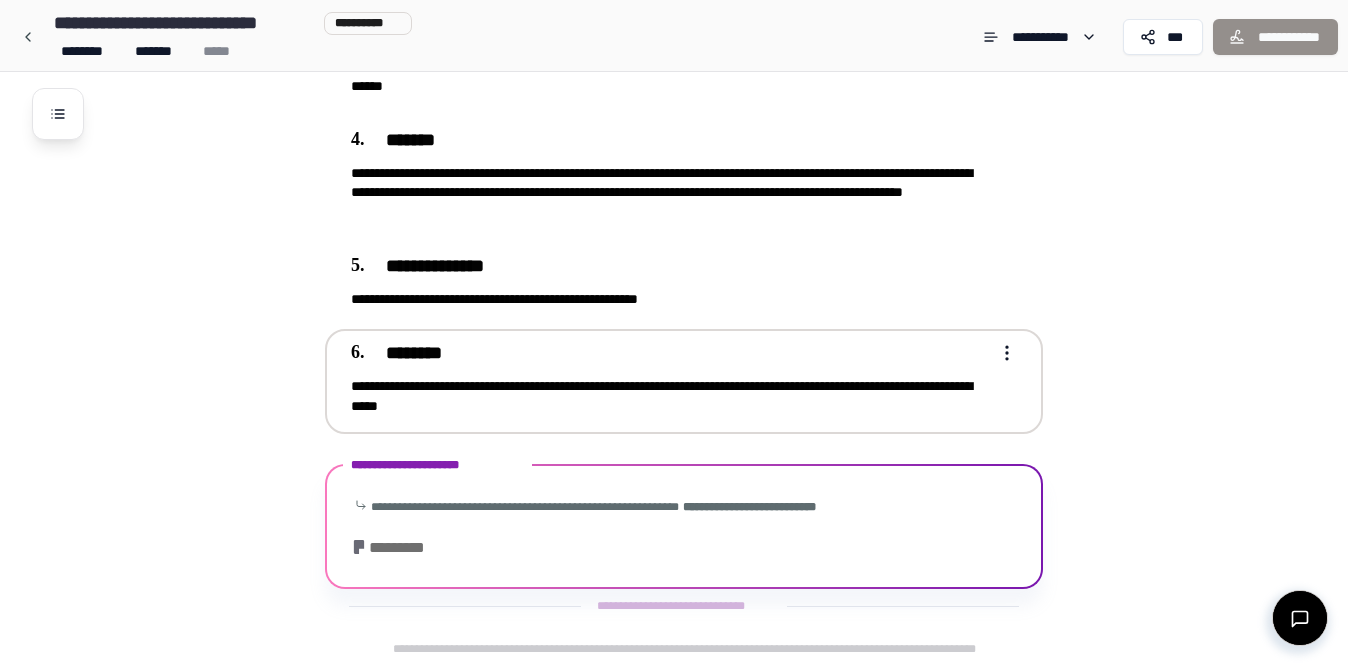 scroll, scrollTop: 553, scrollLeft: 0, axis: vertical 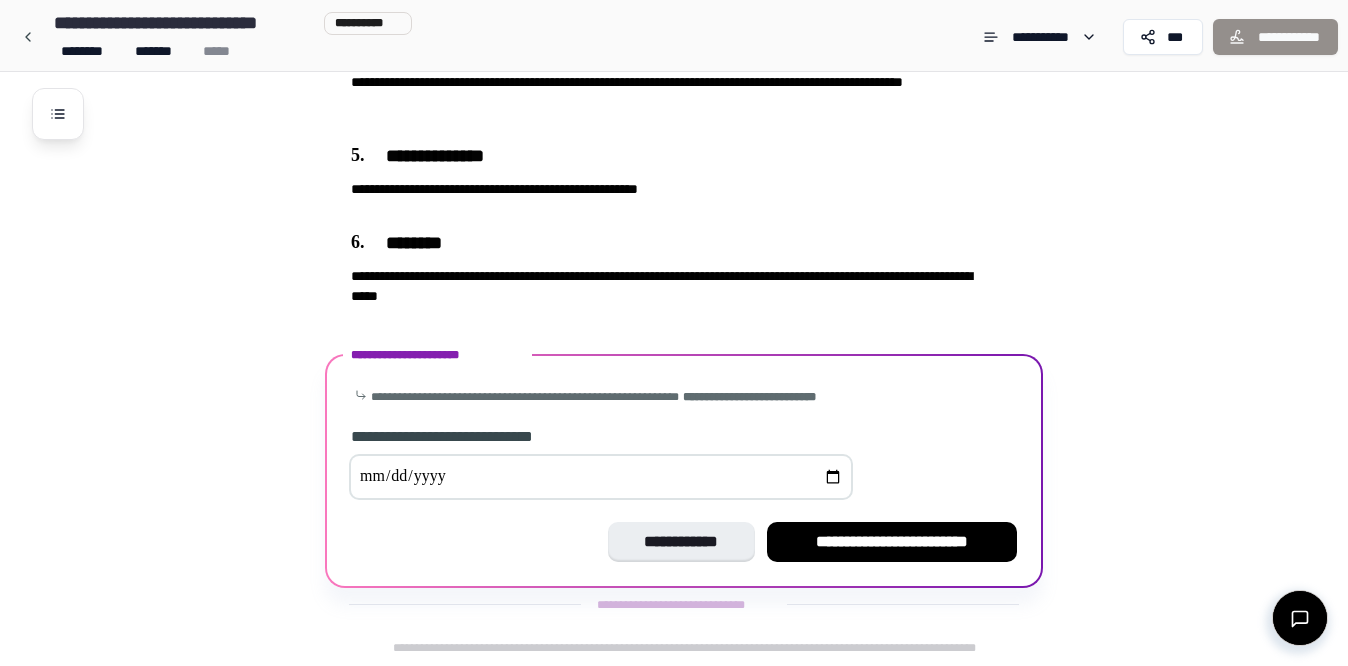 click at bounding box center (601, 477) 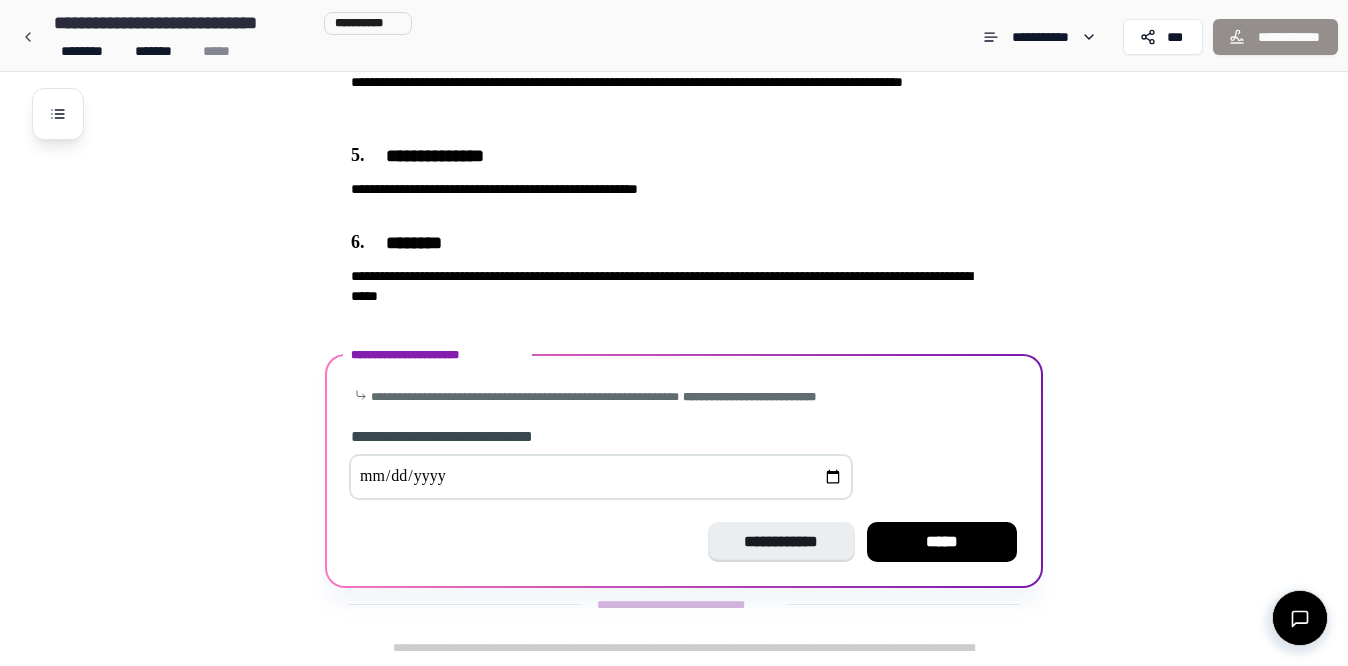 click on "**********" at bounding box center [684, 471] 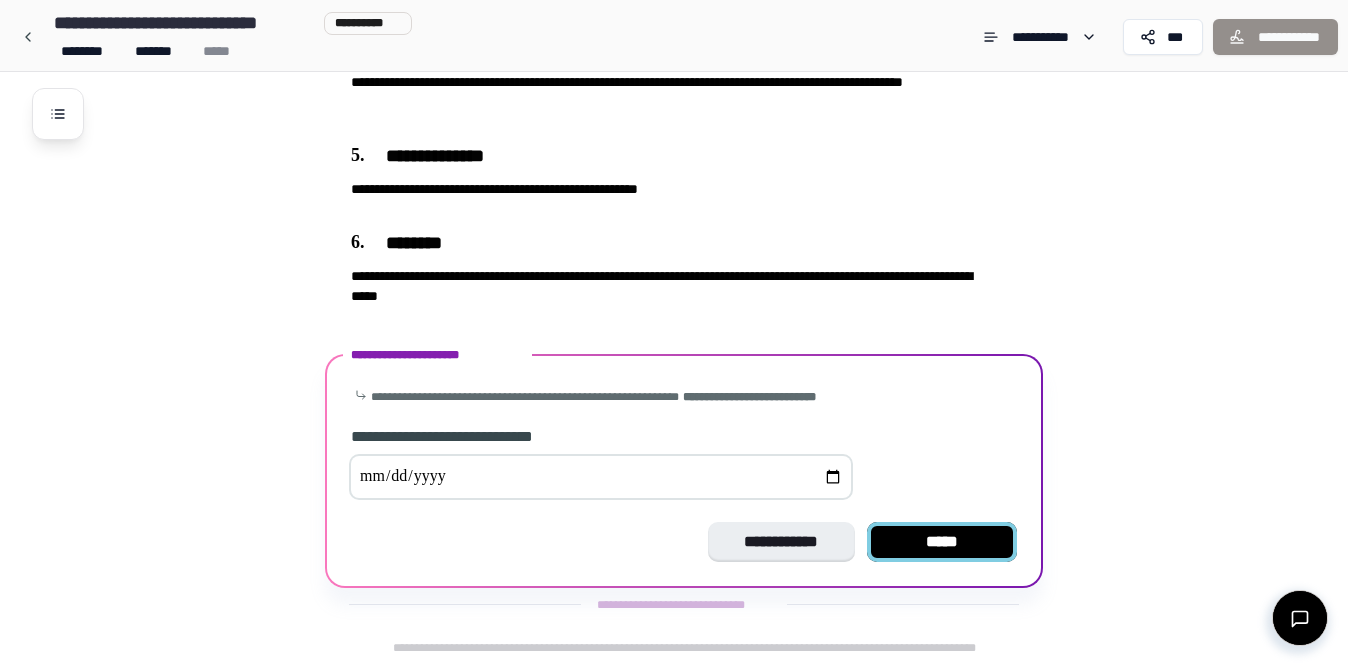 click on "*****" at bounding box center (942, 542) 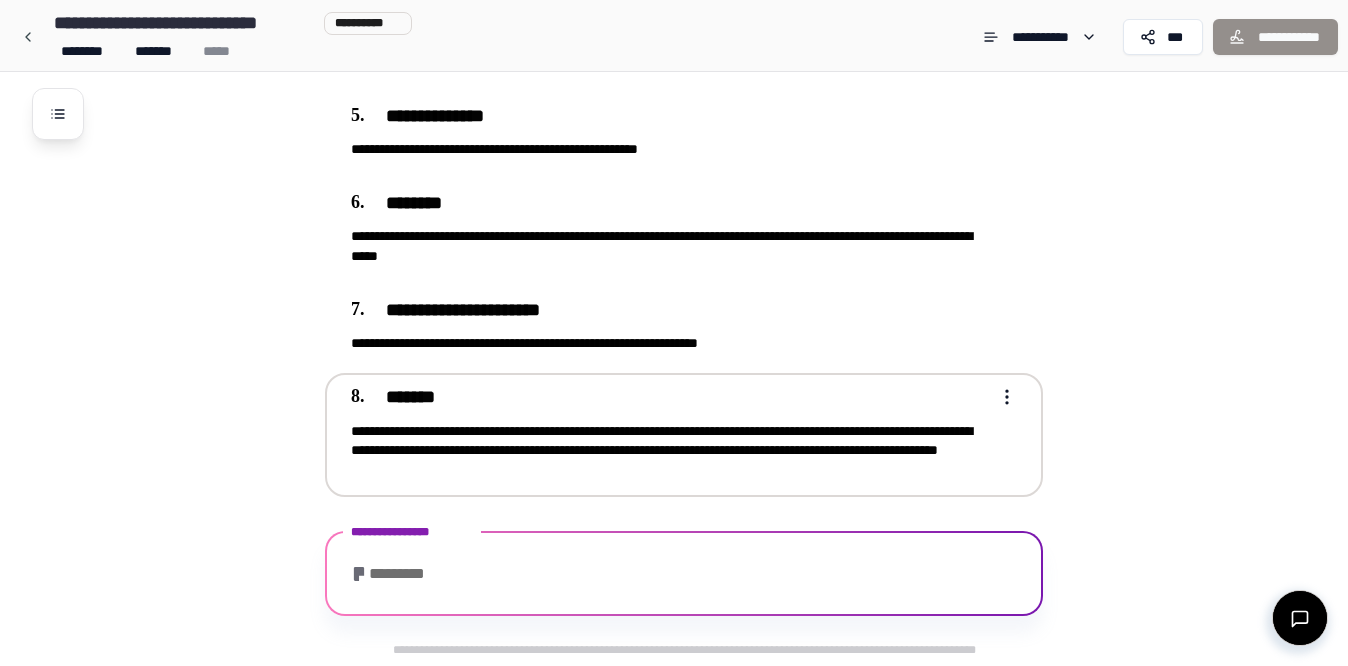 scroll, scrollTop: 663, scrollLeft: 0, axis: vertical 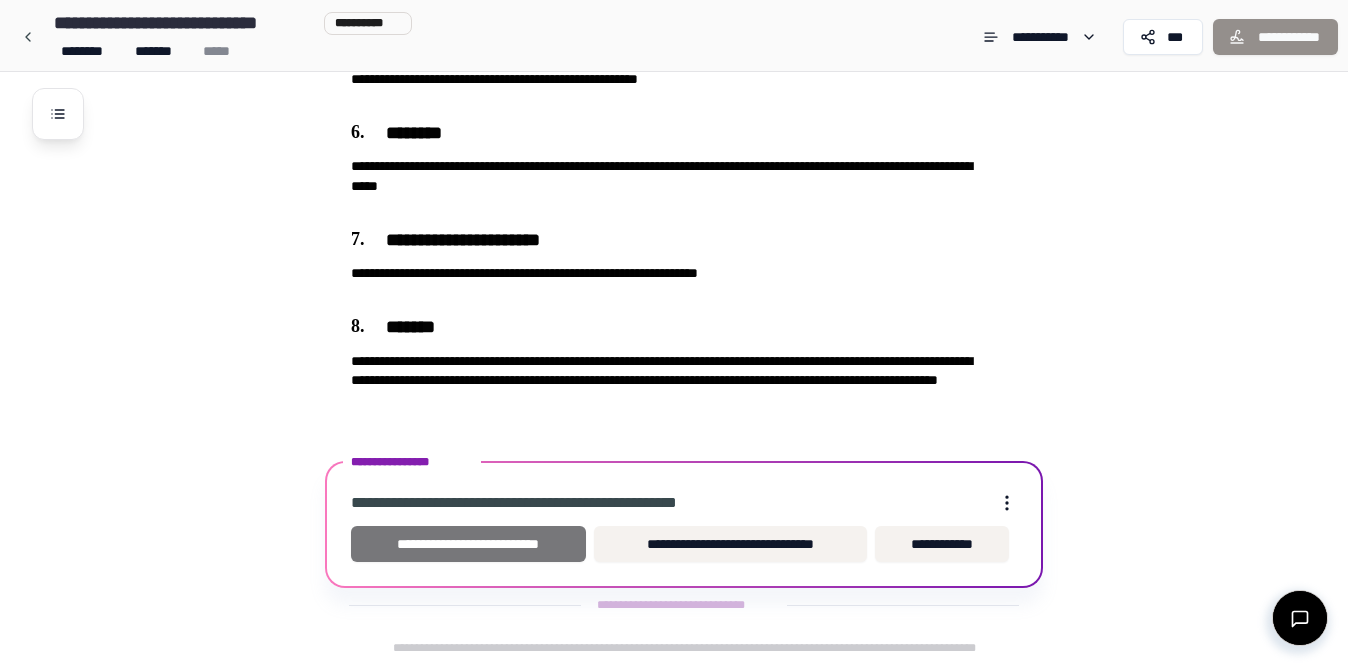 click on "**********" at bounding box center [468, 544] 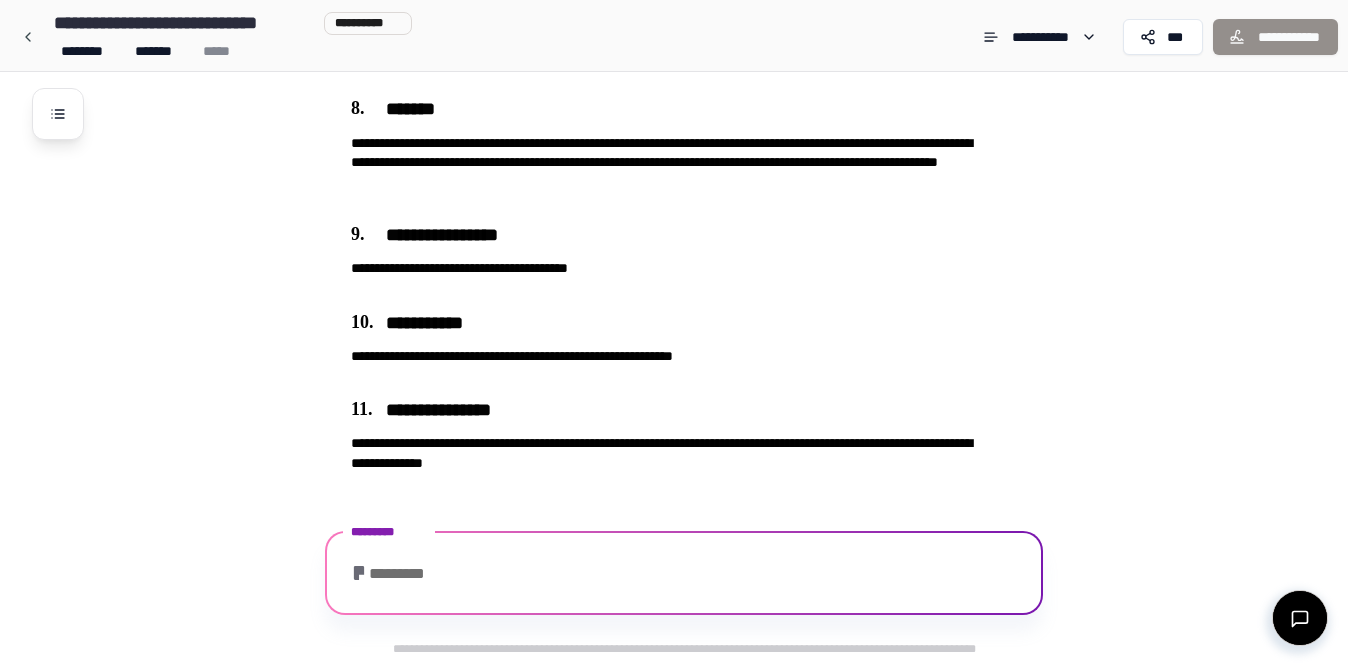 scroll, scrollTop: 995, scrollLeft: 0, axis: vertical 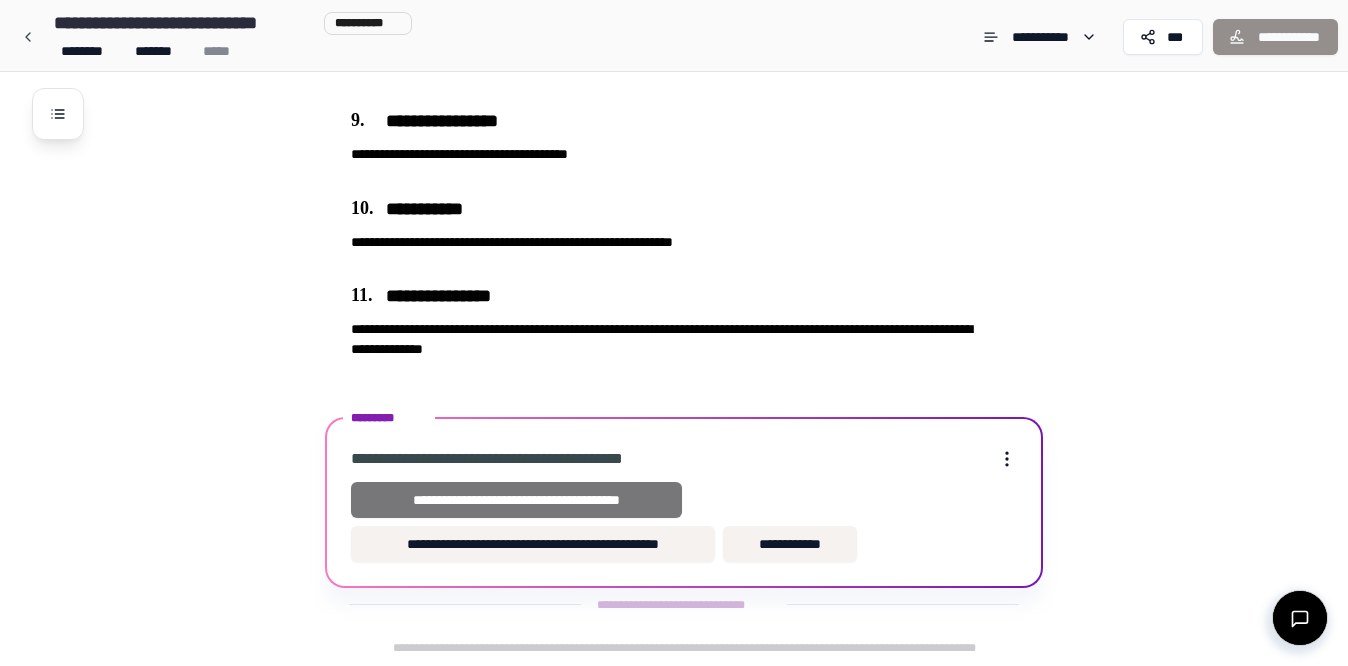 click on "**********" at bounding box center [516, 500] 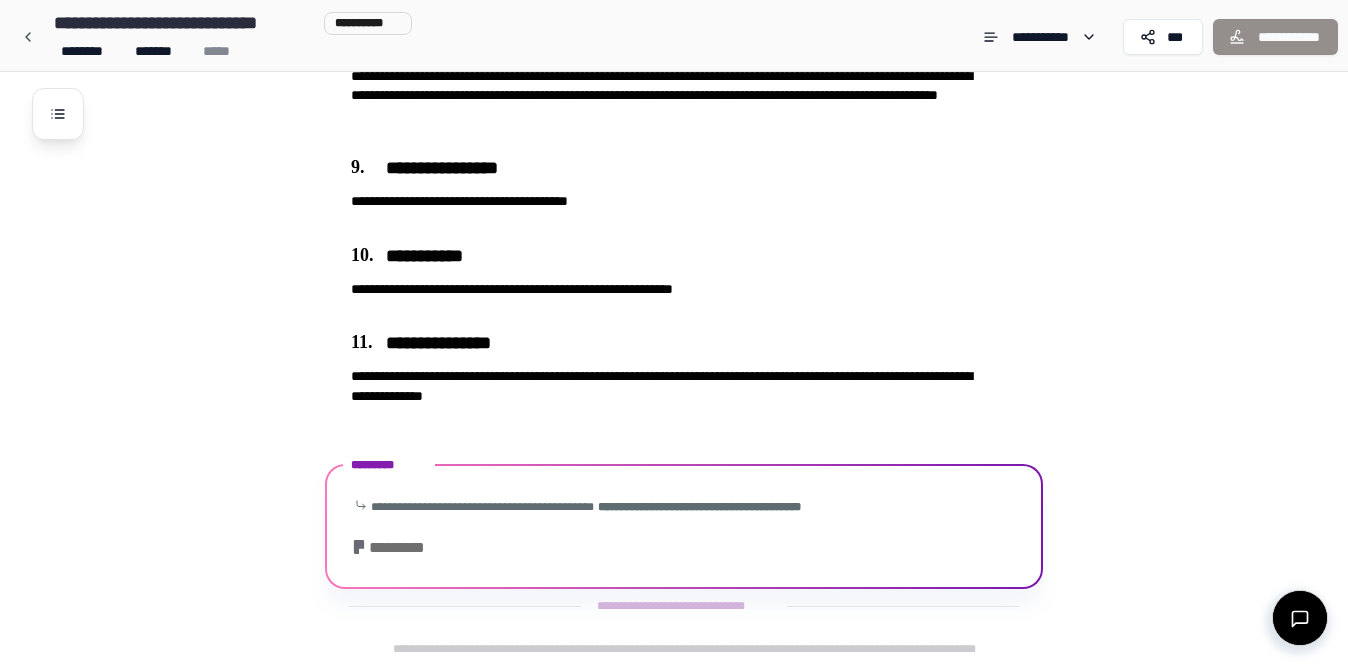 scroll, scrollTop: 1014, scrollLeft: 0, axis: vertical 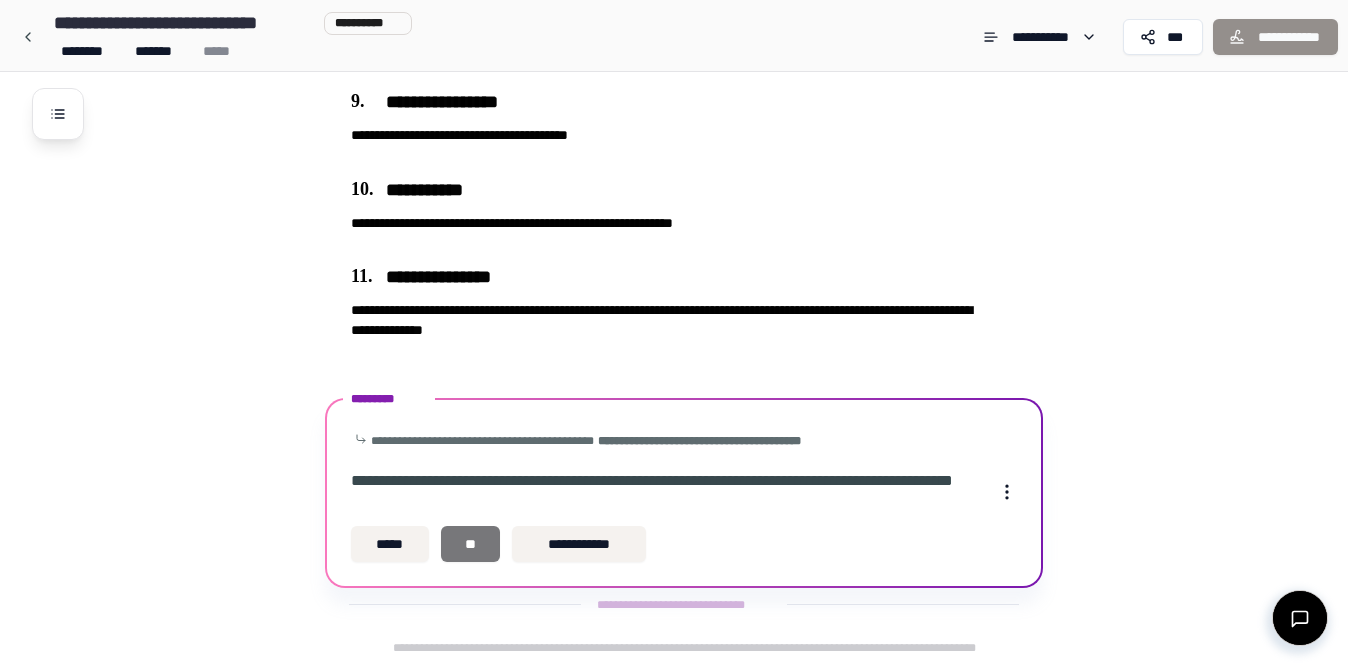click on "**" at bounding box center [471, 544] 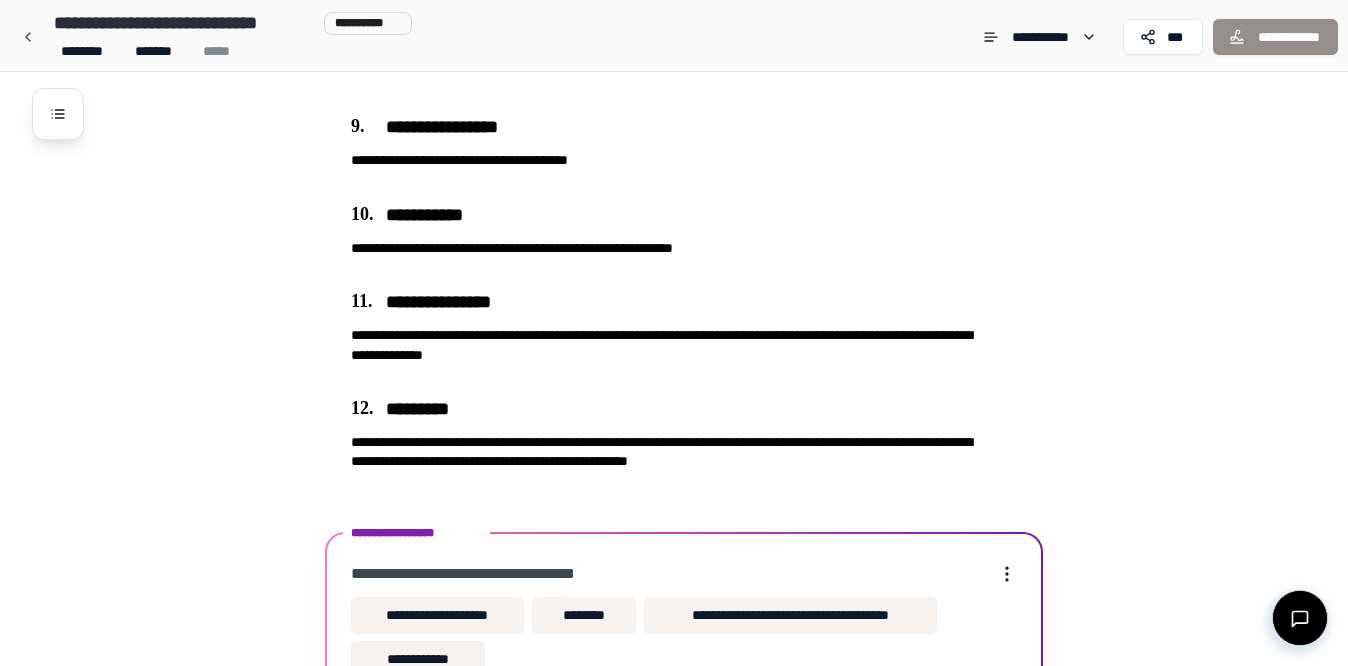 scroll, scrollTop: 1103, scrollLeft: 0, axis: vertical 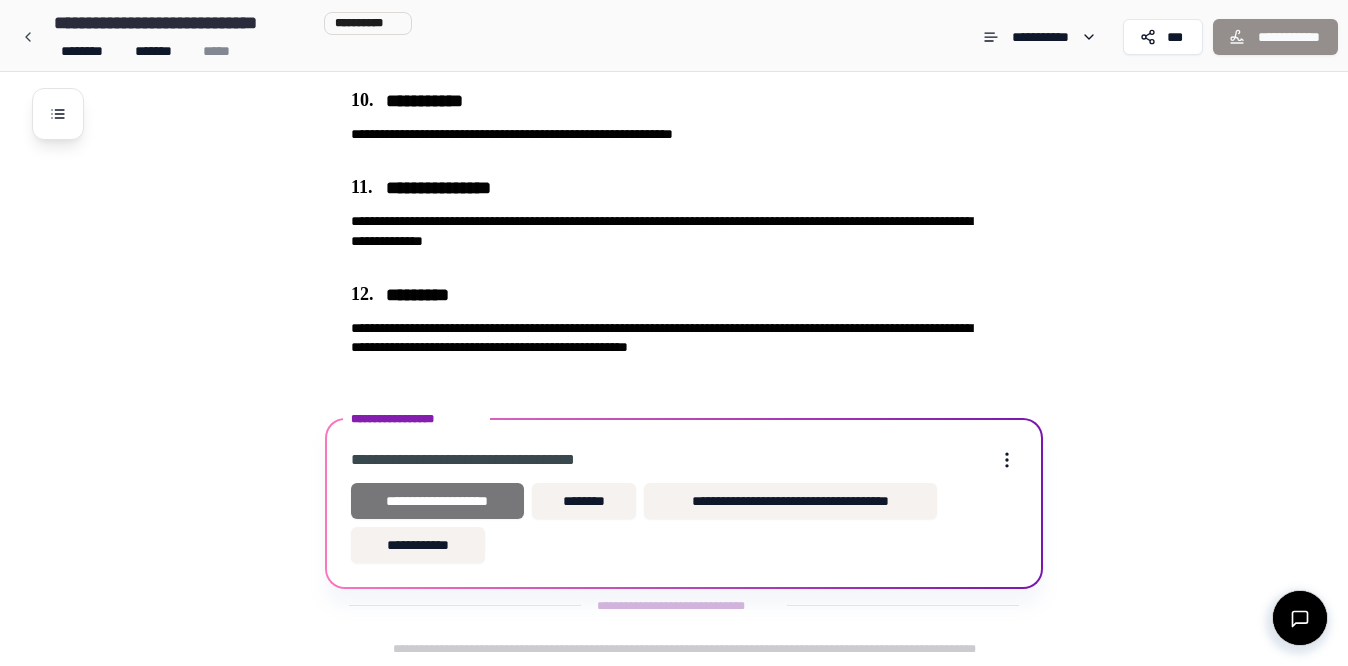 click on "**********" at bounding box center (437, 501) 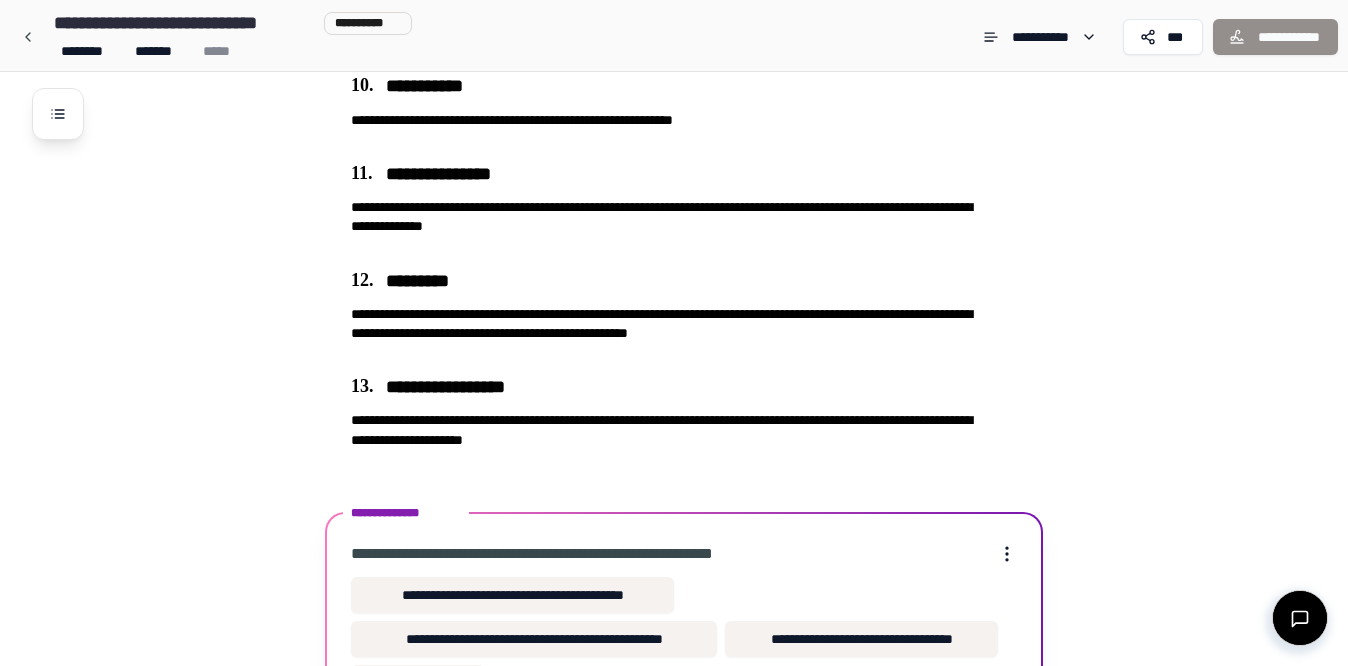scroll, scrollTop: 1256, scrollLeft: 0, axis: vertical 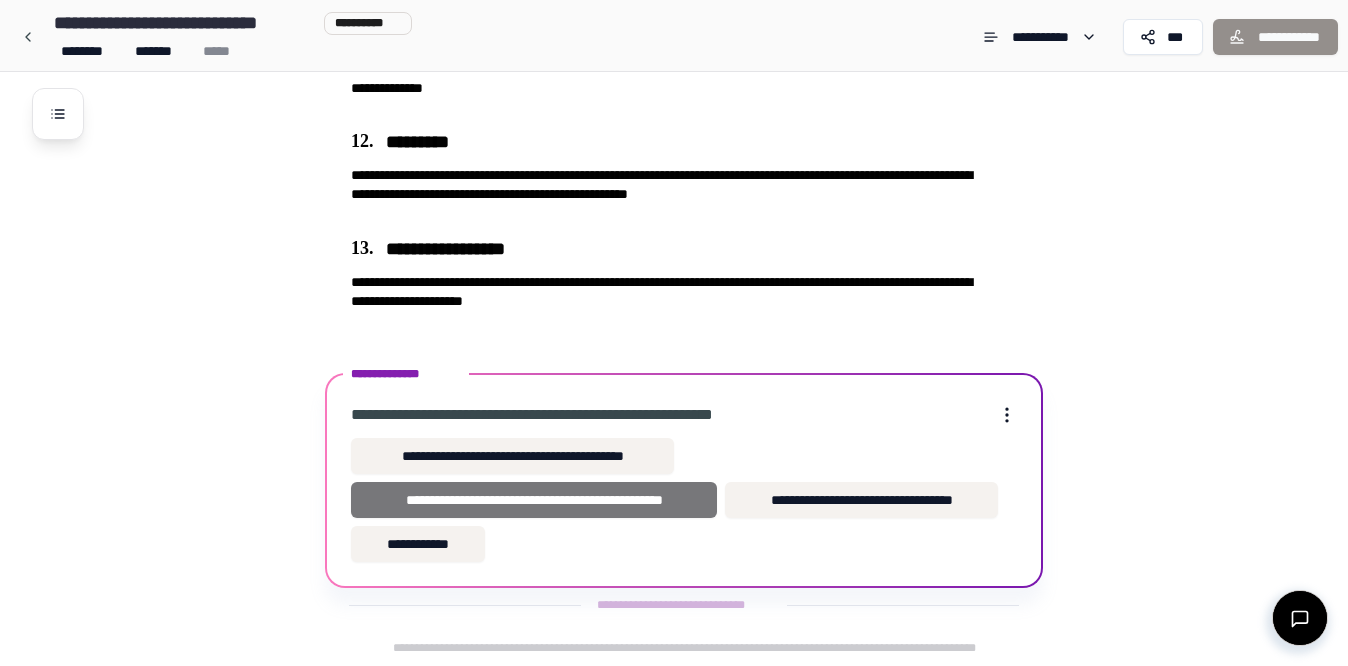 click on "**********" at bounding box center [534, 500] 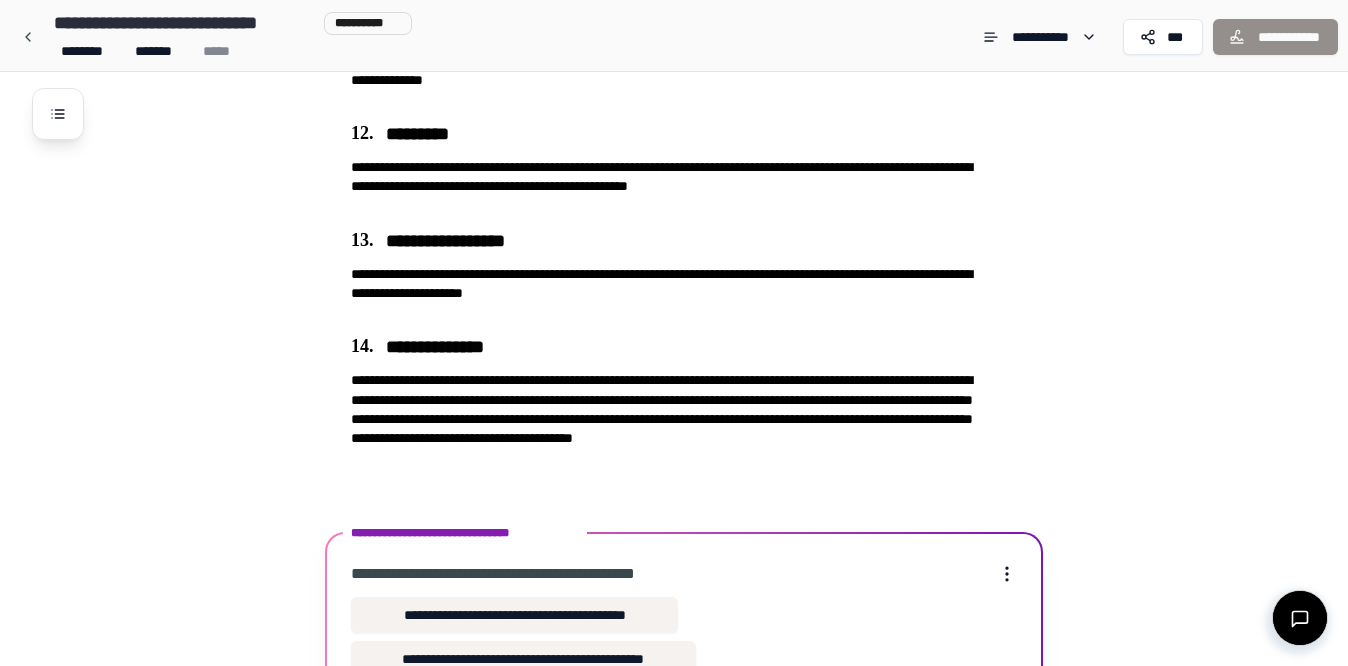 scroll, scrollTop: 1486, scrollLeft: 0, axis: vertical 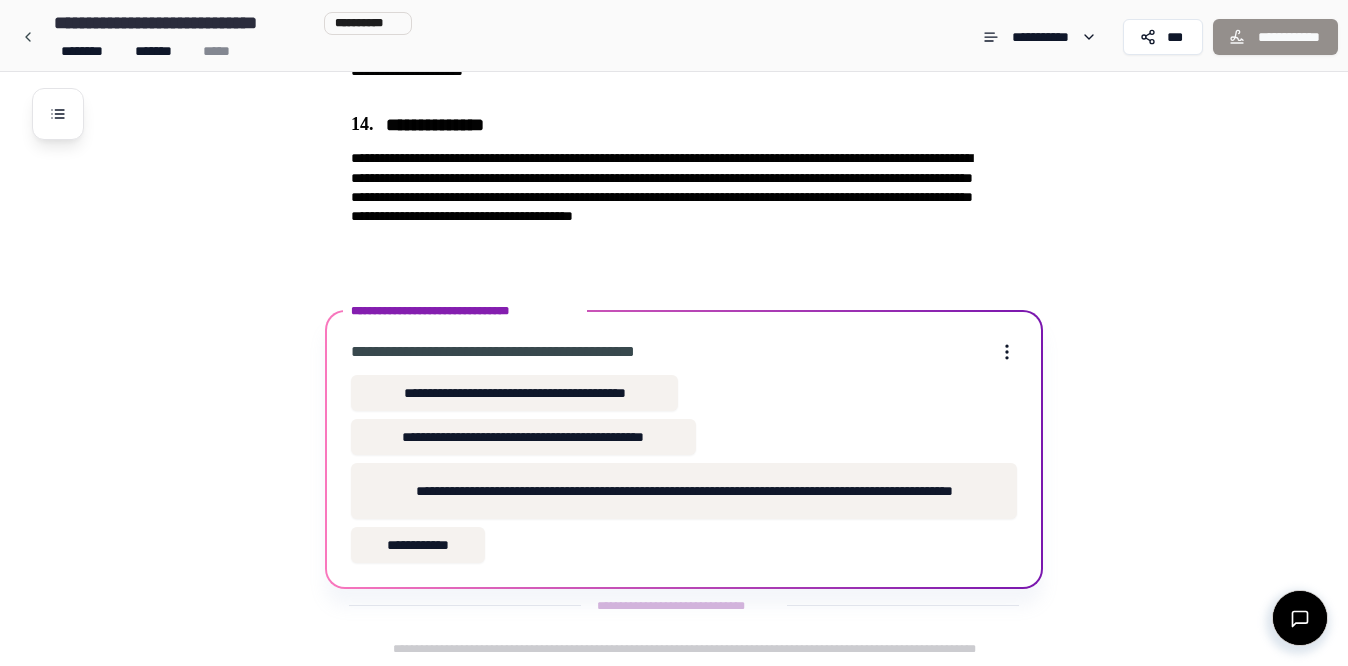 click at bounding box center (1300, 618) 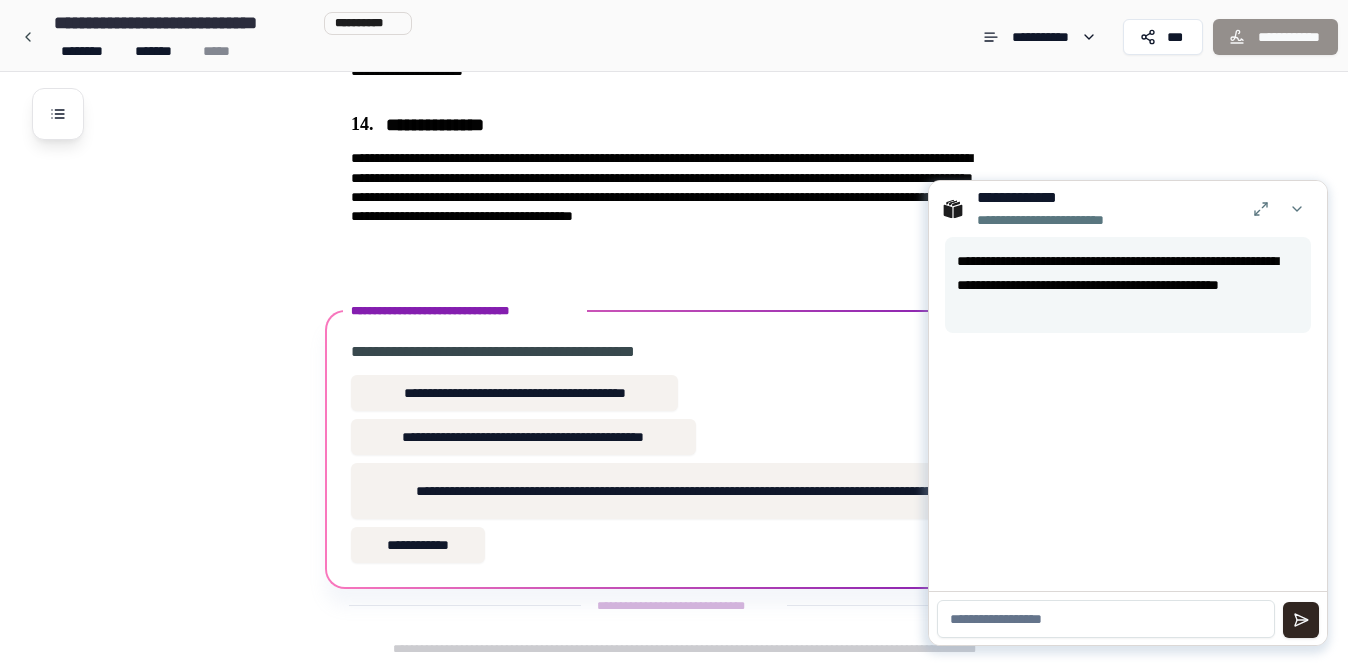 click at bounding box center [1106, 619] 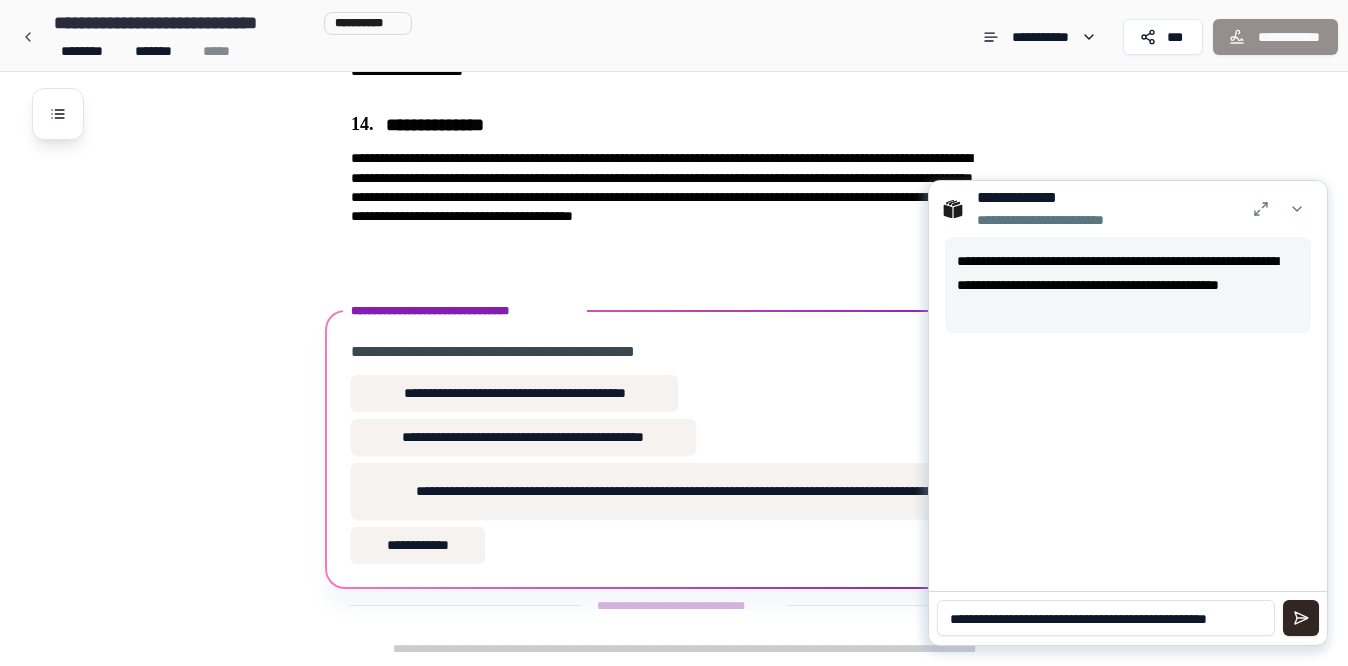 scroll, scrollTop: 0, scrollLeft: 0, axis: both 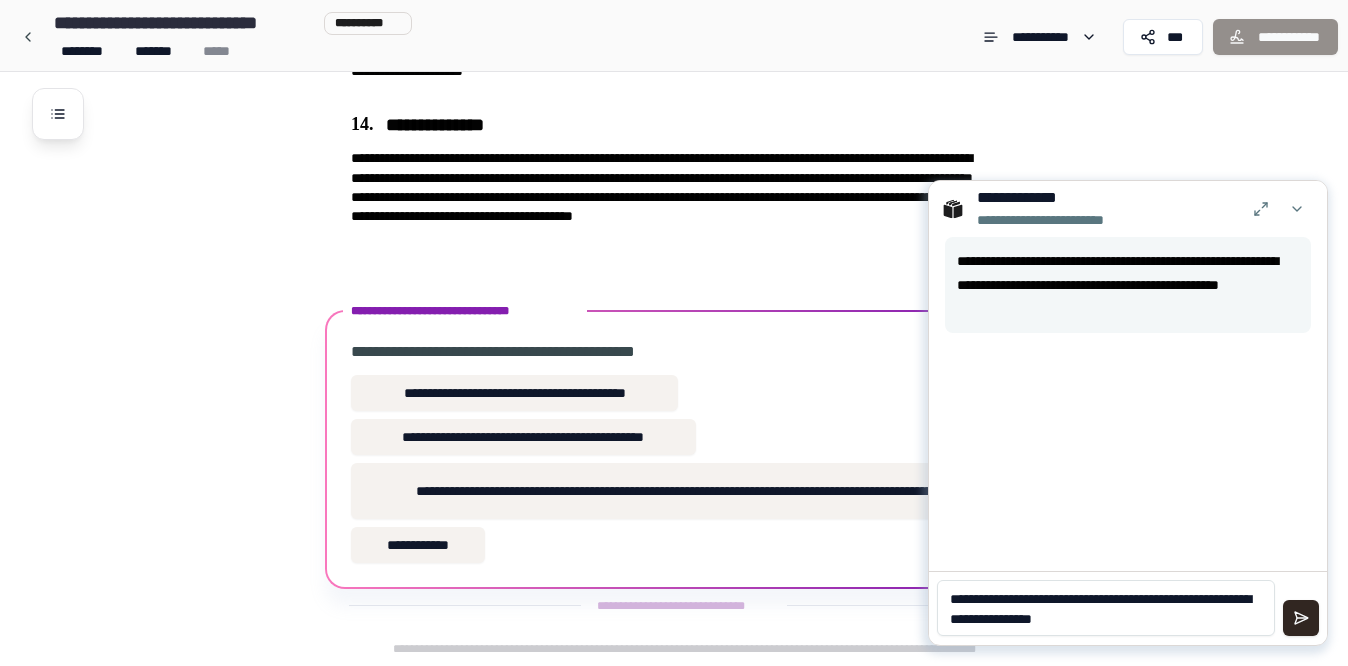 type on "**********" 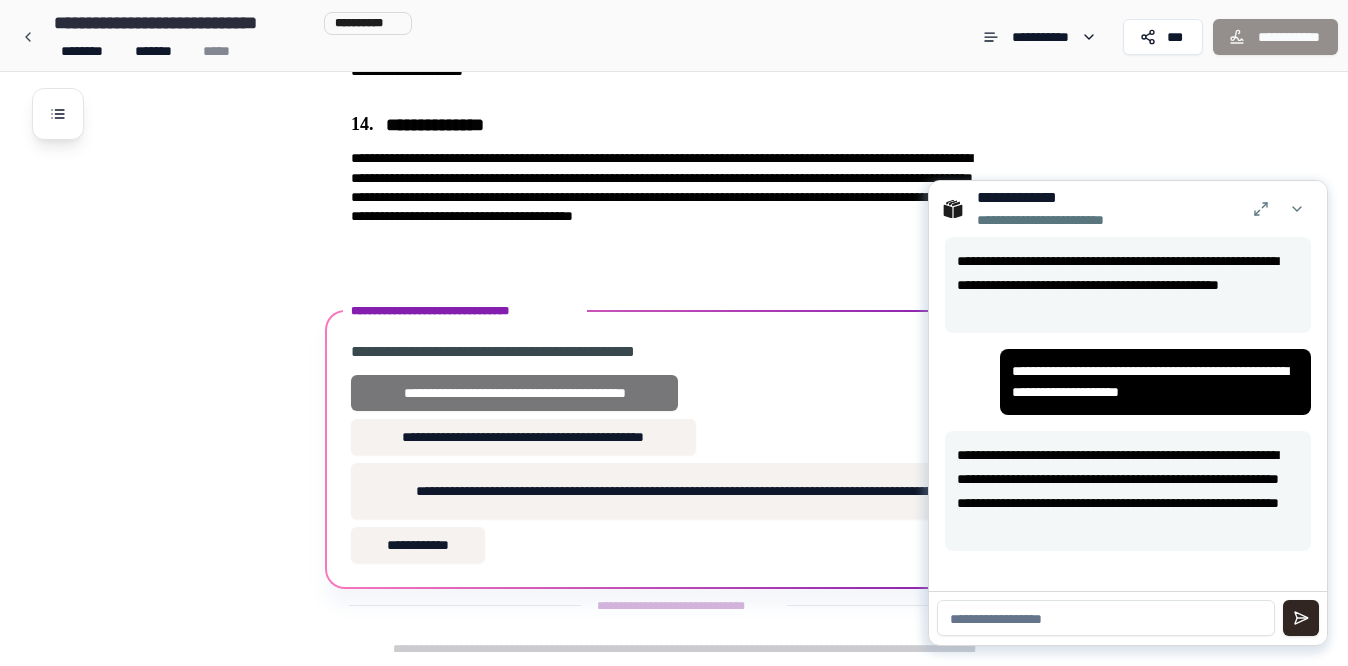 click on "**********" at bounding box center (514, 393) 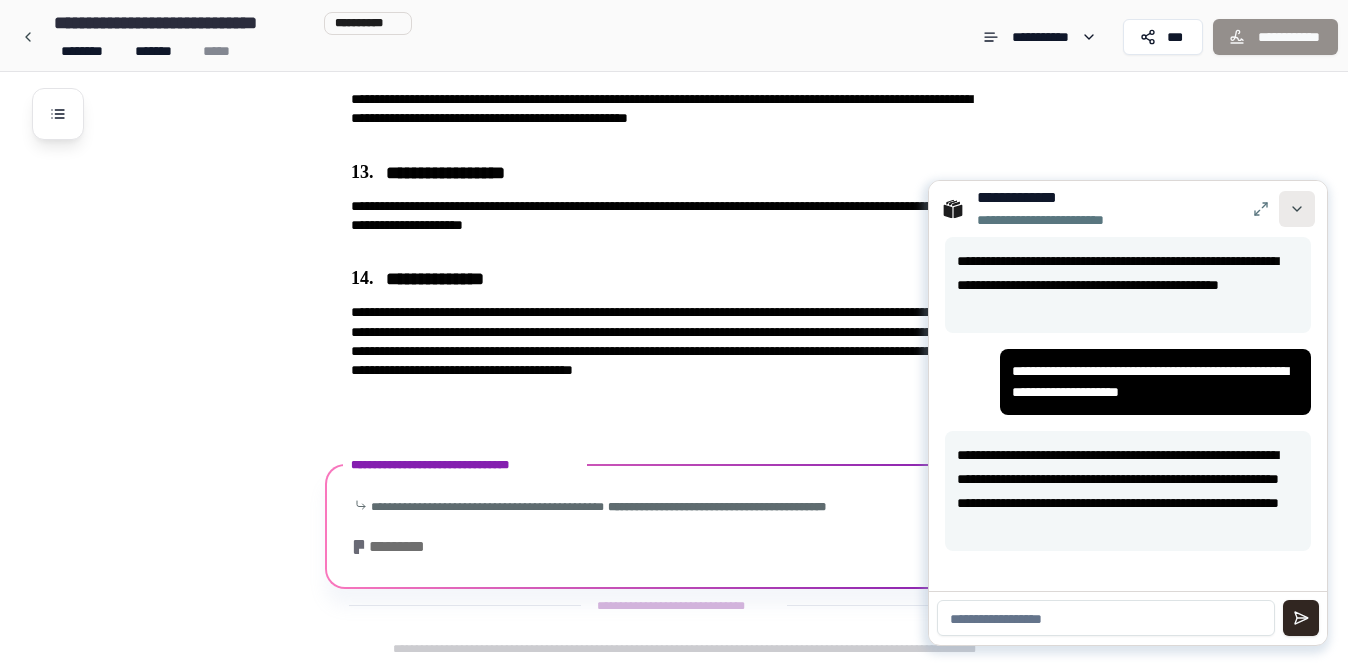 click at bounding box center [1297, 209] 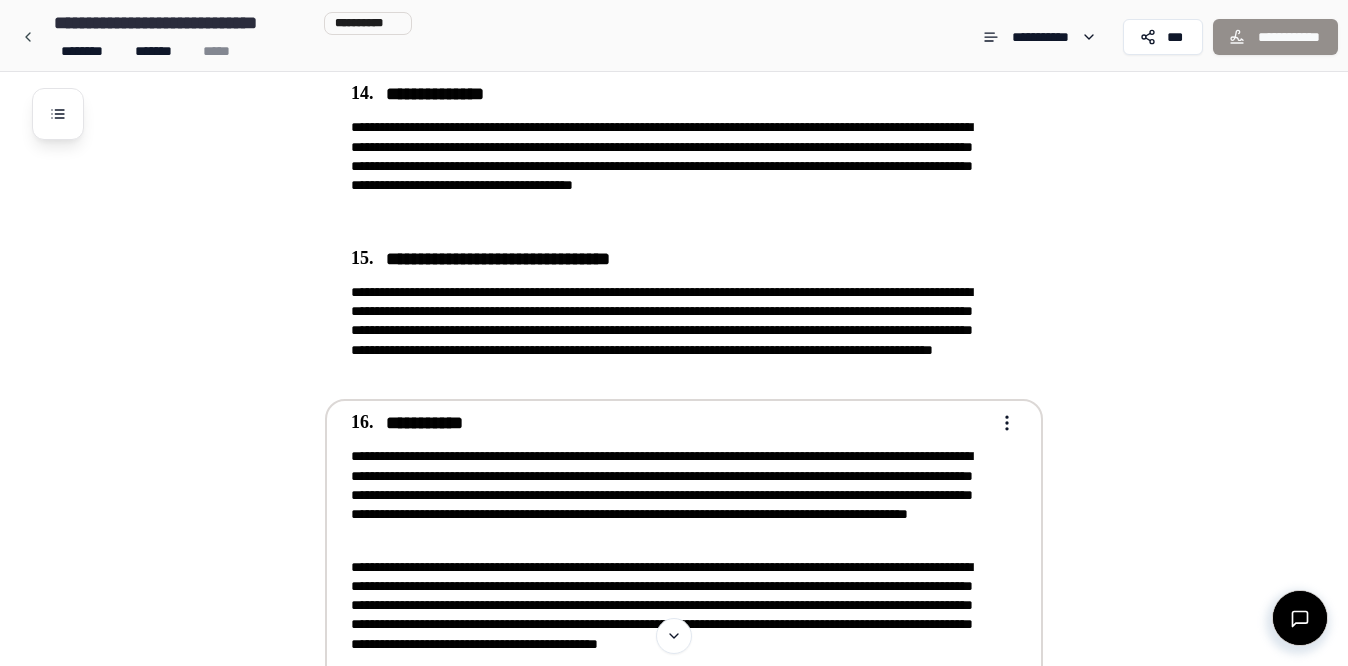 scroll, scrollTop: 1446, scrollLeft: 0, axis: vertical 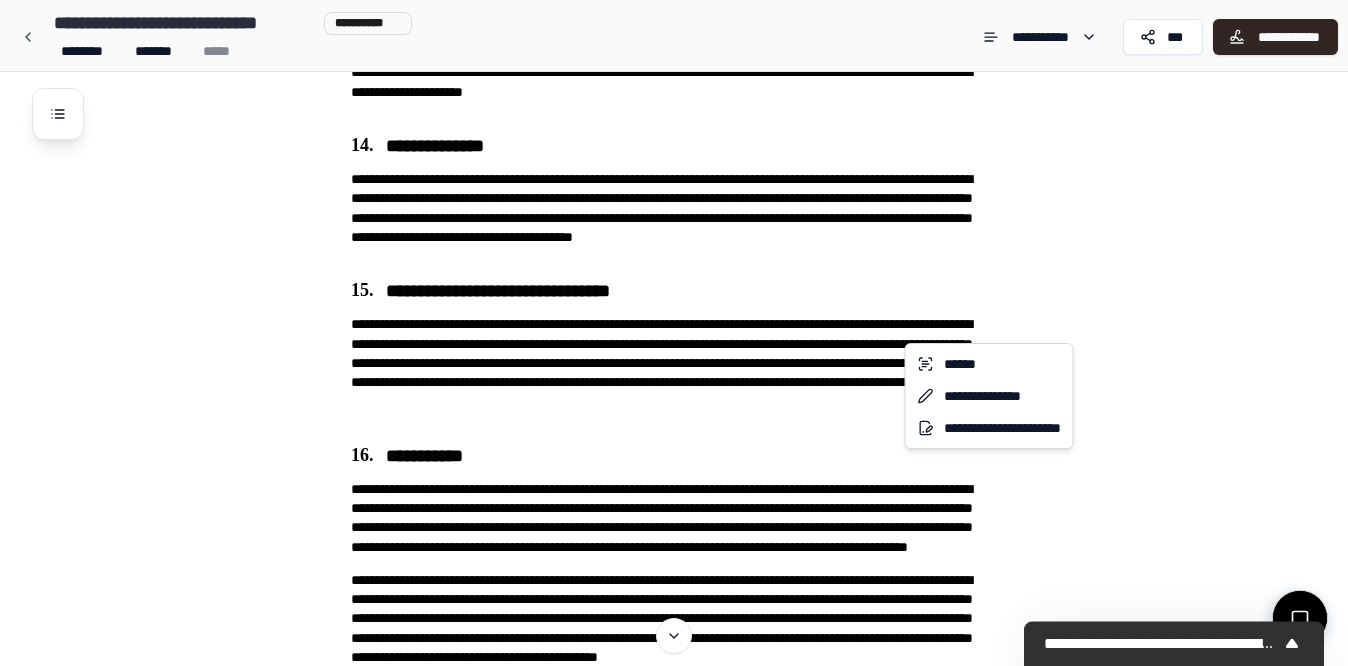 click on "**********" at bounding box center (674, 219) 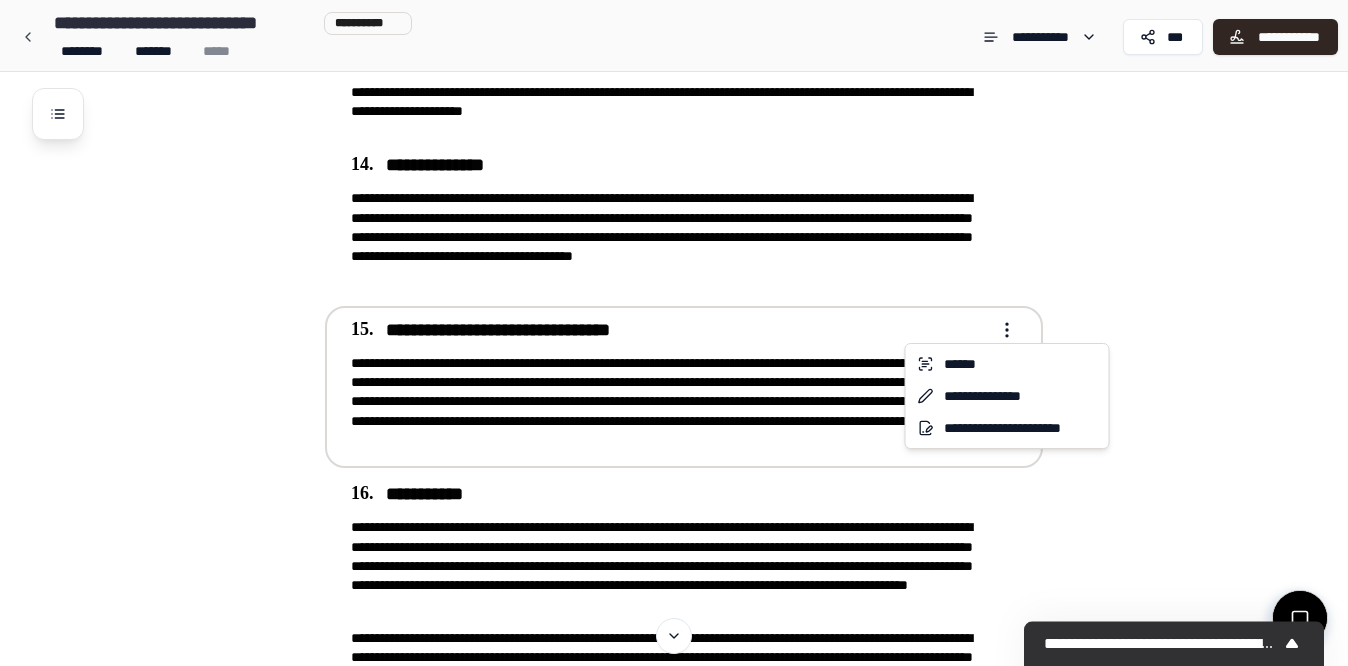 click on "**********" at bounding box center [674, 219] 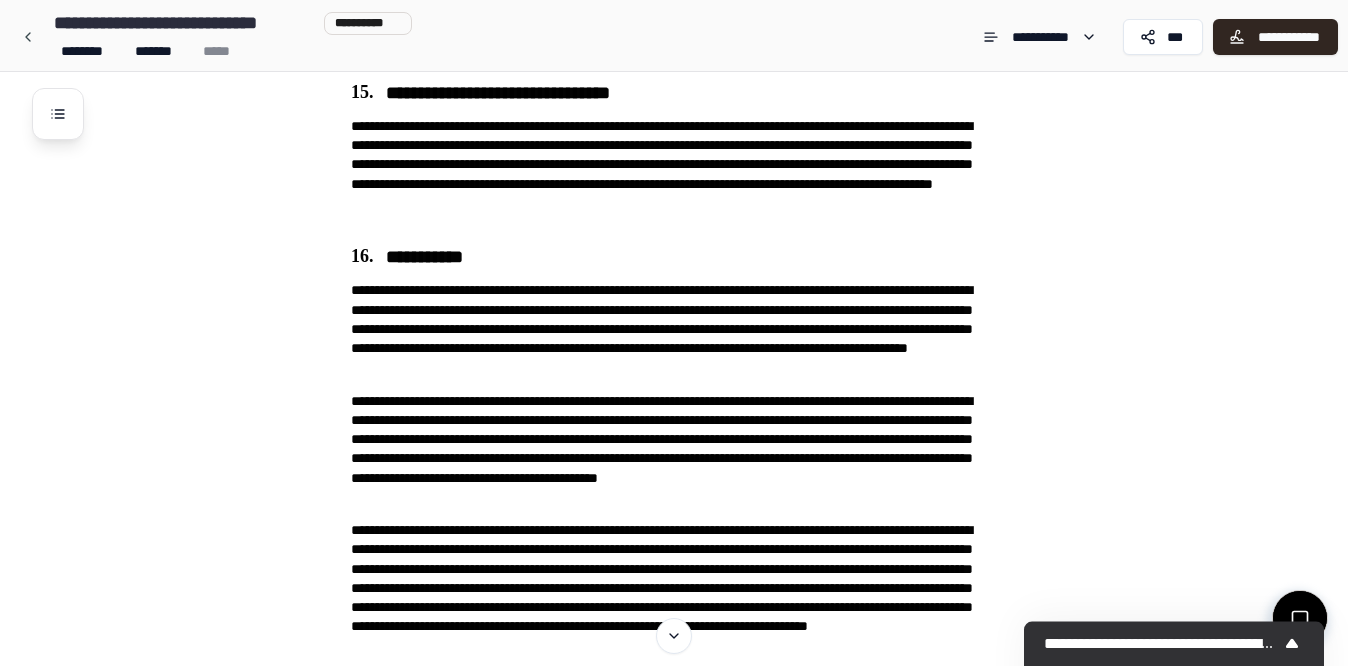 scroll, scrollTop: 1678, scrollLeft: 0, axis: vertical 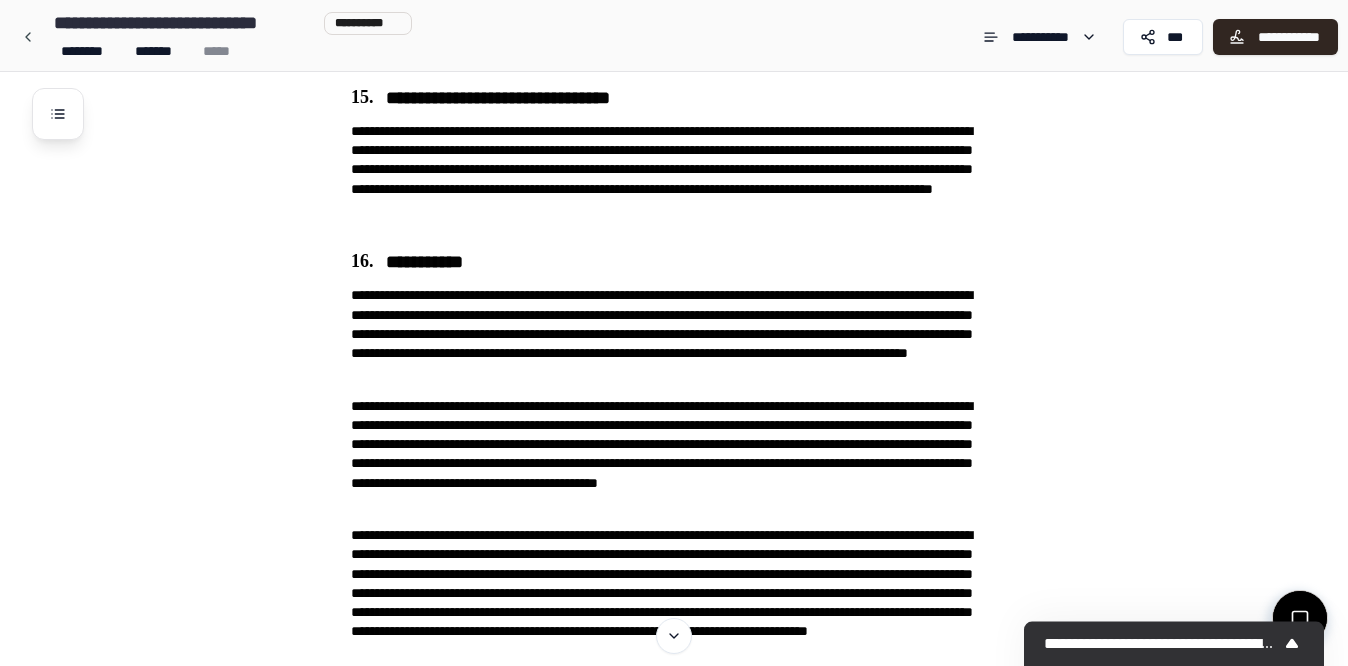 click at bounding box center (1300, 618) 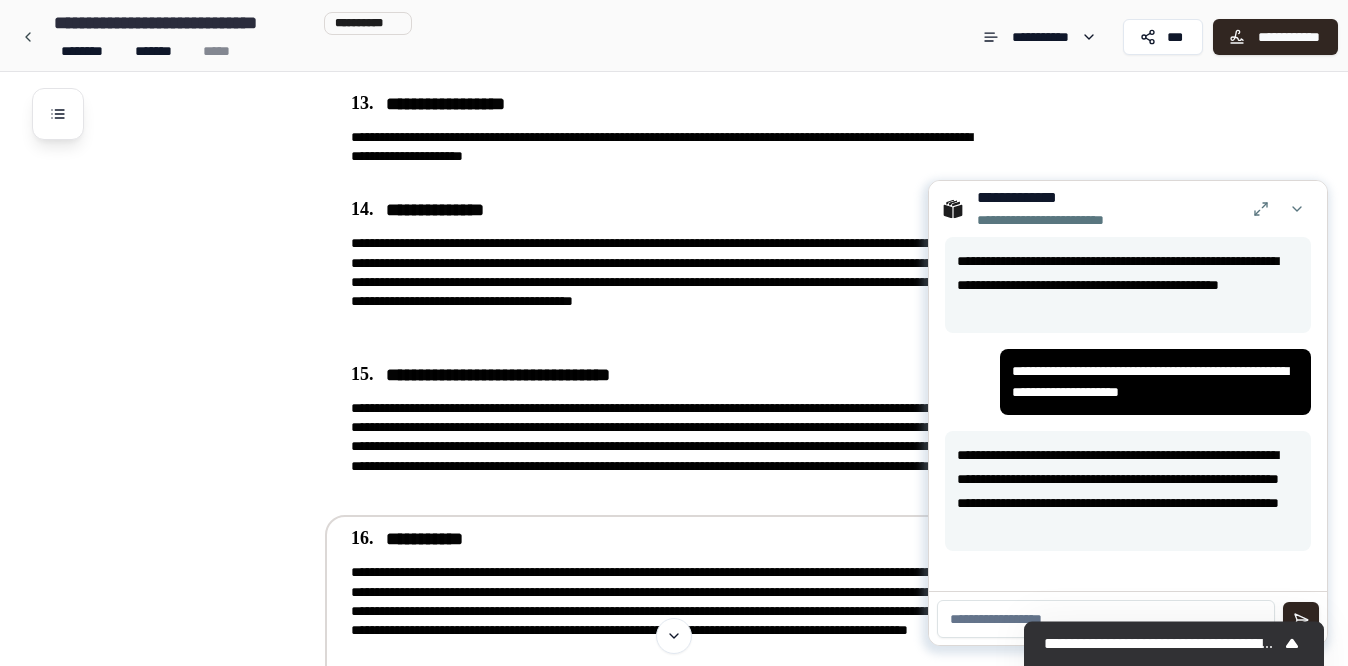 scroll, scrollTop: 1400, scrollLeft: 0, axis: vertical 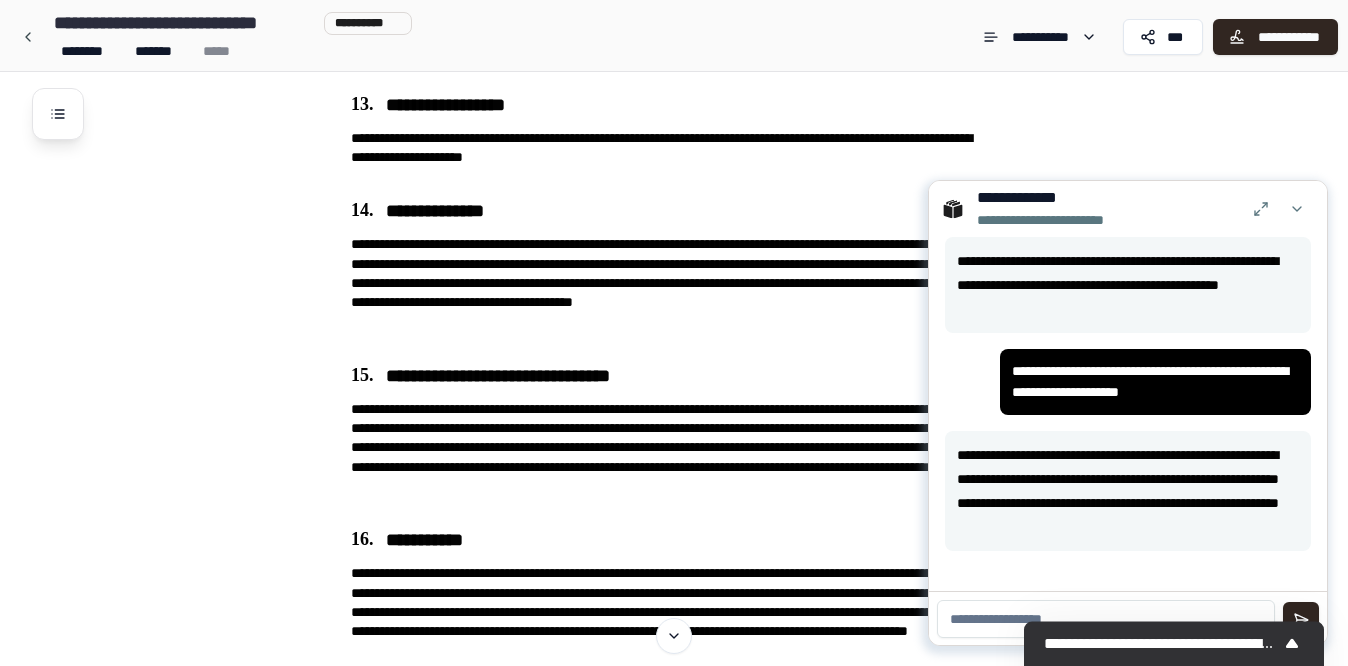 click at bounding box center (1106, 619) 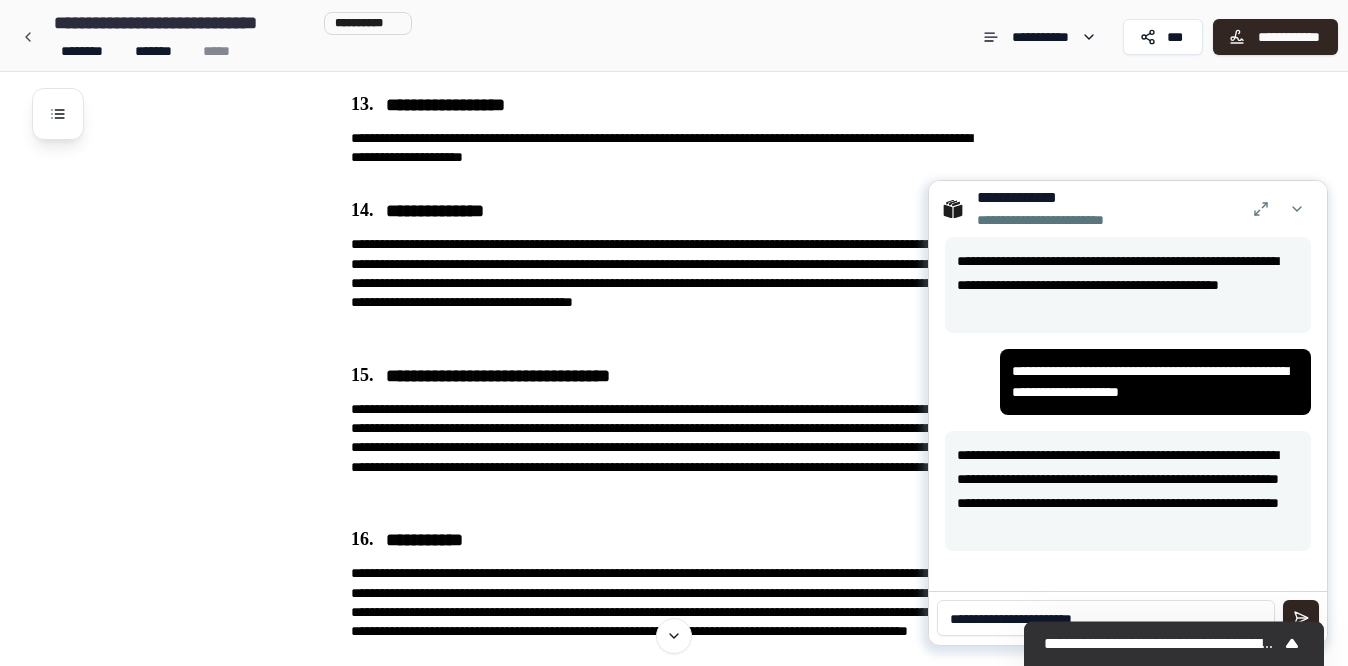 type on "**********" 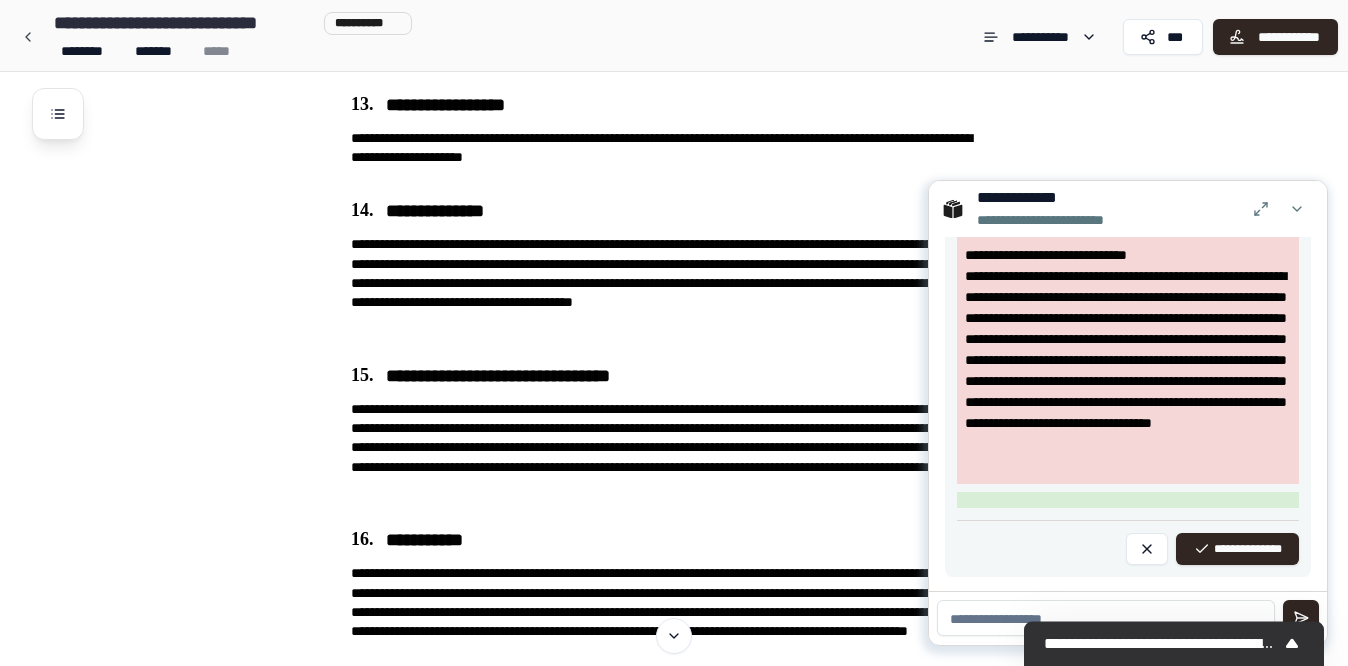 scroll, scrollTop: 541, scrollLeft: 0, axis: vertical 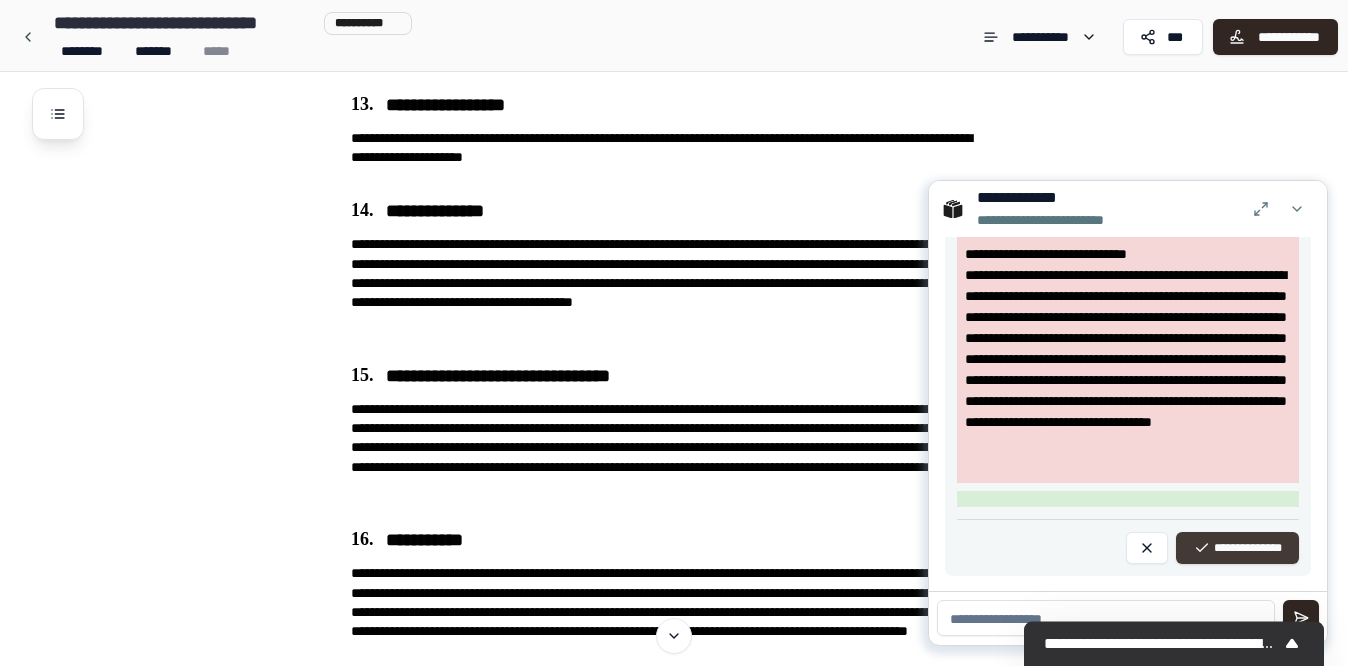 click on "**********" at bounding box center (1237, 548) 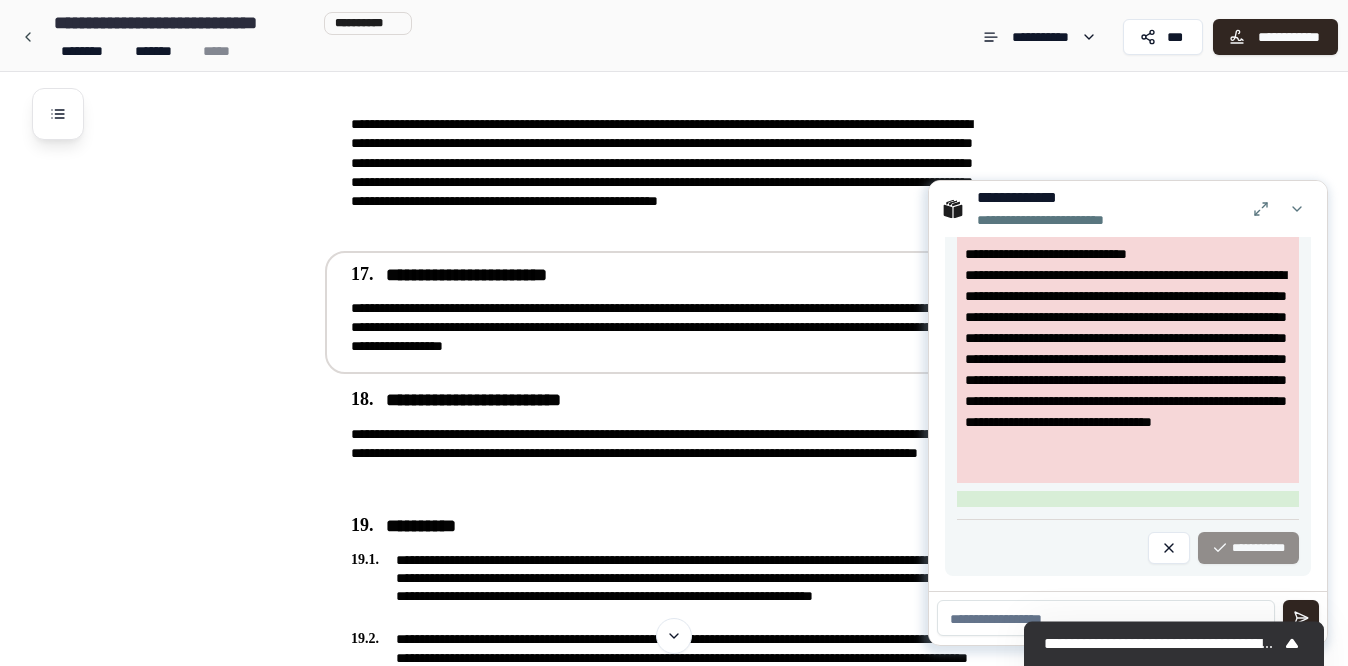 scroll, scrollTop: 2262, scrollLeft: 0, axis: vertical 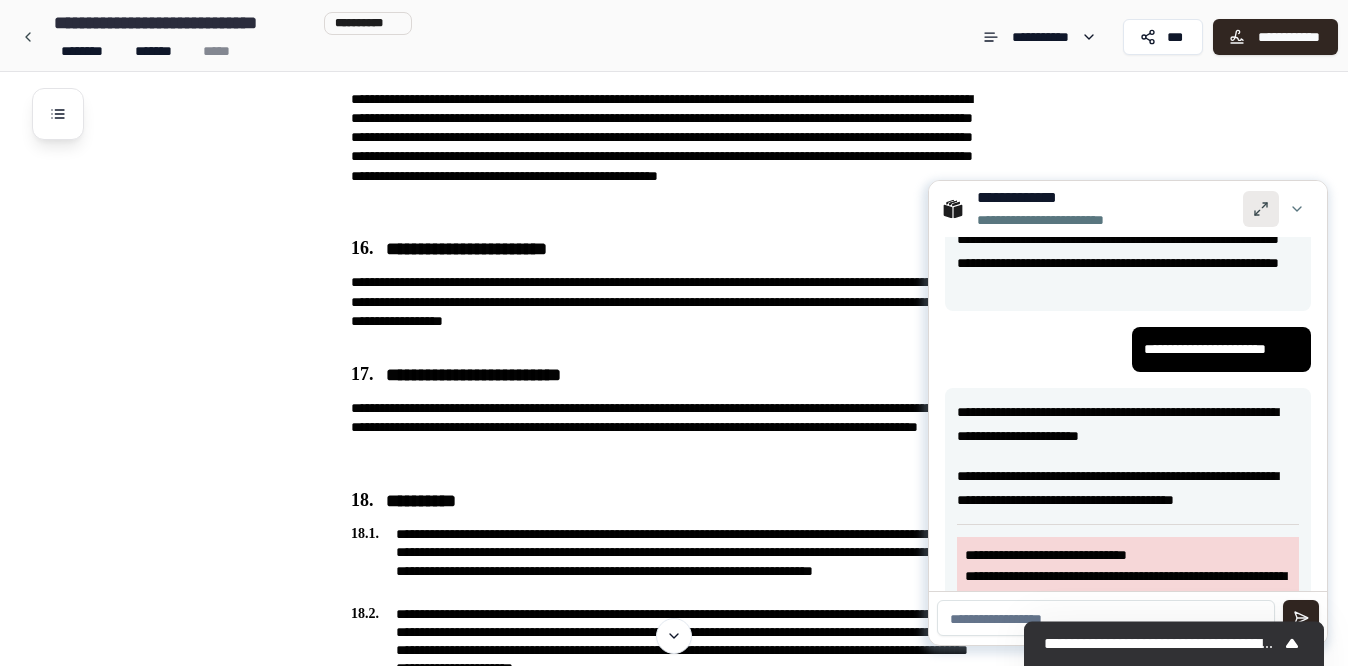 click at bounding box center [1261, 209] 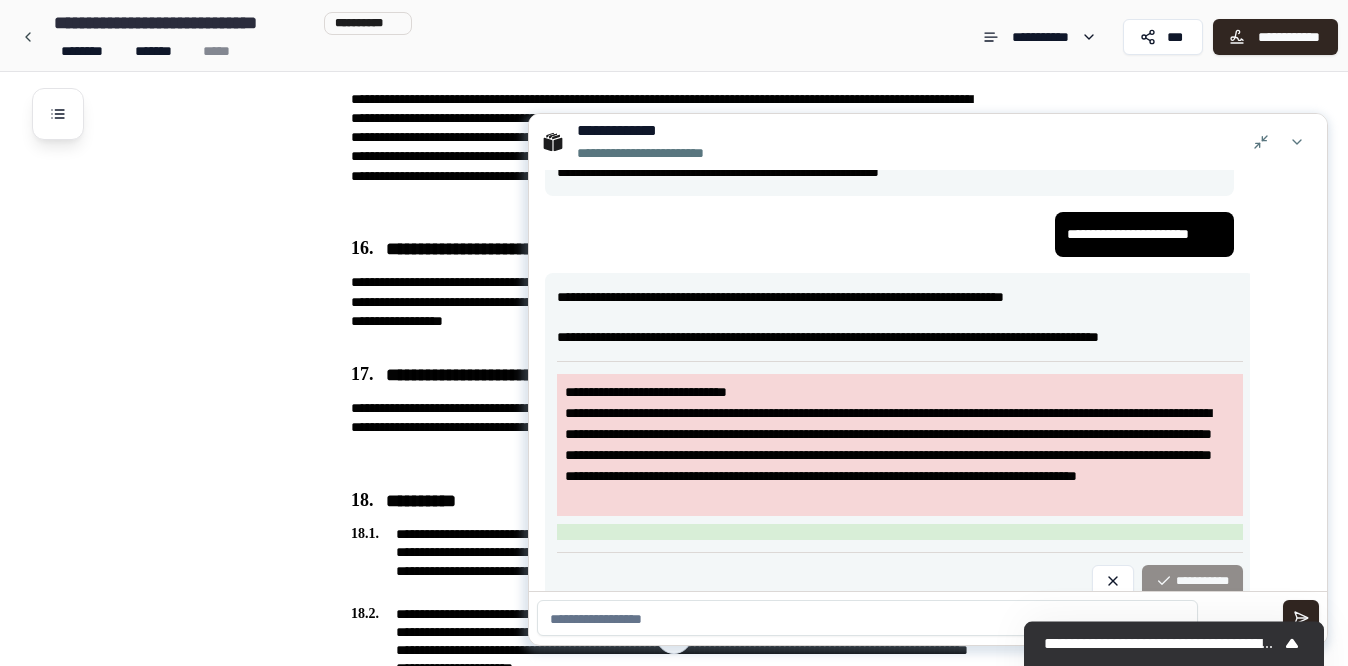 scroll, scrollTop: 0, scrollLeft: 0, axis: both 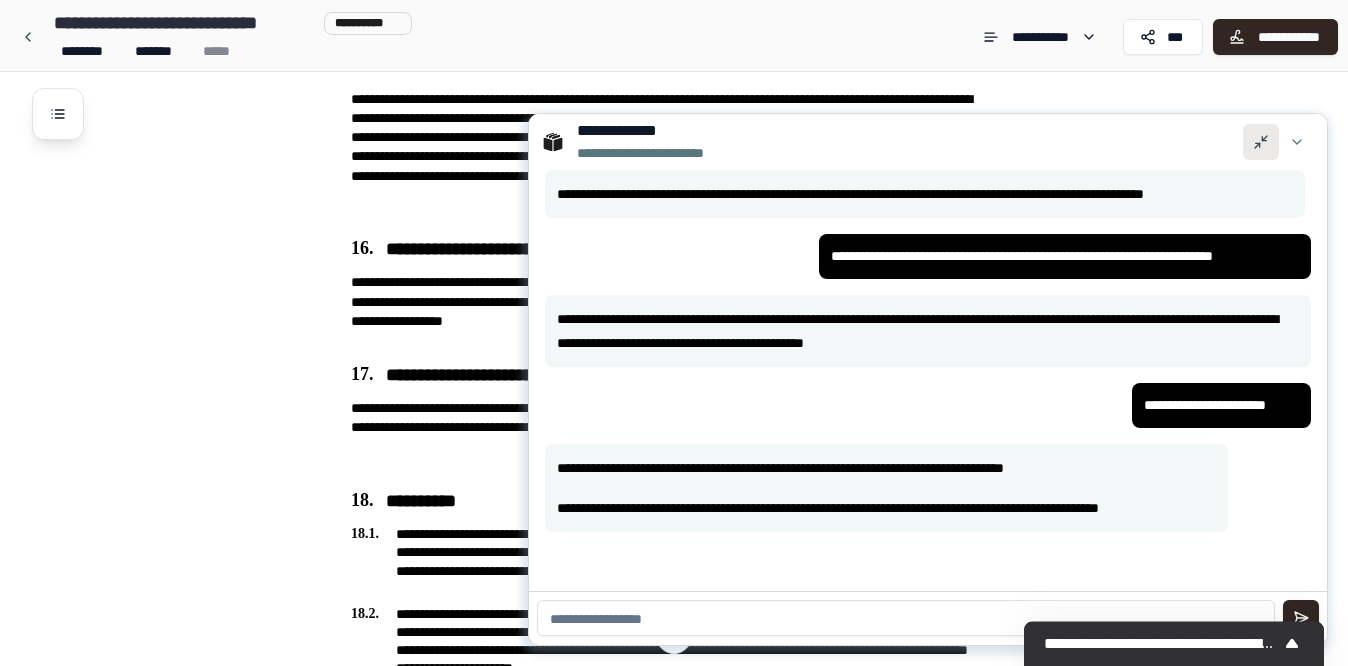 click at bounding box center (1261, 142) 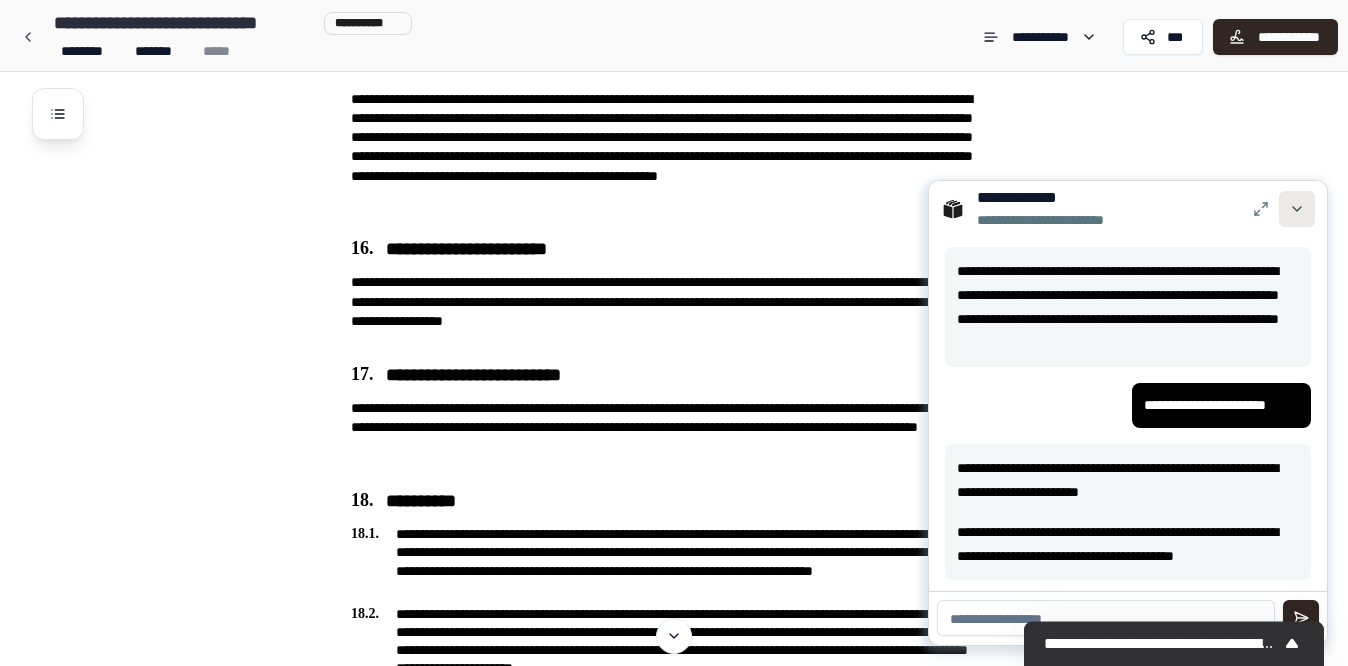 scroll, scrollTop: 186, scrollLeft: 0, axis: vertical 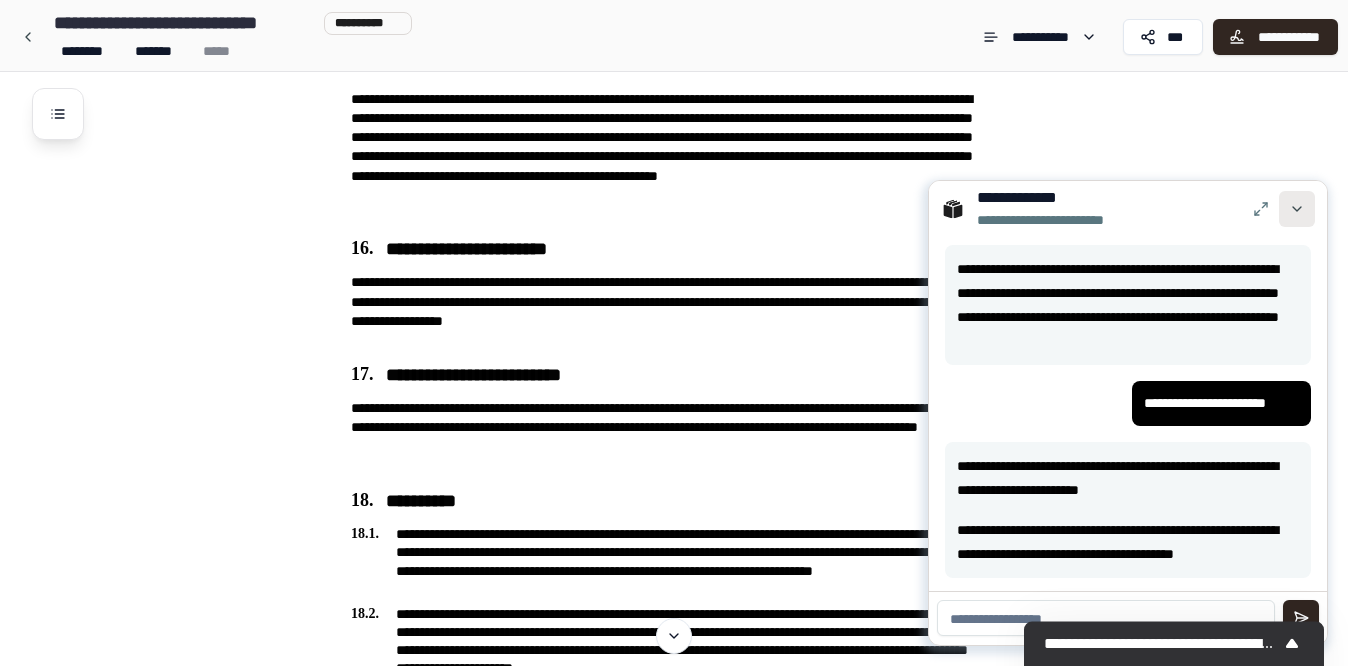 click at bounding box center [1297, 209] 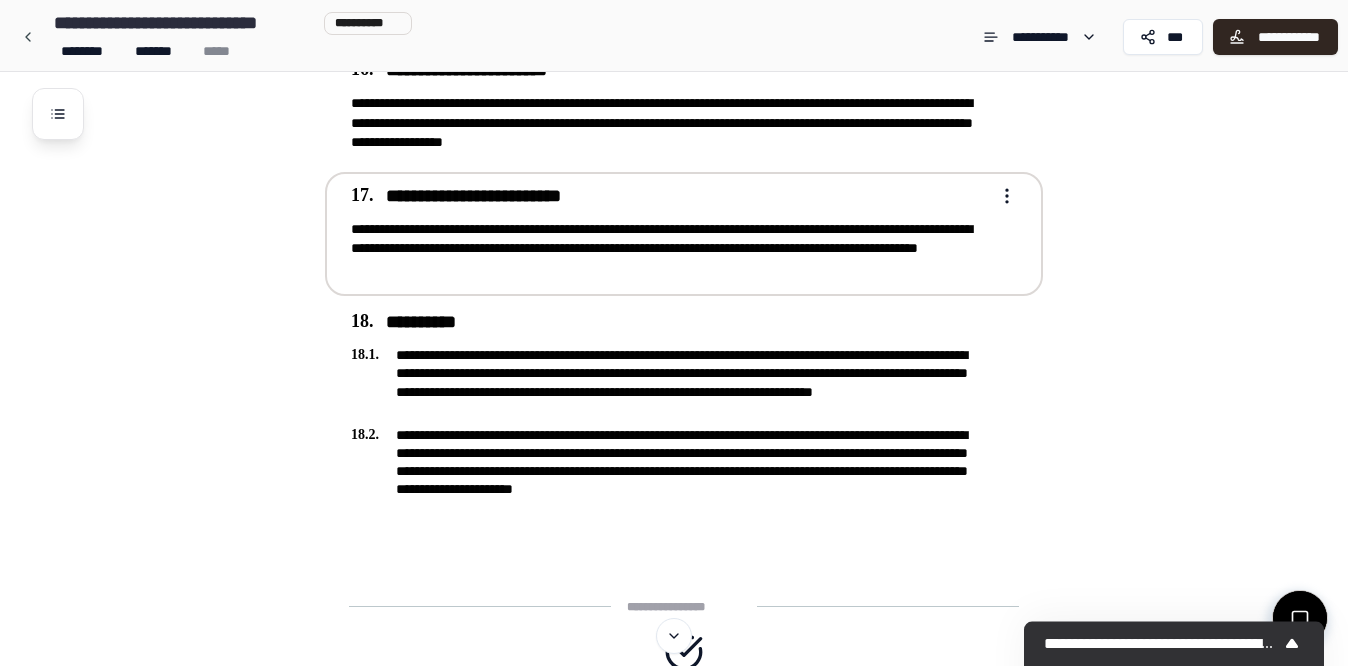 scroll, scrollTop: 2307, scrollLeft: 0, axis: vertical 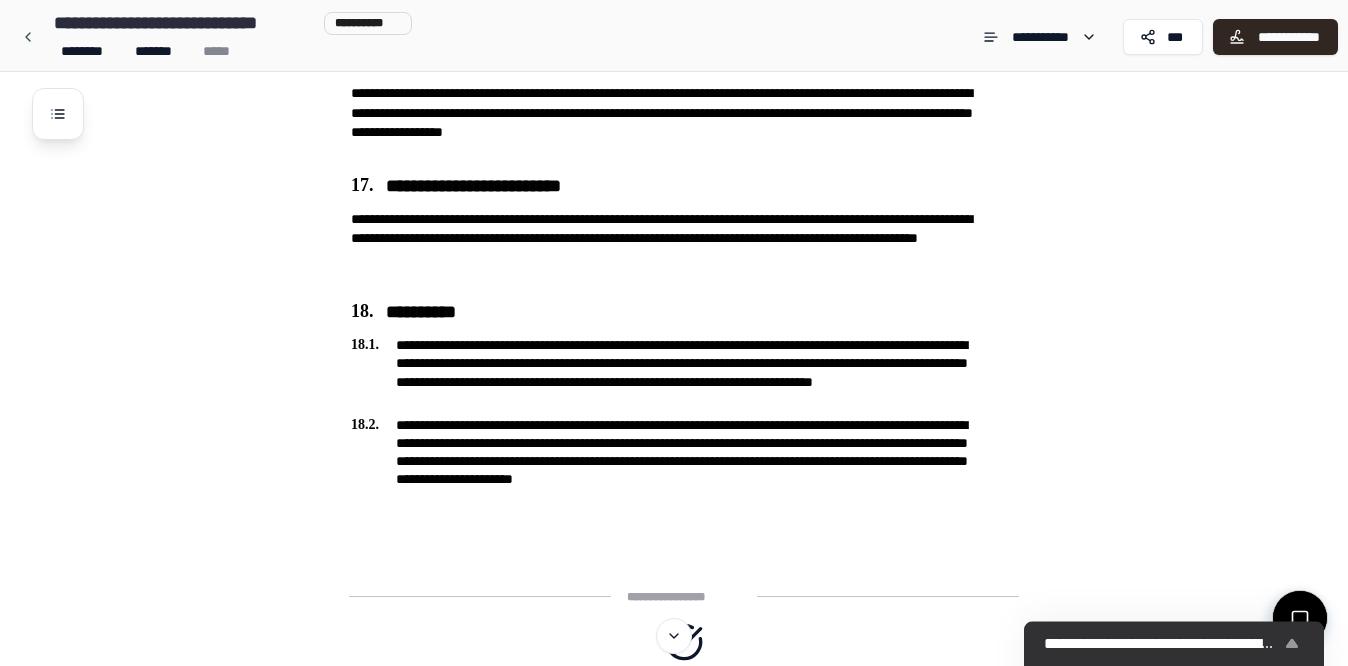 click on "**********" at bounding box center (1162, 644) 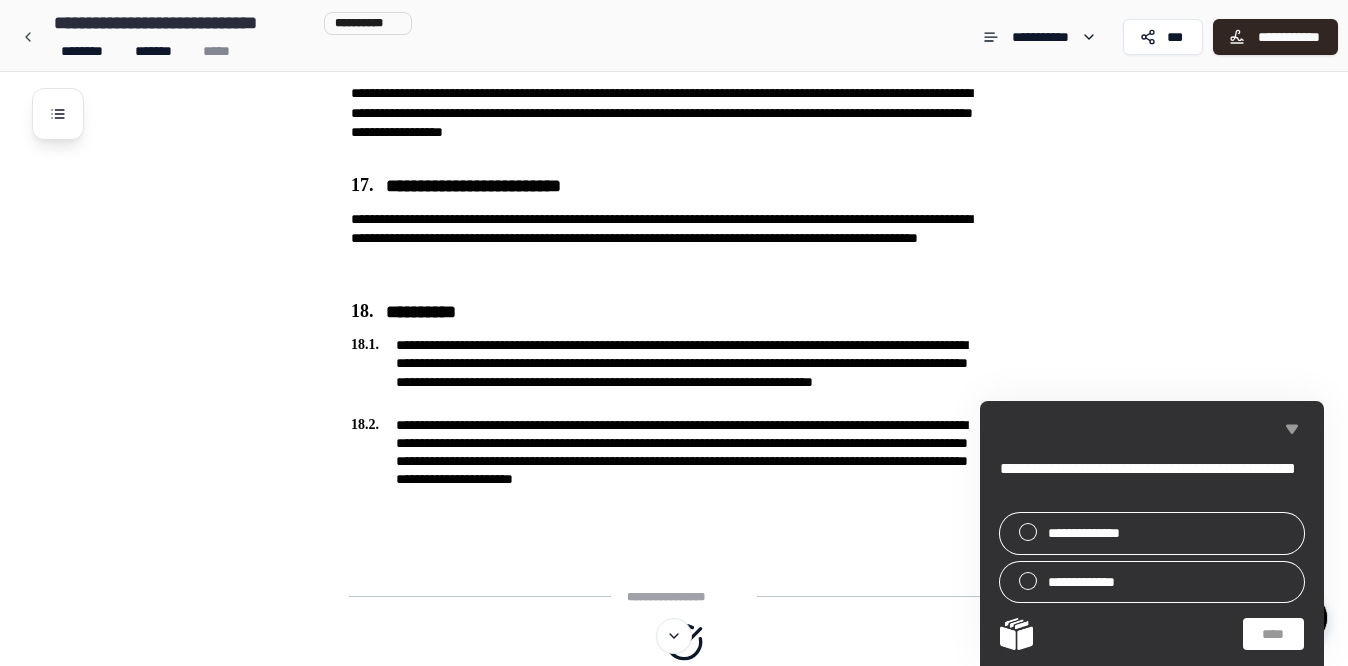 click 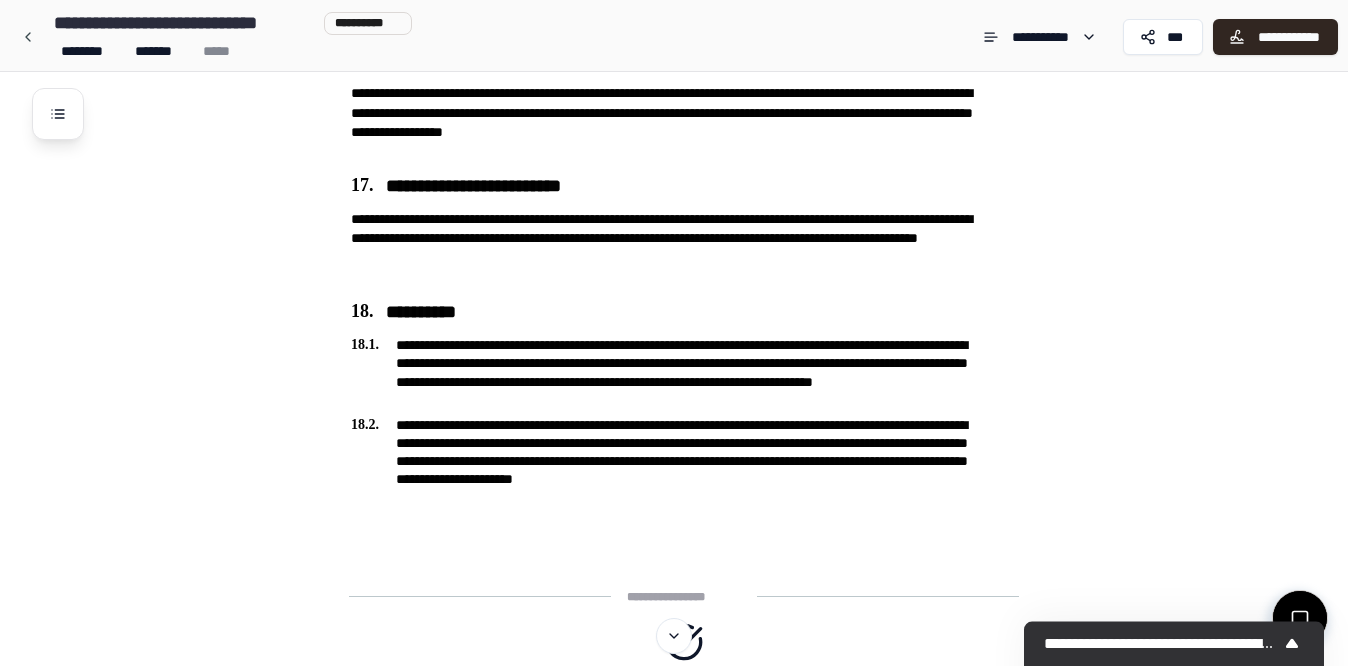 click at bounding box center (1300, 618) 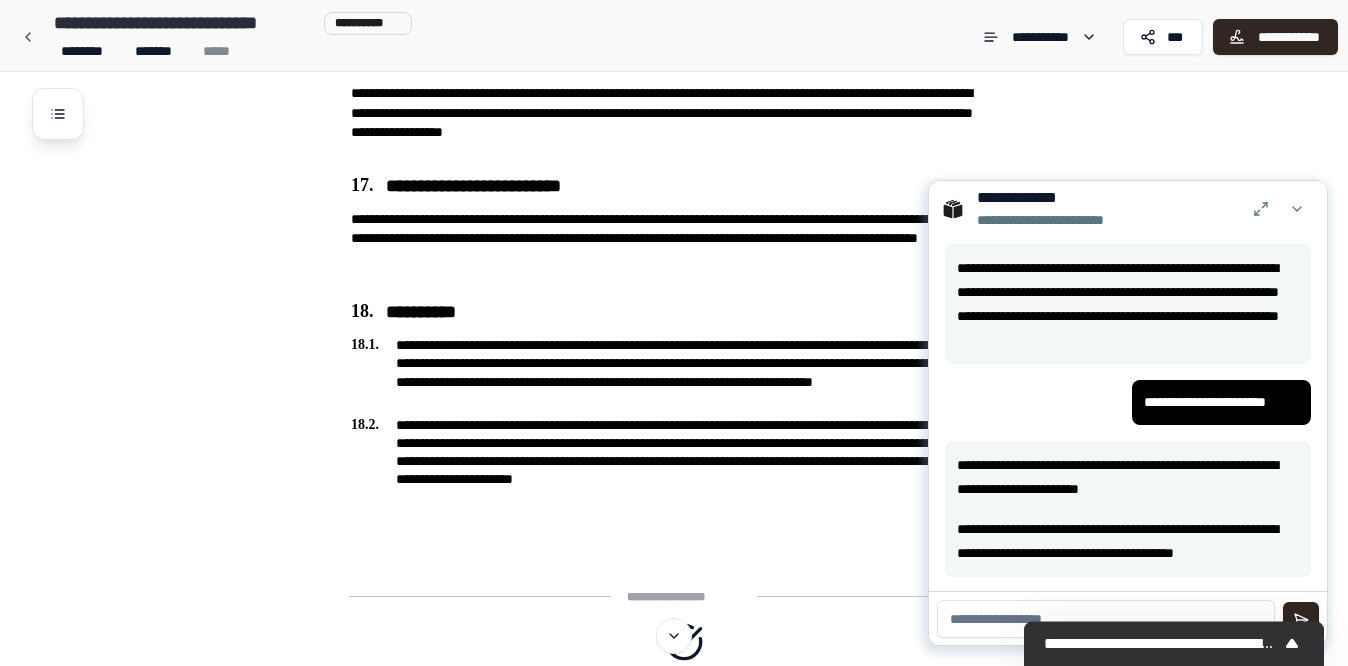 scroll, scrollTop: 188, scrollLeft: 0, axis: vertical 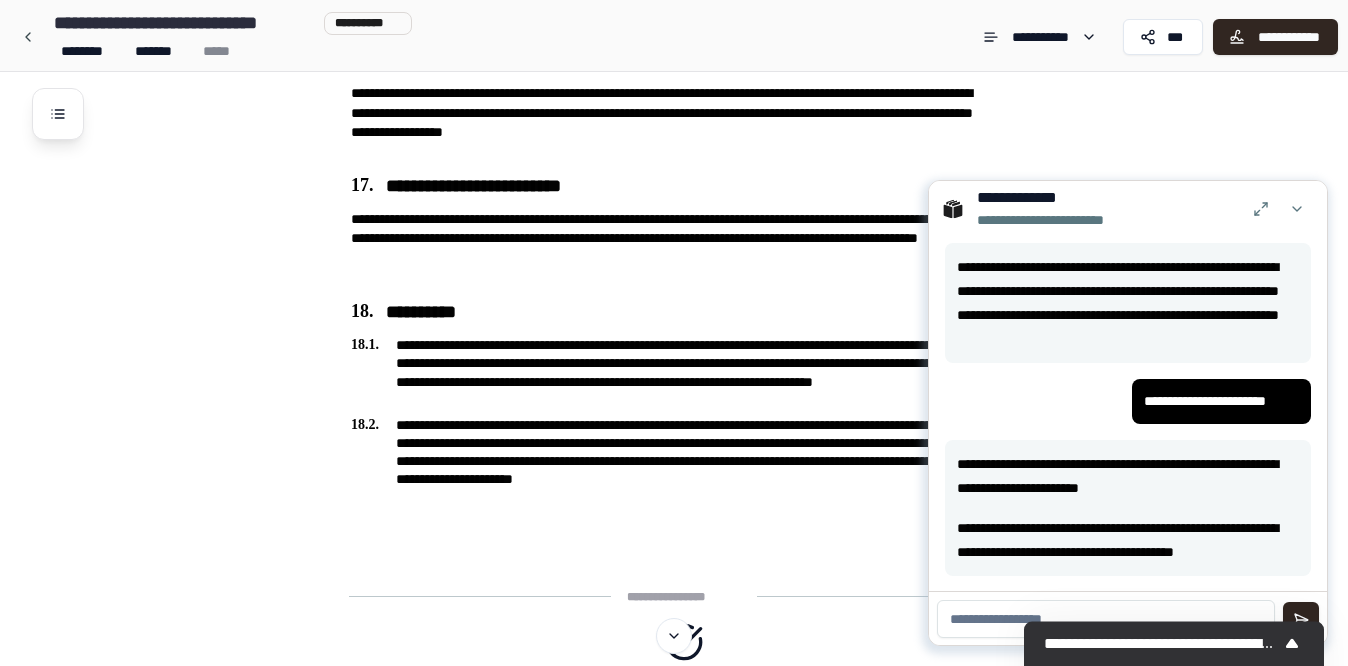 click at bounding box center (1106, 619) 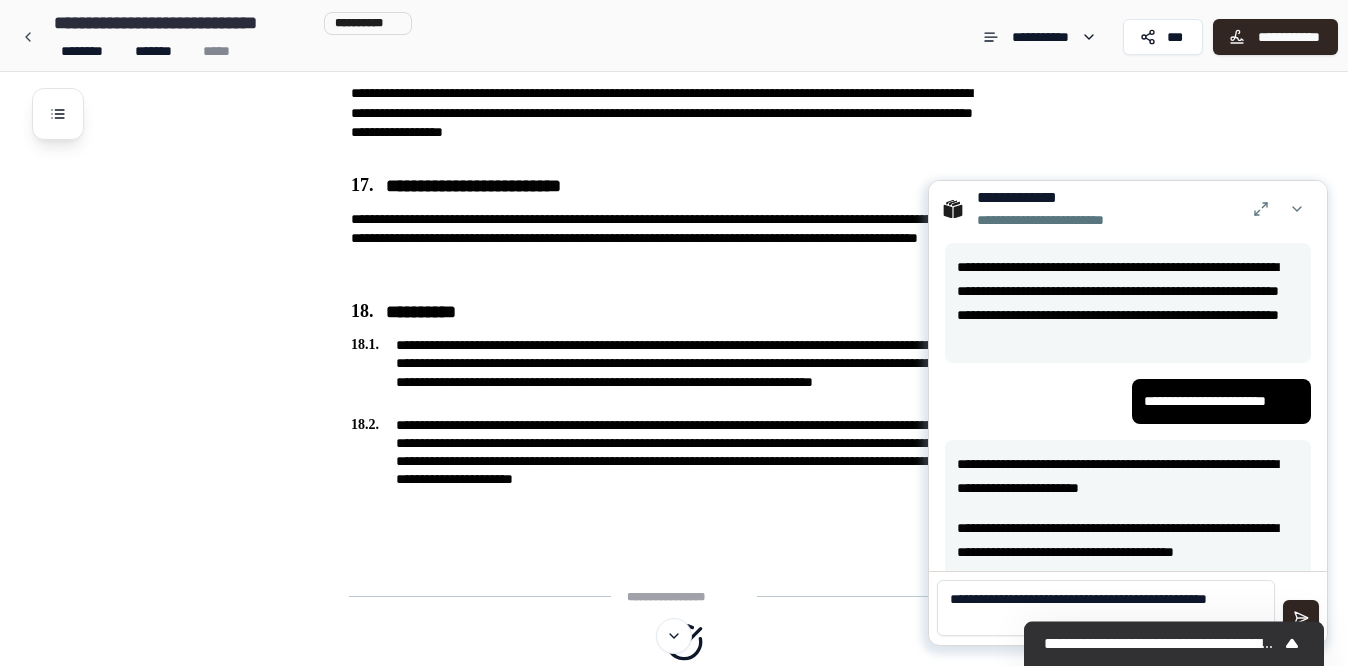 scroll, scrollTop: 0, scrollLeft: 0, axis: both 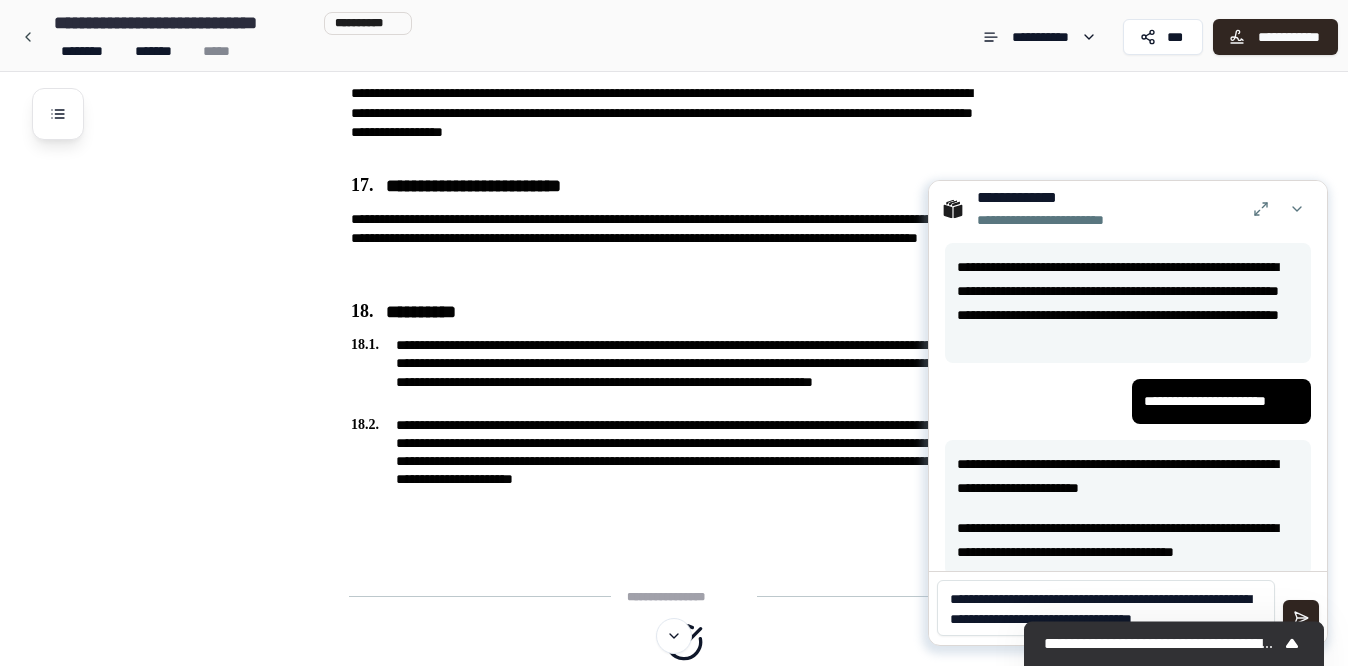 type on "**********" 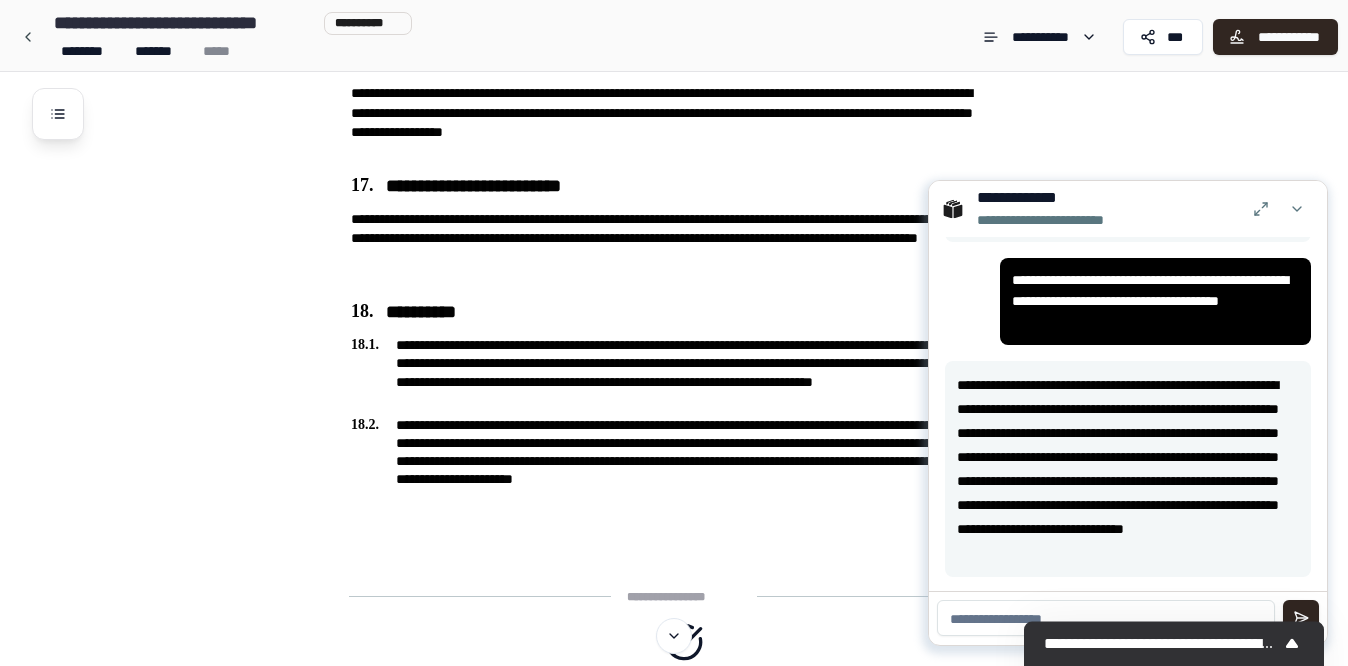 scroll, scrollTop: 523, scrollLeft: 0, axis: vertical 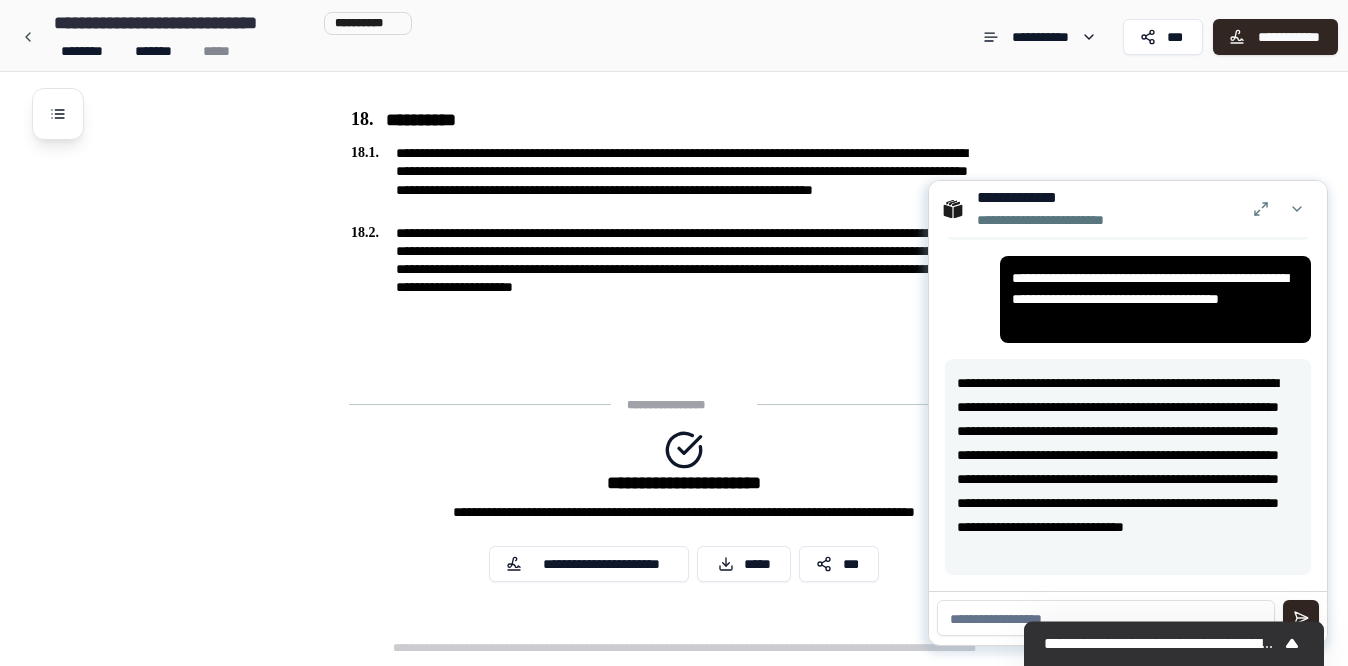 click at bounding box center (1106, 618) 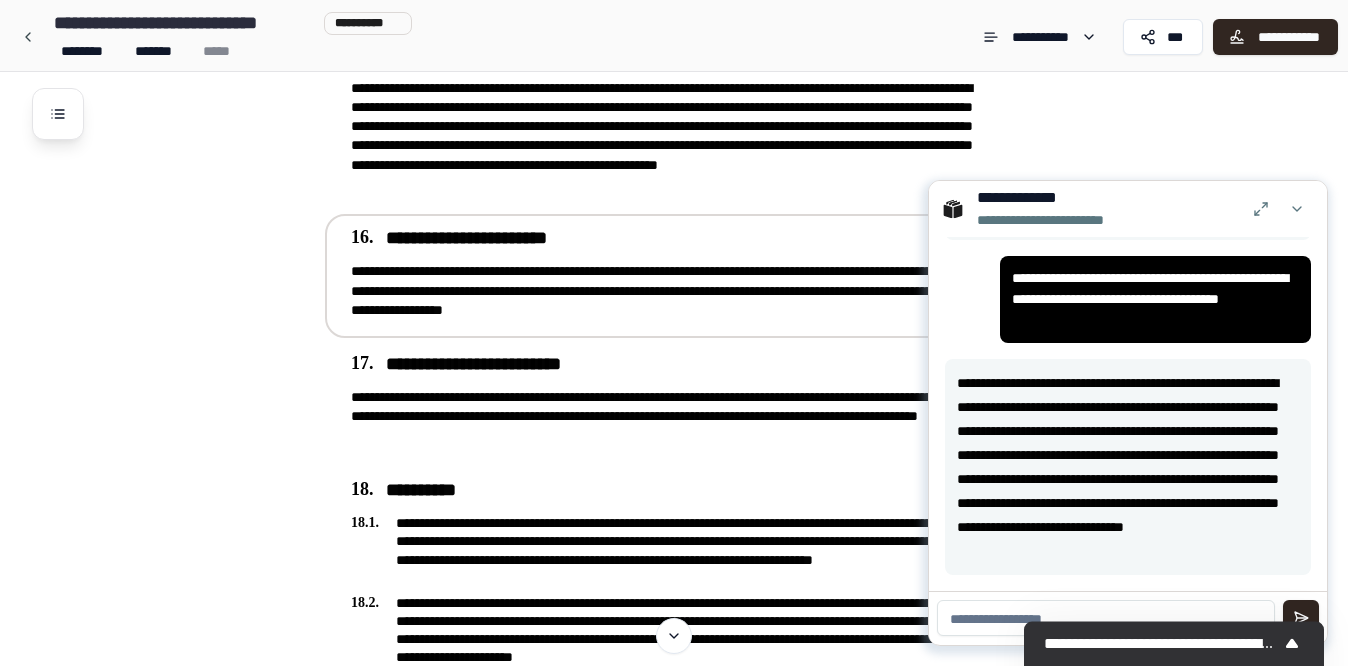 scroll, scrollTop: 2134, scrollLeft: 0, axis: vertical 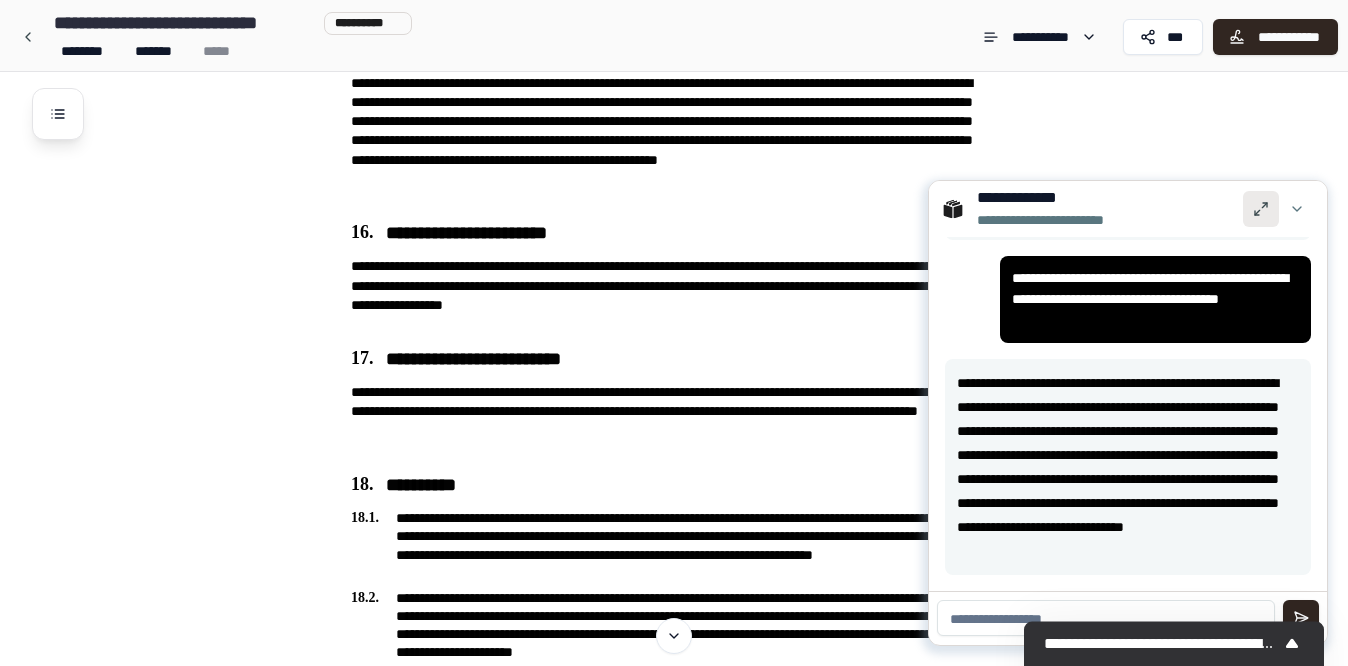 click at bounding box center (1261, 209) 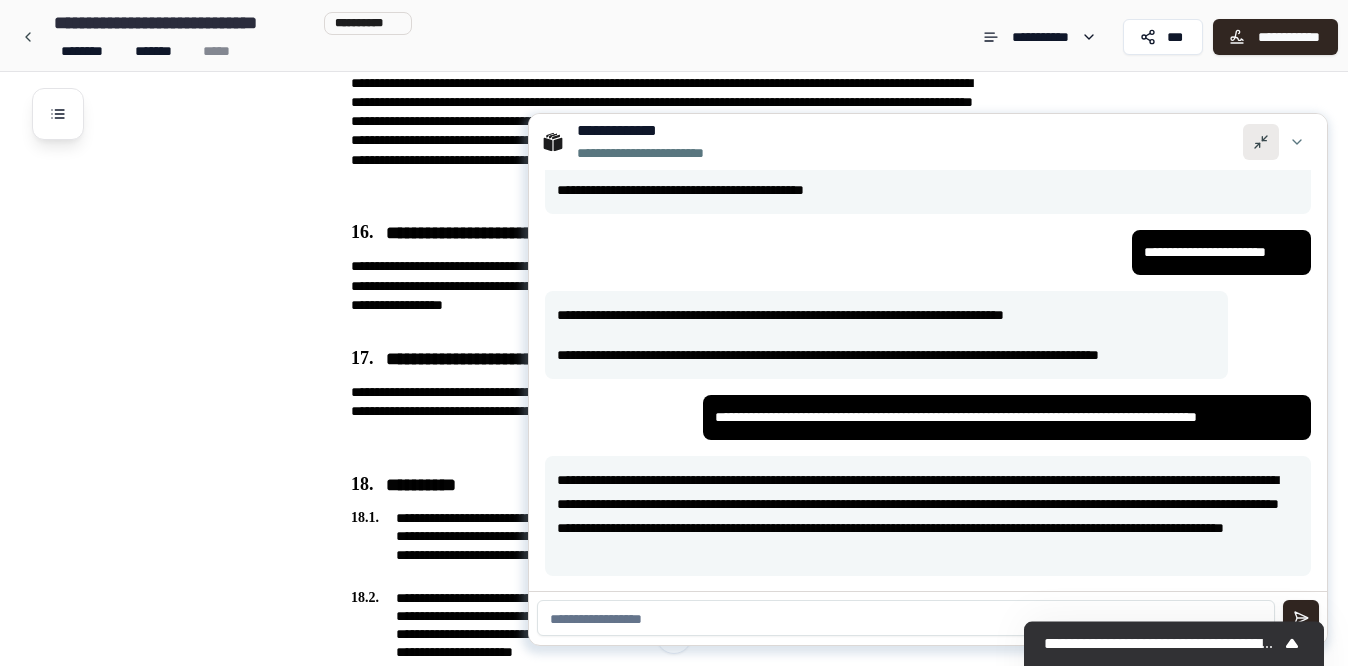 click at bounding box center [1261, 142] 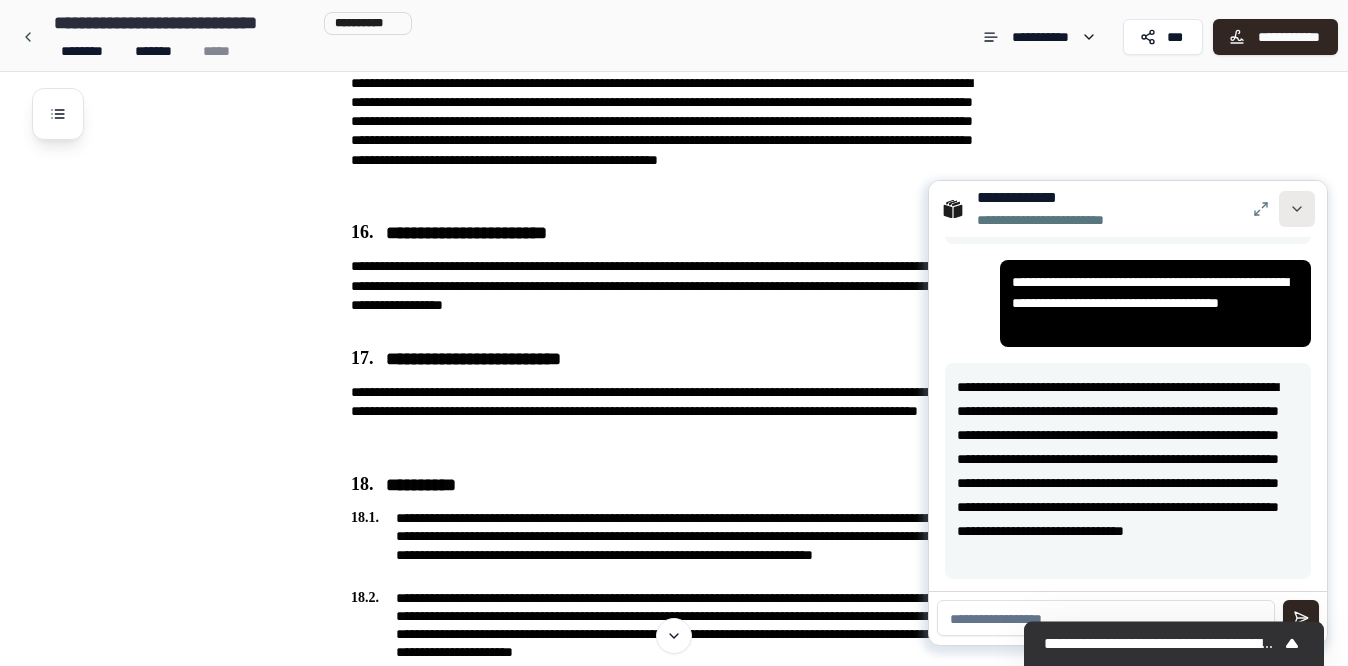 scroll, scrollTop: 522, scrollLeft: 0, axis: vertical 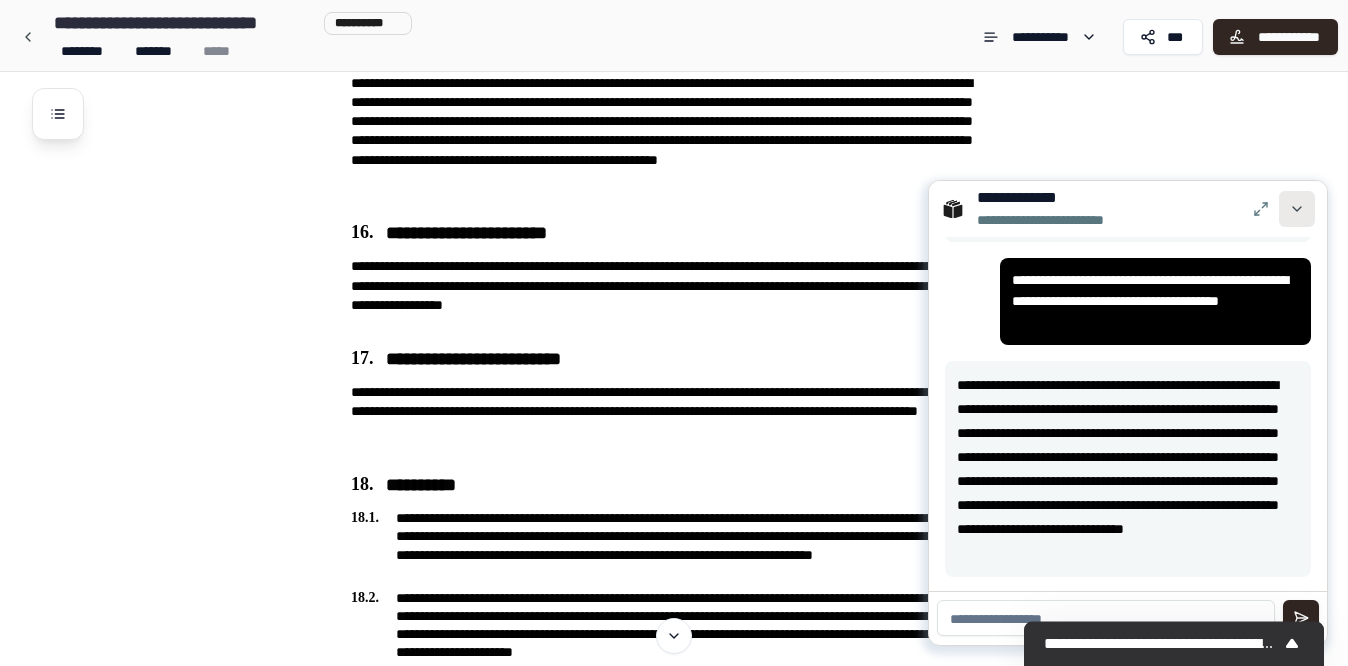 click at bounding box center (1297, 209) 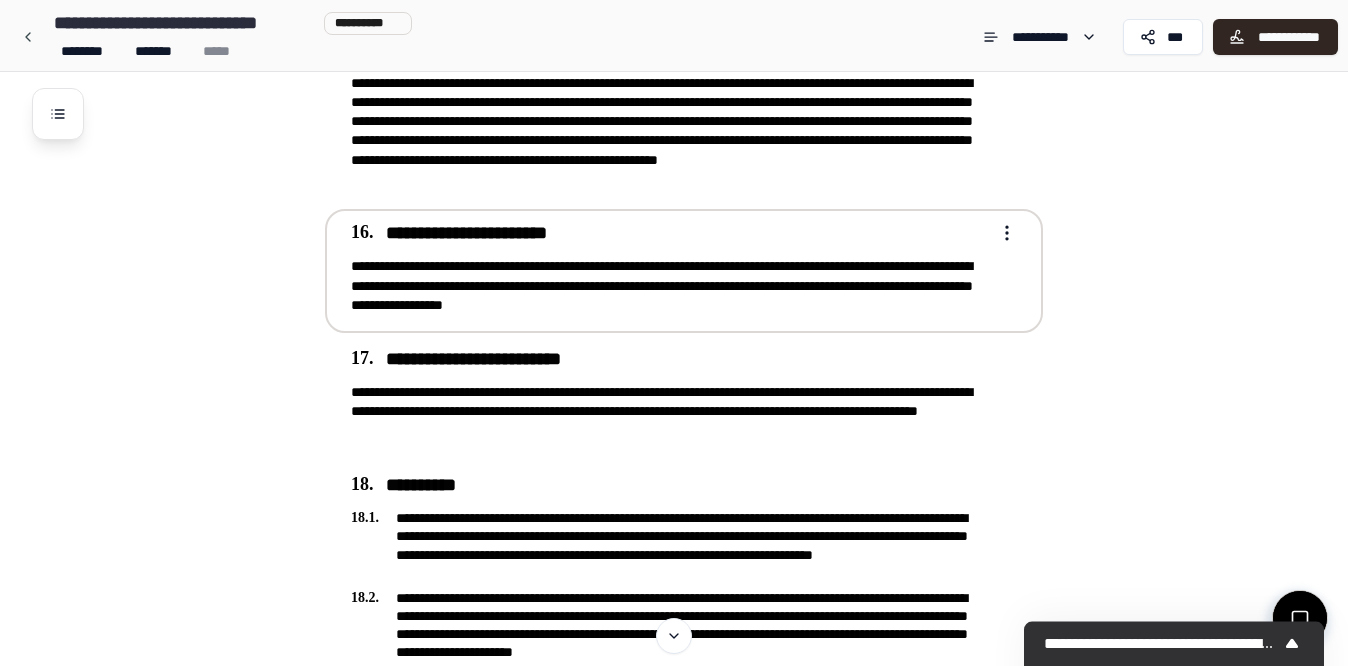scroll, scrollTop: 2135, scrollLeft: 0, axis: vertical 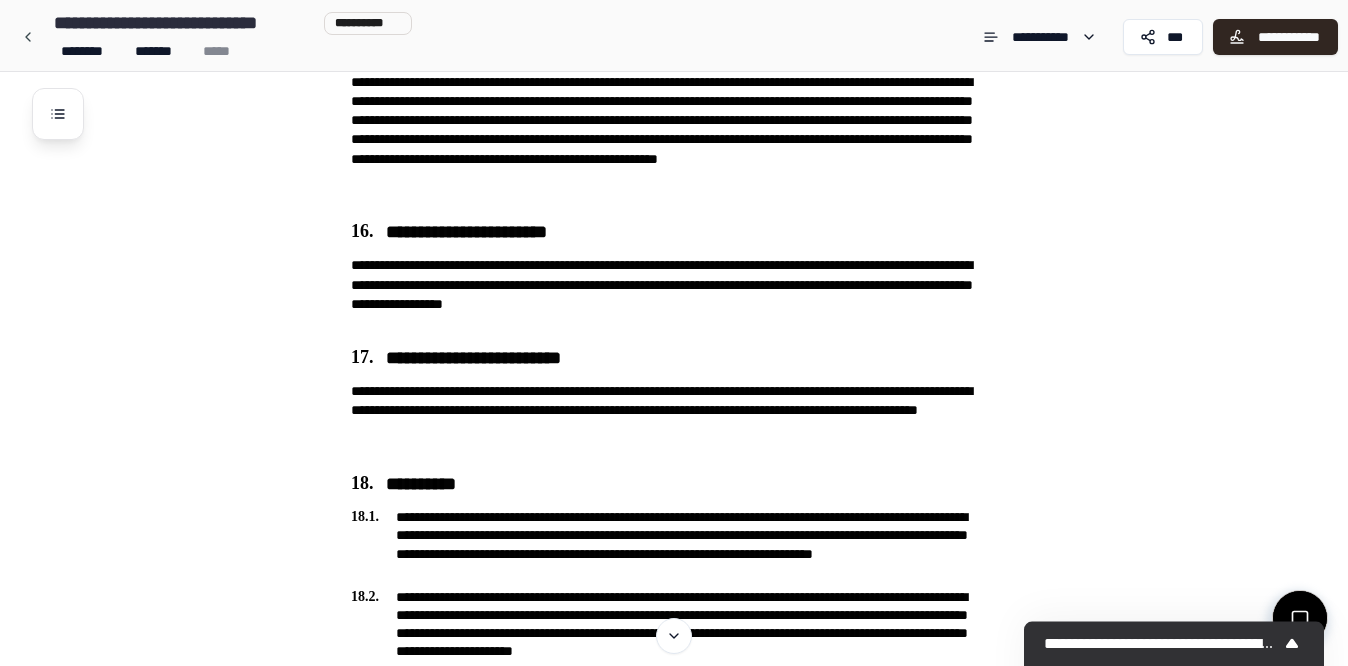 click at bounding box center (1300, 618) 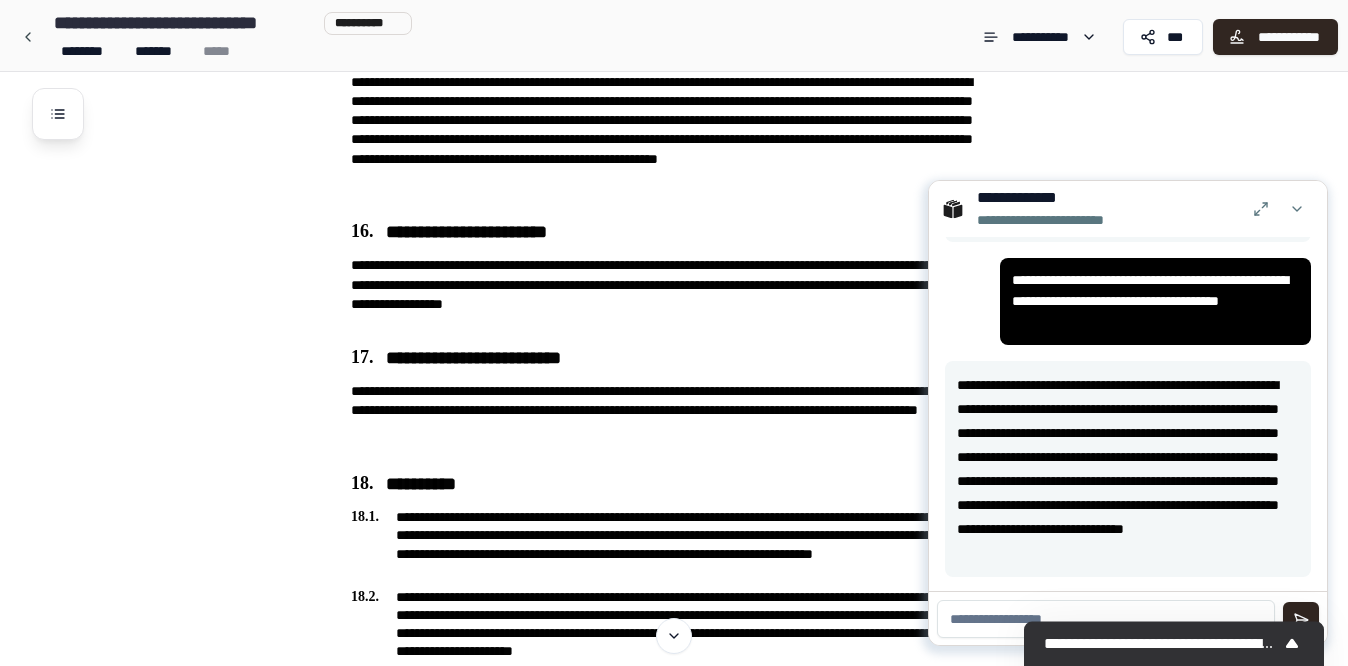 click at bounding box center [1106, 619] 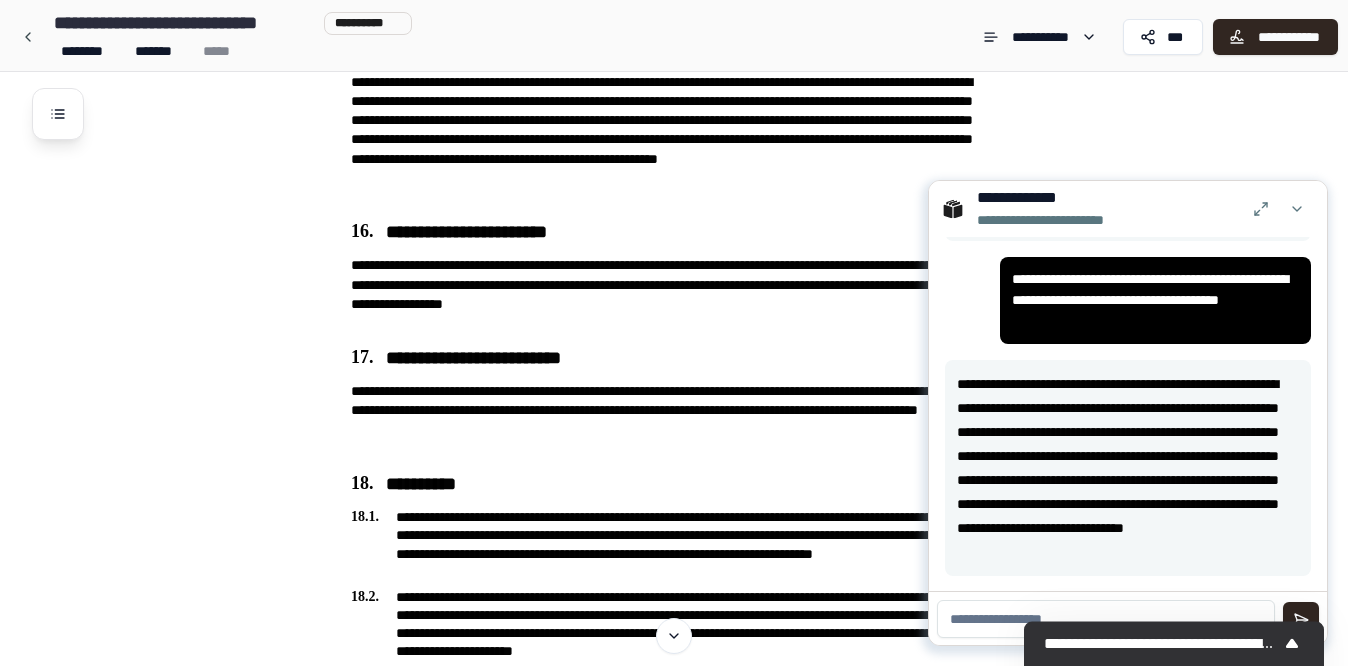 type on "*" 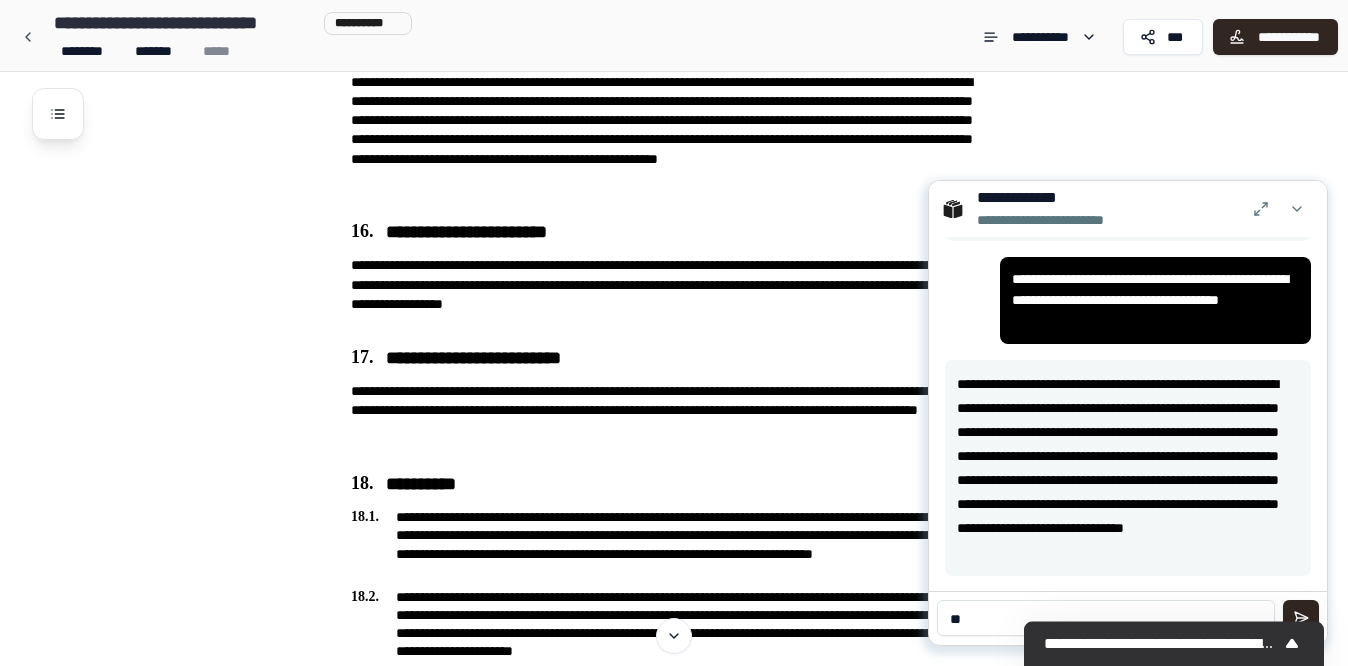 type on "*" 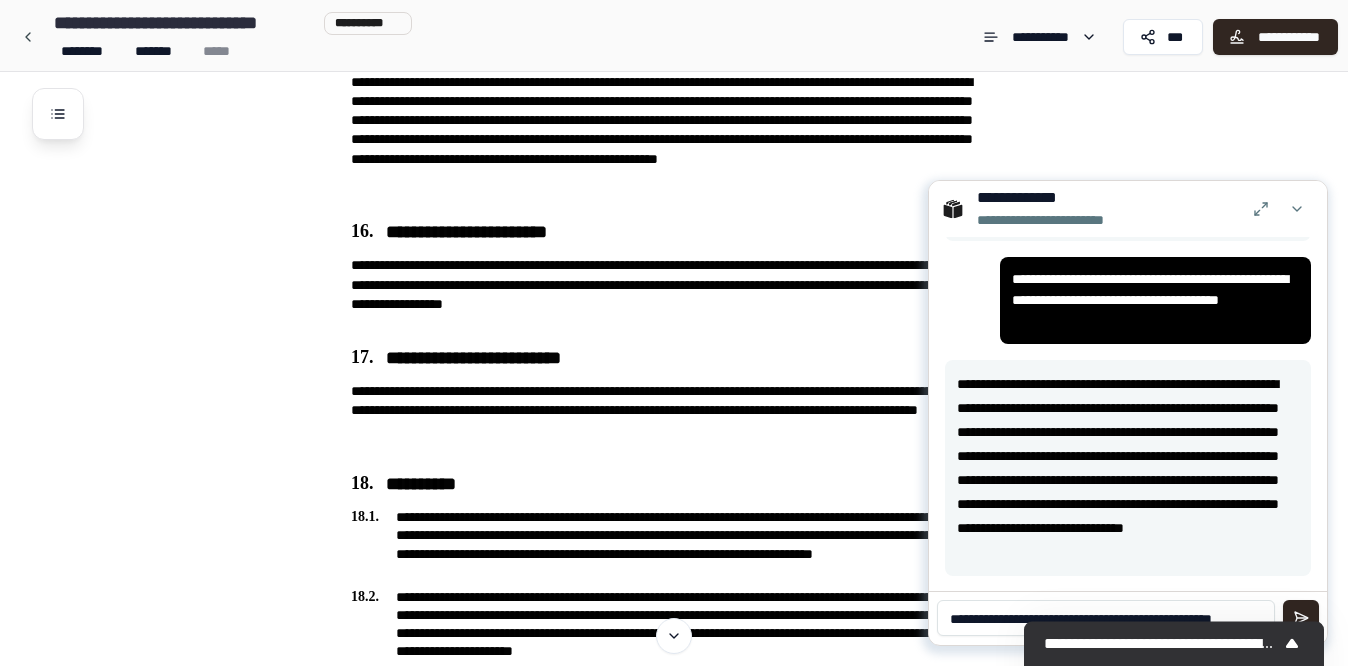 scroll, scrollTop: 0, scrollLeft: 0, axis: both 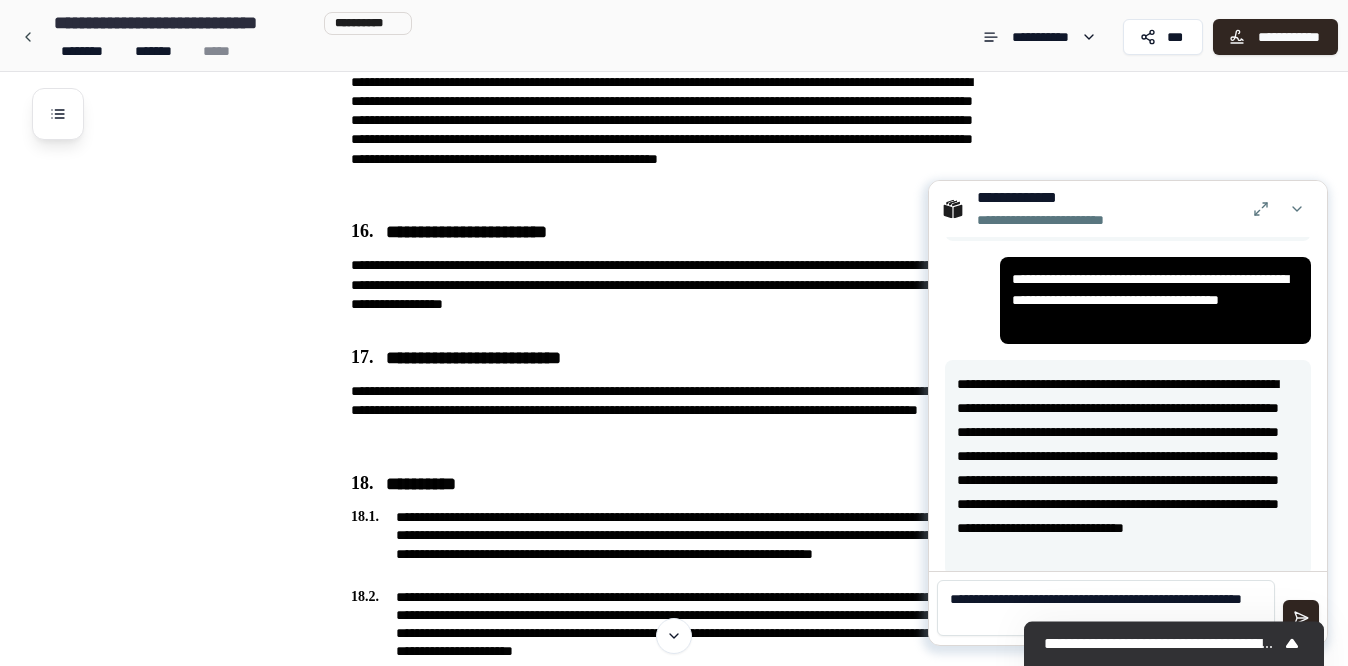 type on "**********" 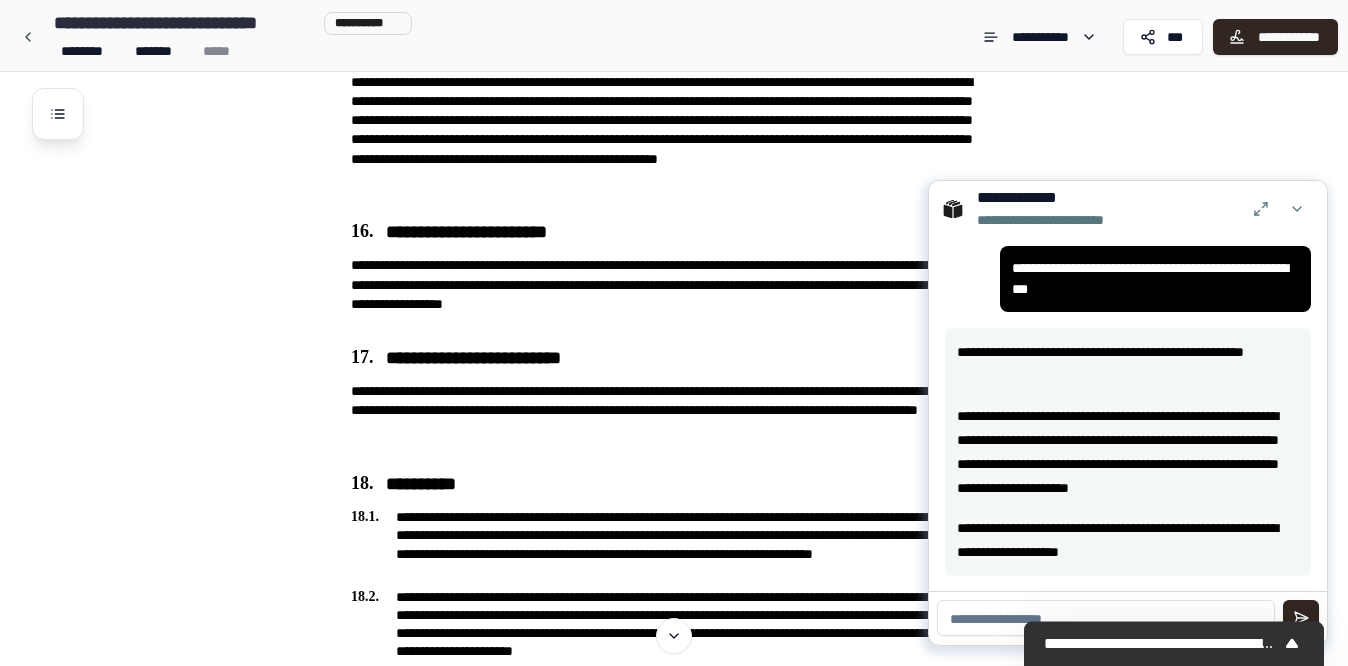 scroll, scrollTop: 870, scrollLeft: 0, axis: vertical 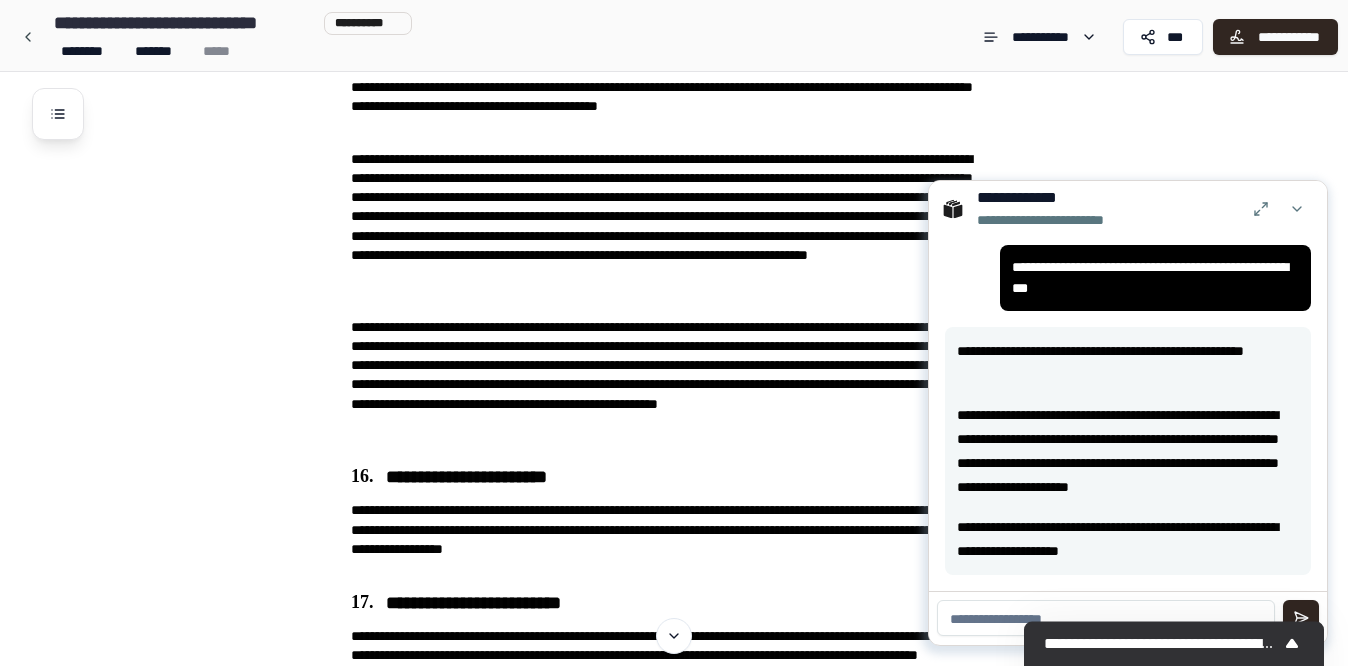 click at bounding box center [1106, 618] 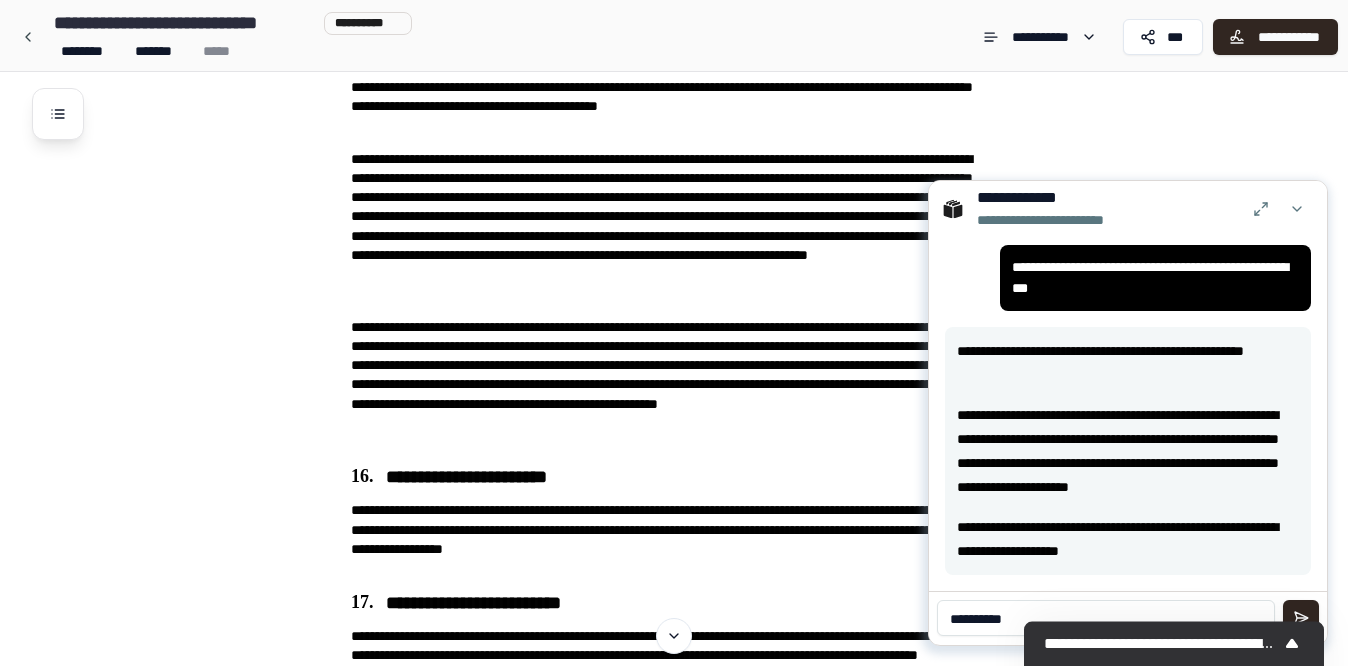 type on "**********" 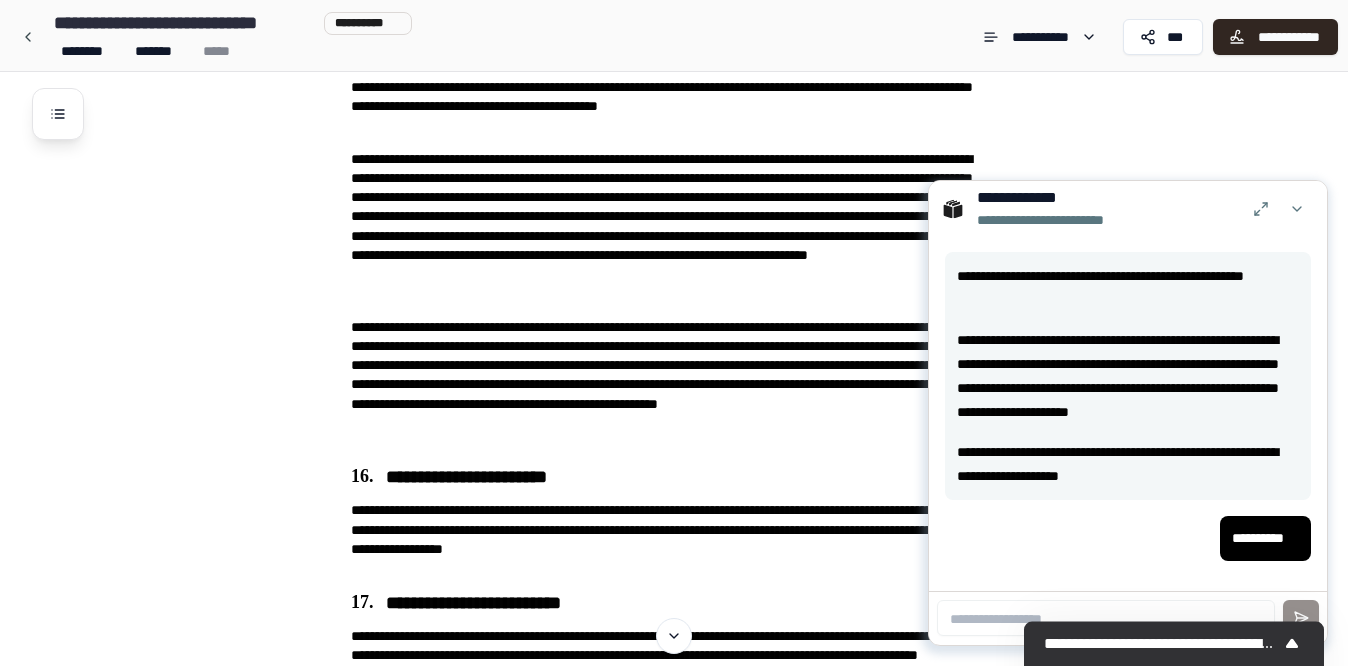 scroll, scrollTop: 946, scrollLeft: 0, axis: vertical 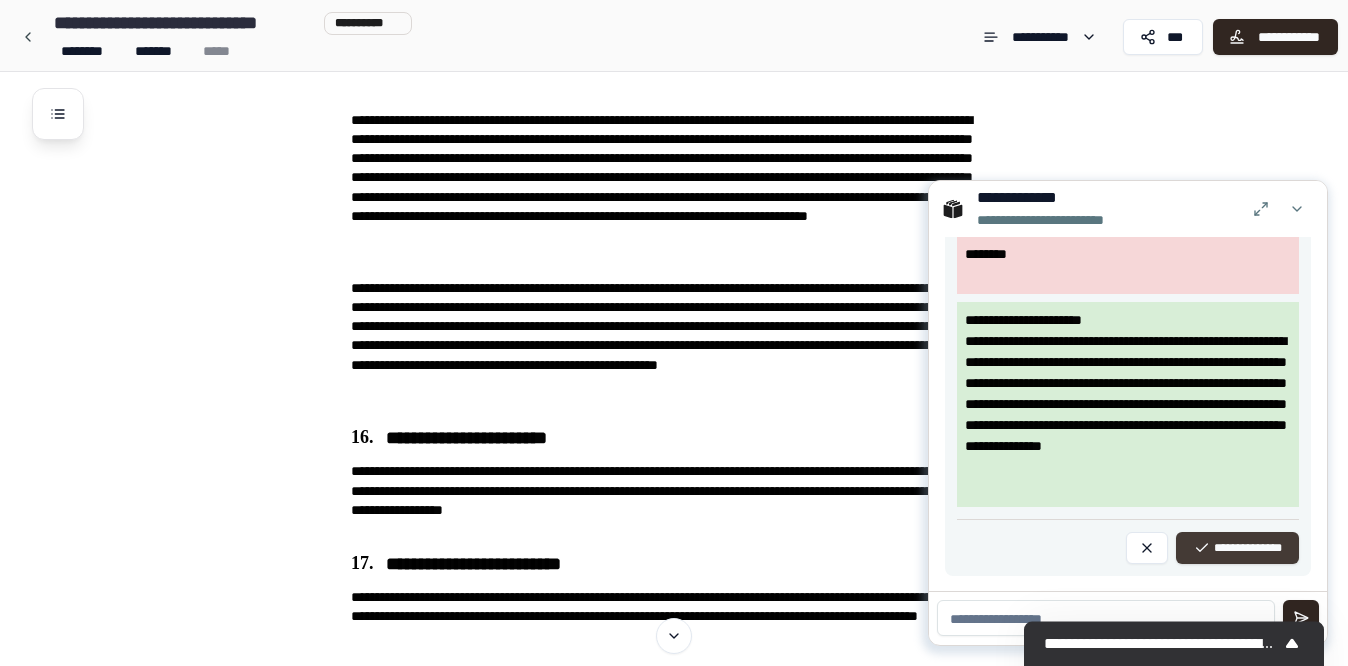 click on "**********" at bounding box center [1237, 548] 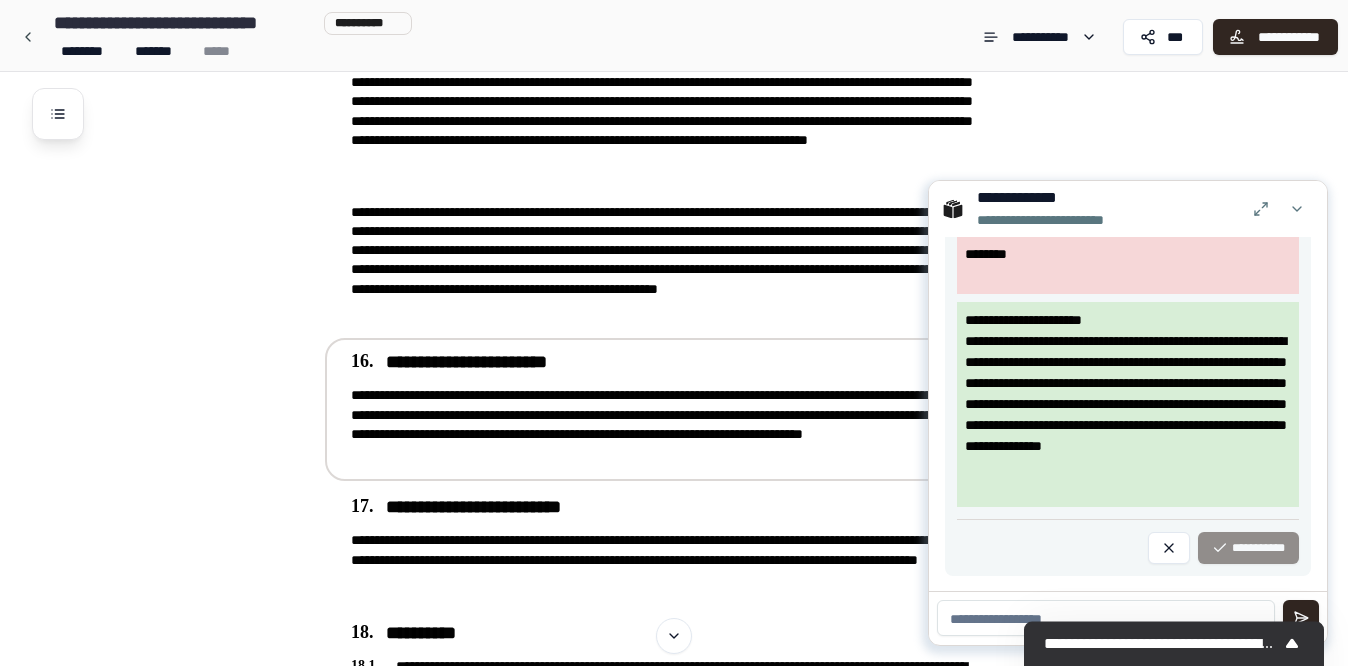 scroll, scrollTop: 2029, scrollLeft: 0, axis: vertical 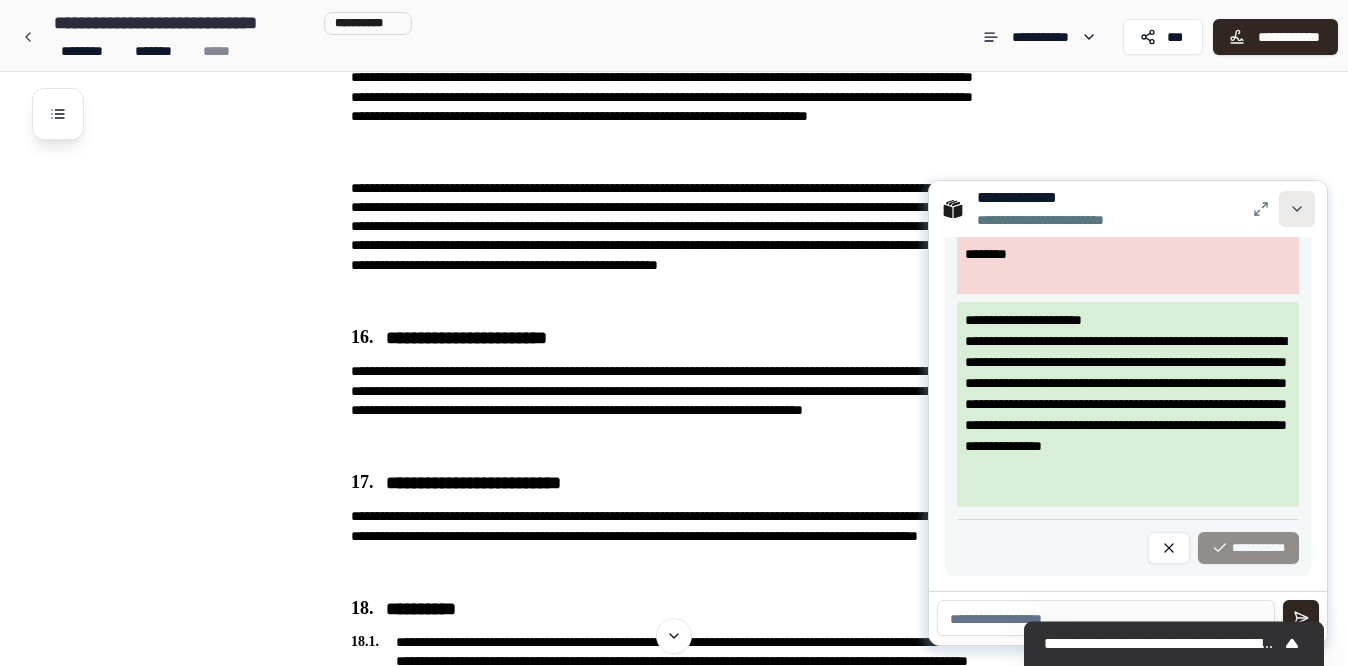 click at bounding box center (1297, 209) 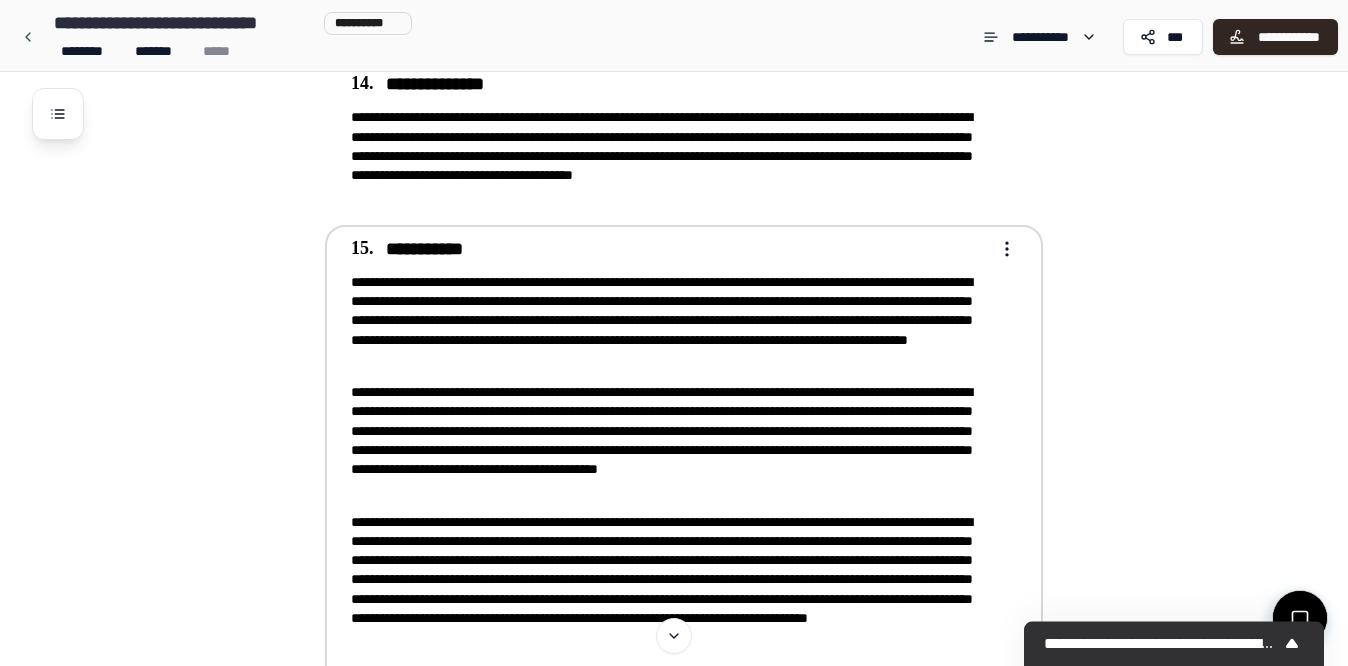 scroll, scrollTop: 1507, scrollLeft: 0, axis: vertical 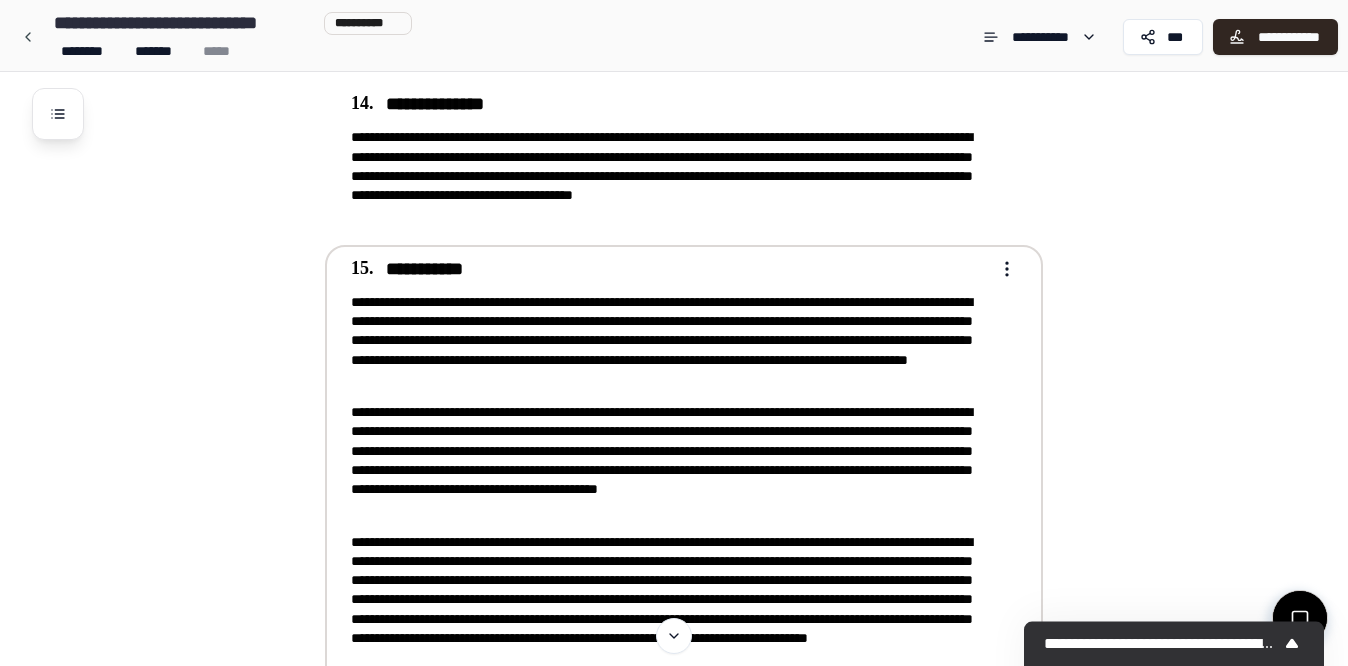 click on "**********" at bounding box center [670, 537] 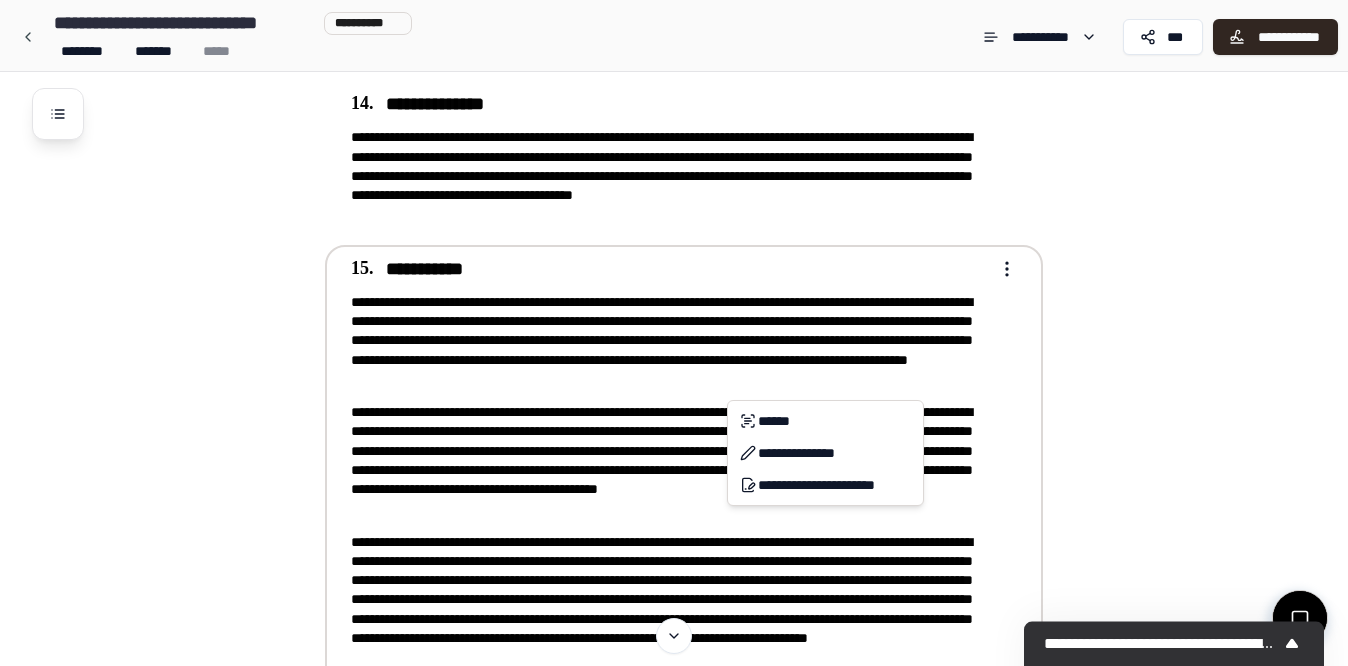 click on "**********" at bounding box center (674, 85) 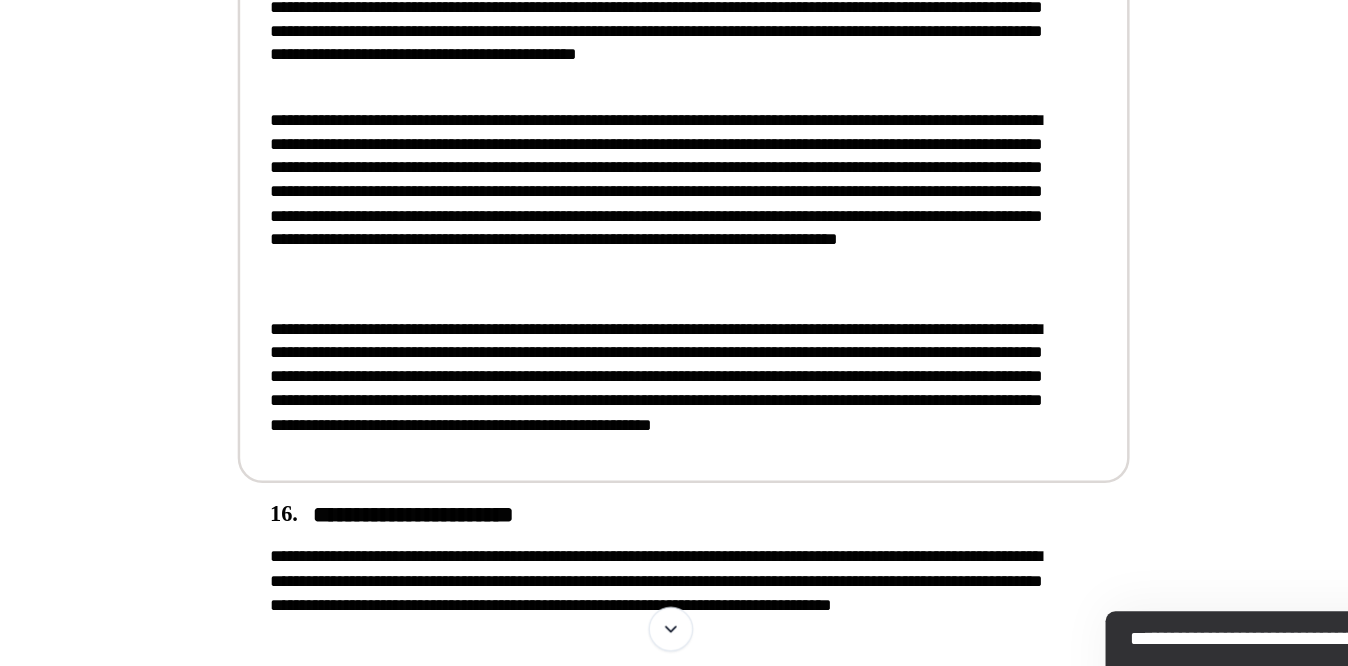 scroll, scrollTop: 1870, scrollLeft: 0, axis: vertical 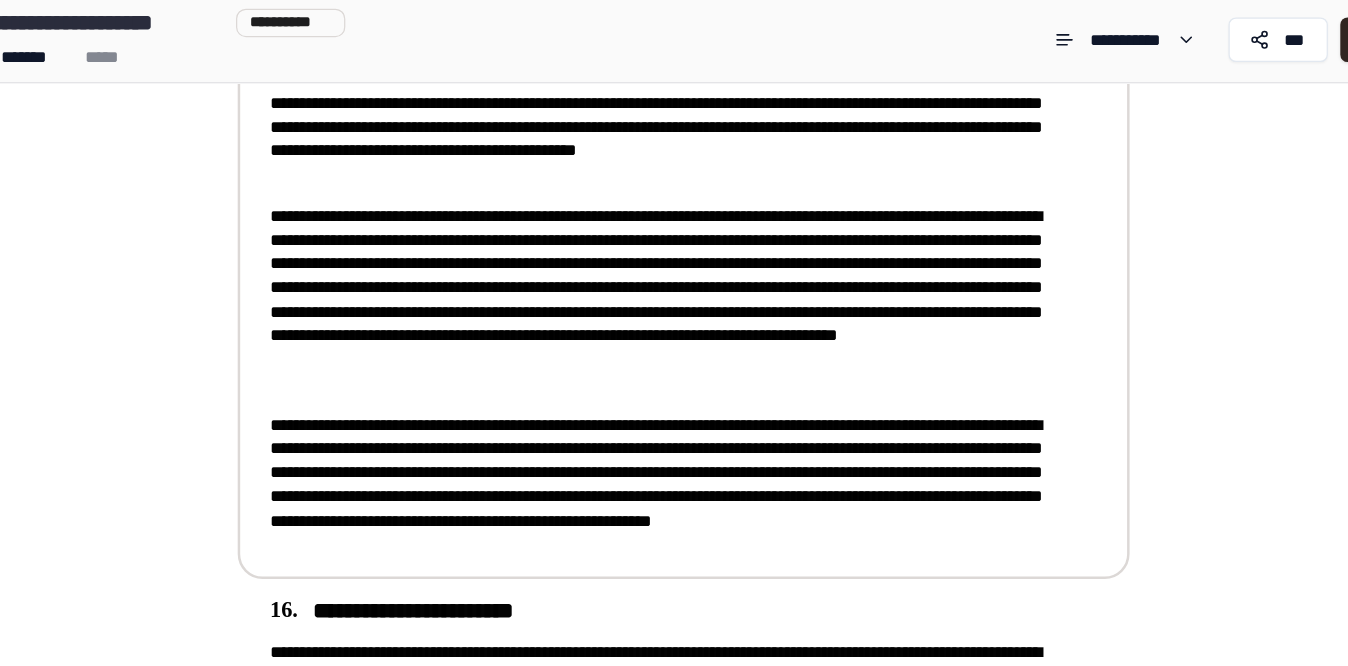 click on "**********" at bounding box center [670, 174] 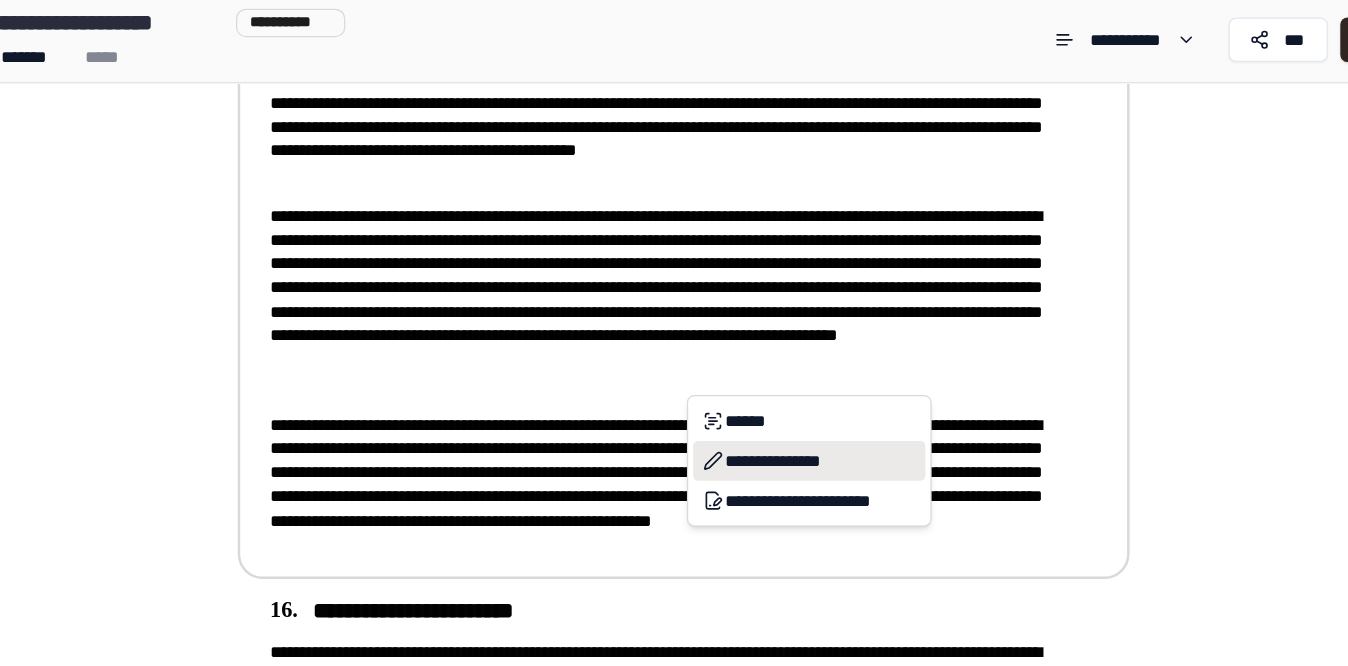 click on "**********" at bounding box center (785, 376) 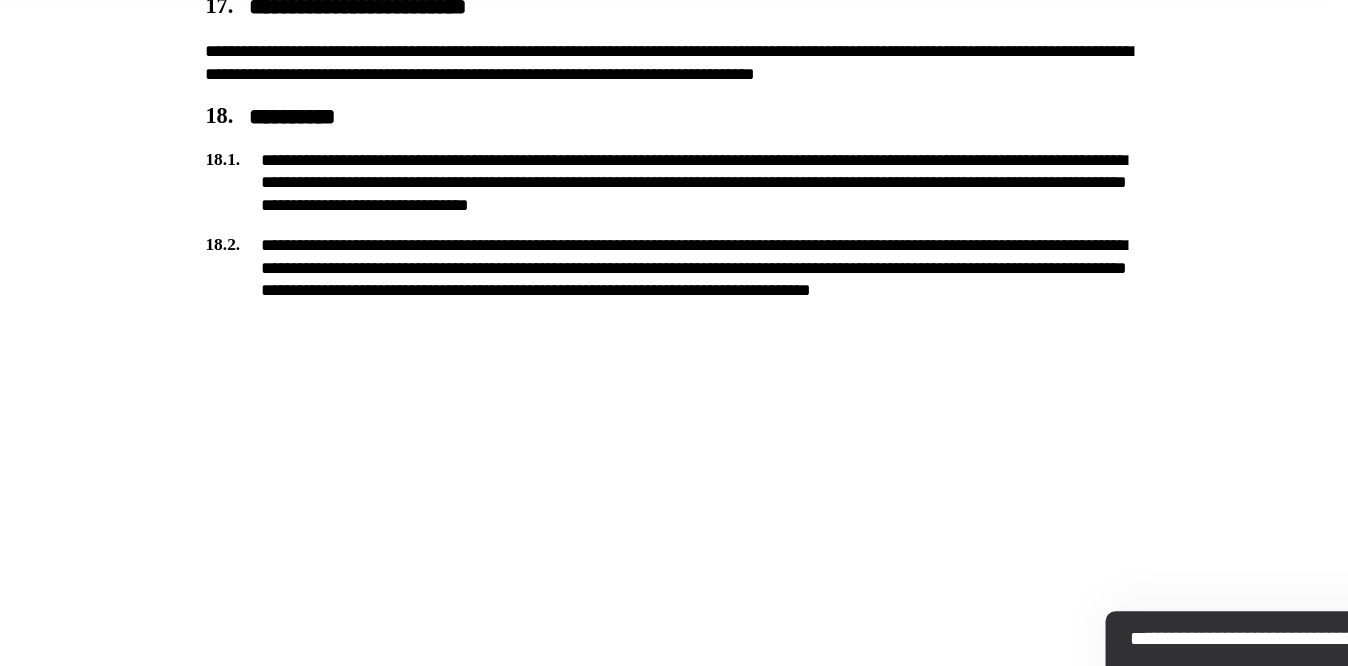 scroll, scrollTop: 0, scrollLeft: 0, axis: both 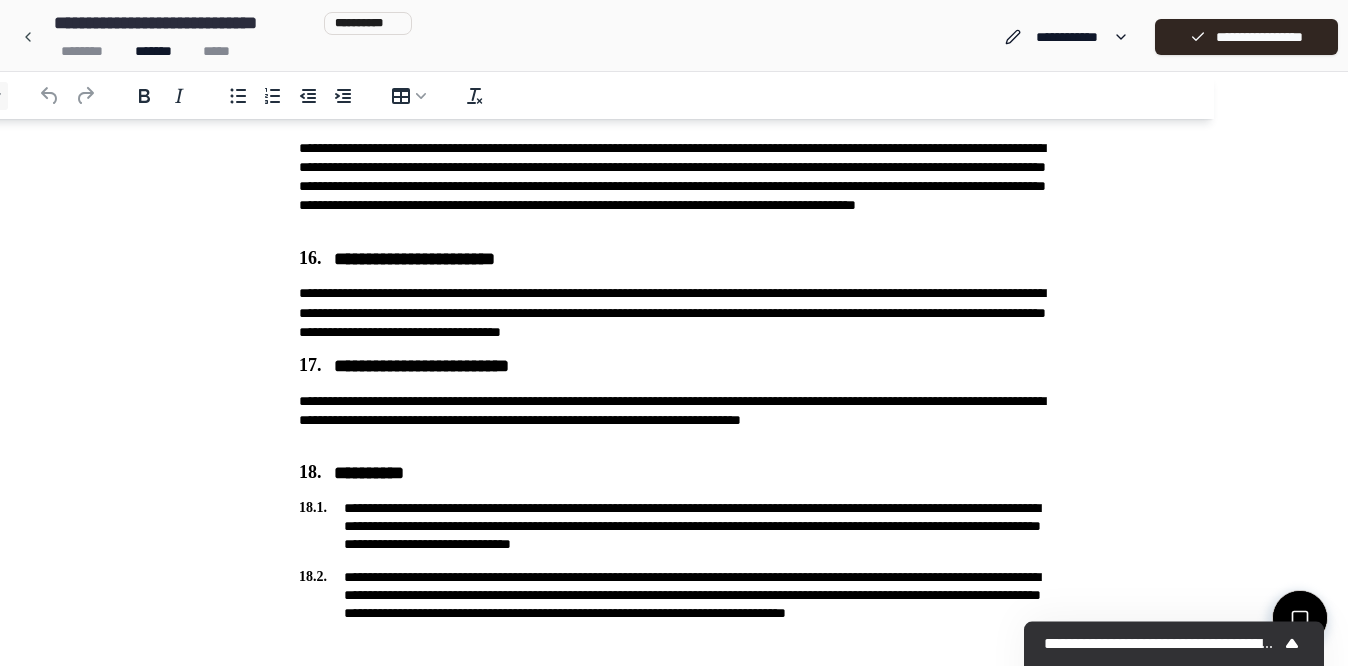 click at bounding box center (1300, 618) 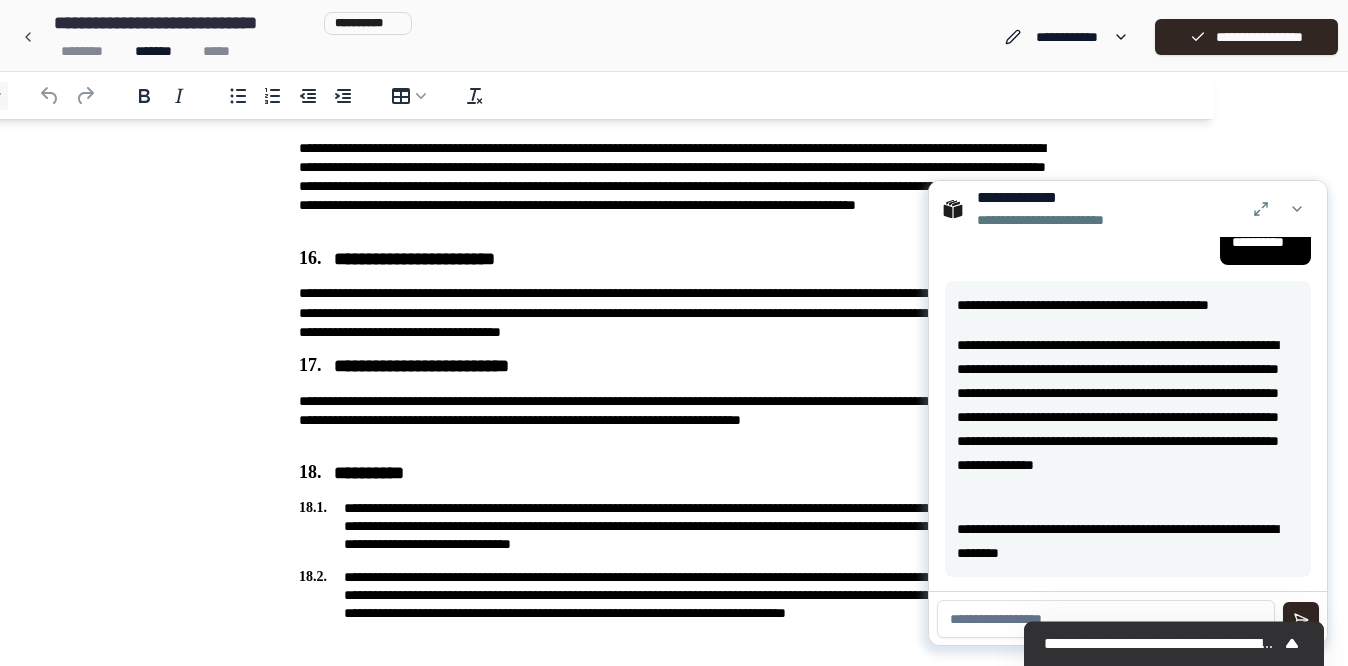 click on "**********" at bounding box center (674, 526) 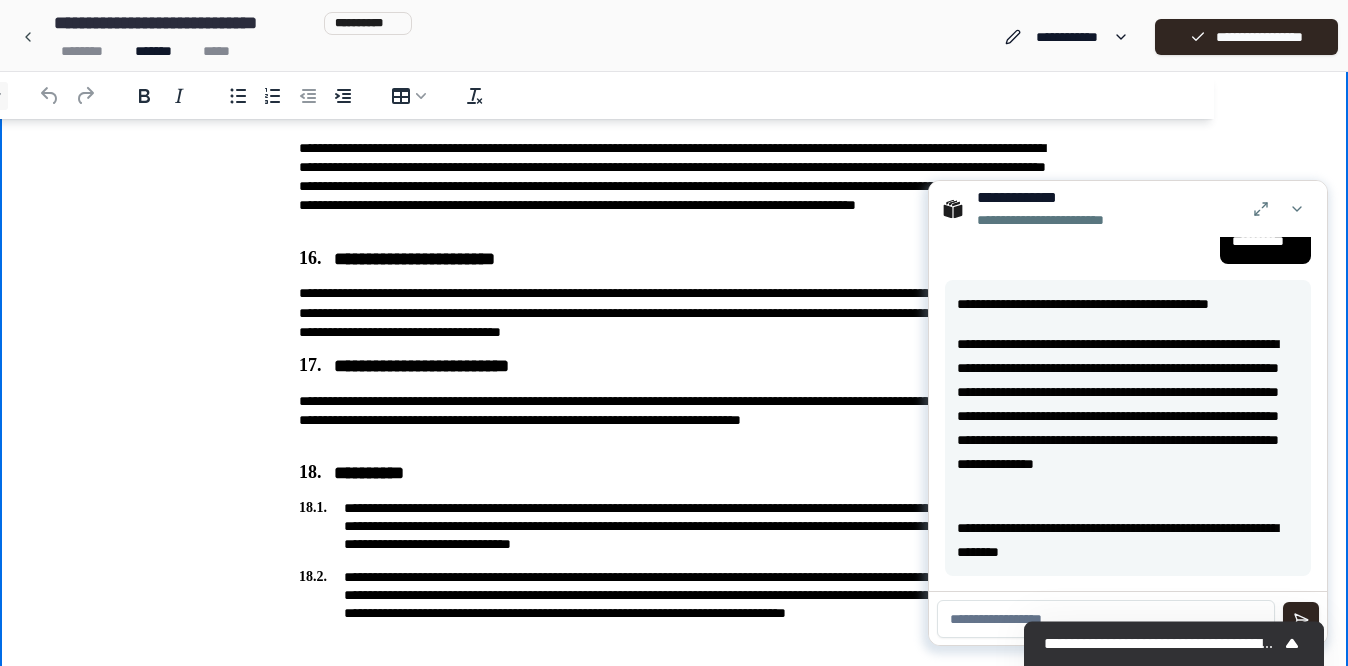 scroll, scrollTop: 1242, scrollLeft: 0, axis: vertical 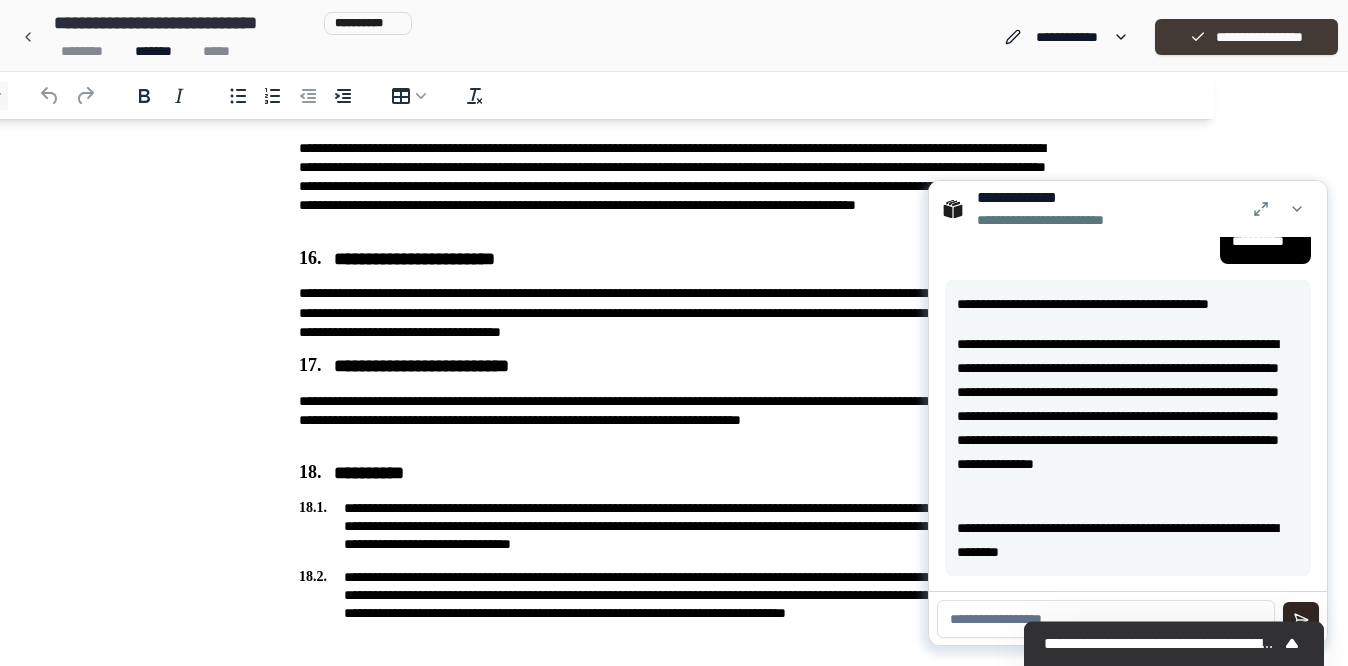 click on "**********" at bounding box center [1246, 37] 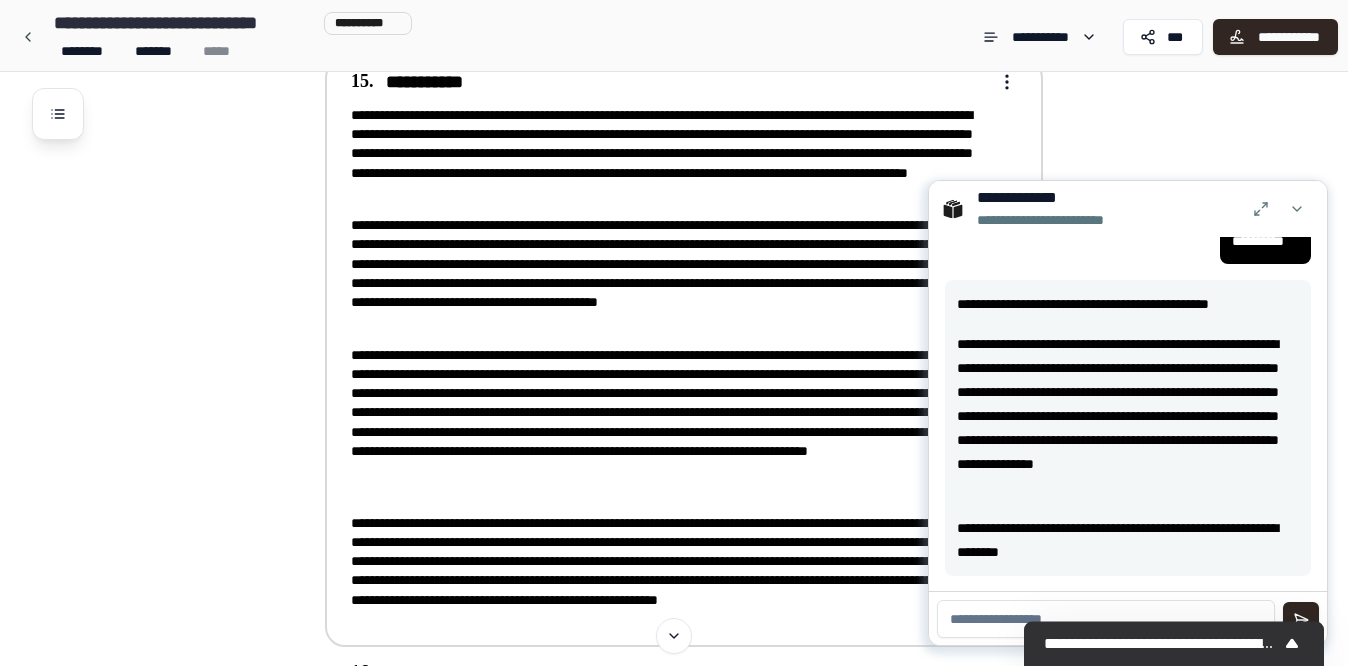 scroll, scrollTop: 1637, scrollLeft: 0, axis: vertical 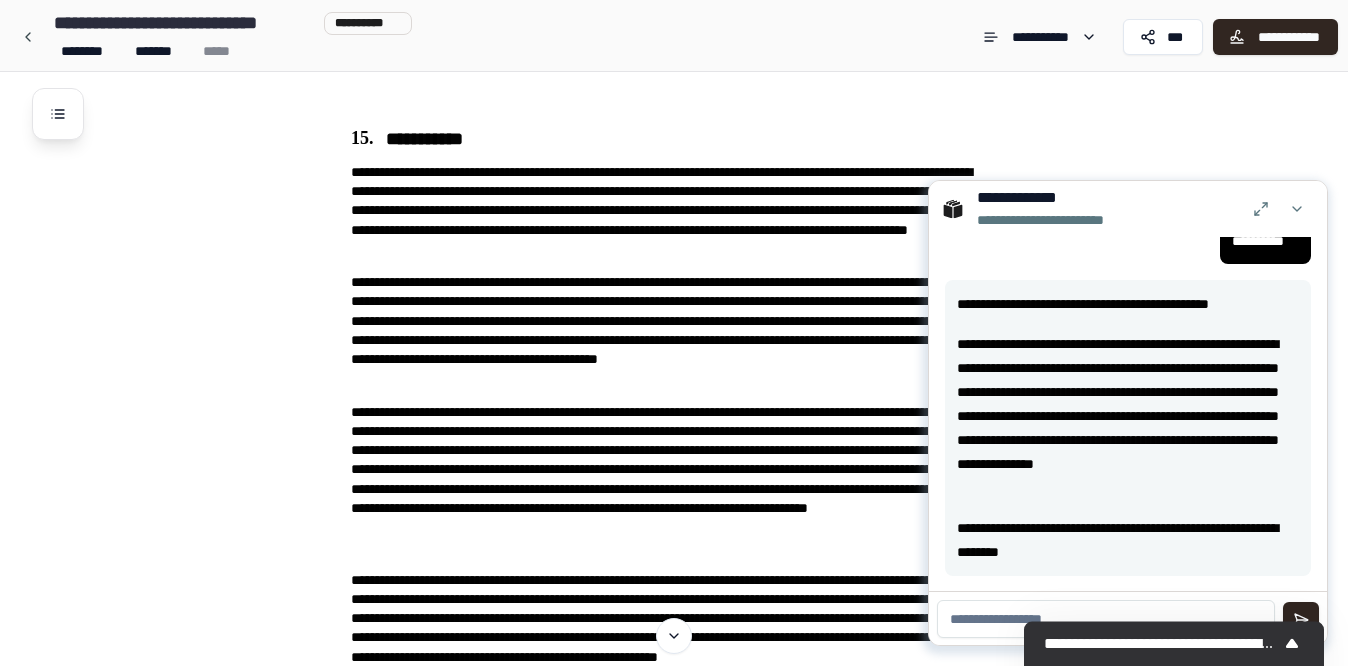 click at bounding box center (1106, 619) 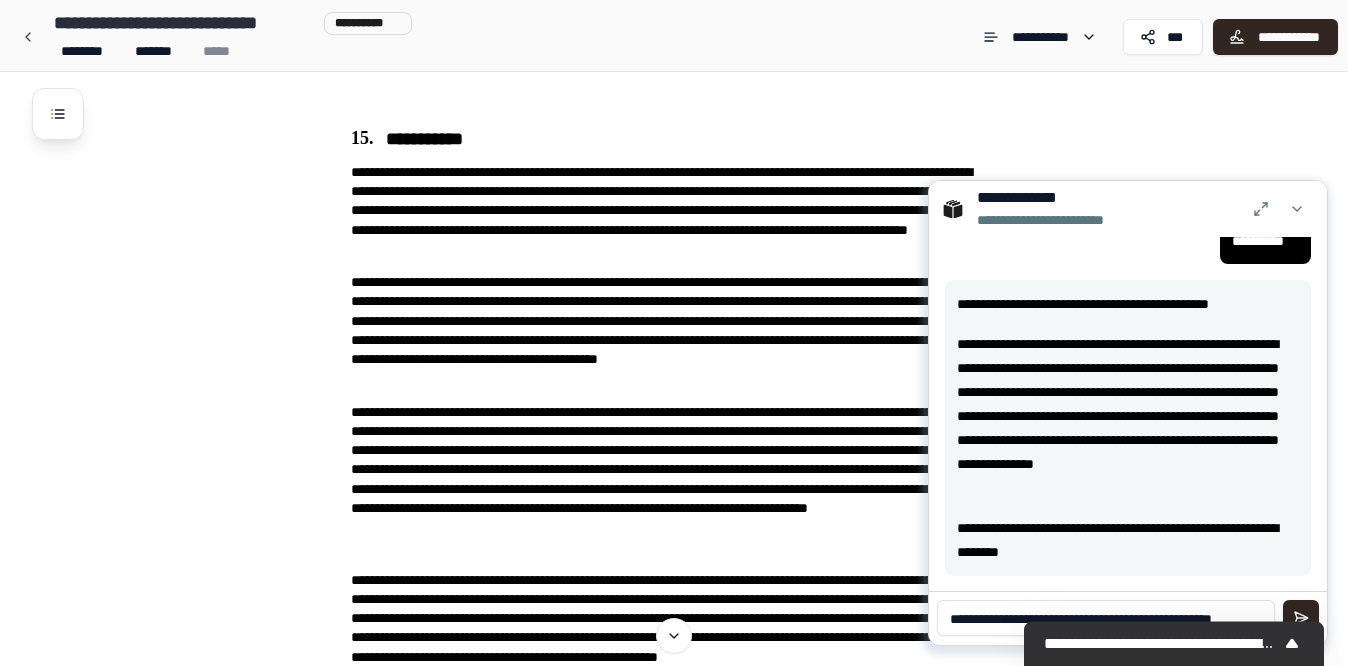 scroll, scrollTop: 0, scrollLeft: 0, axis: both 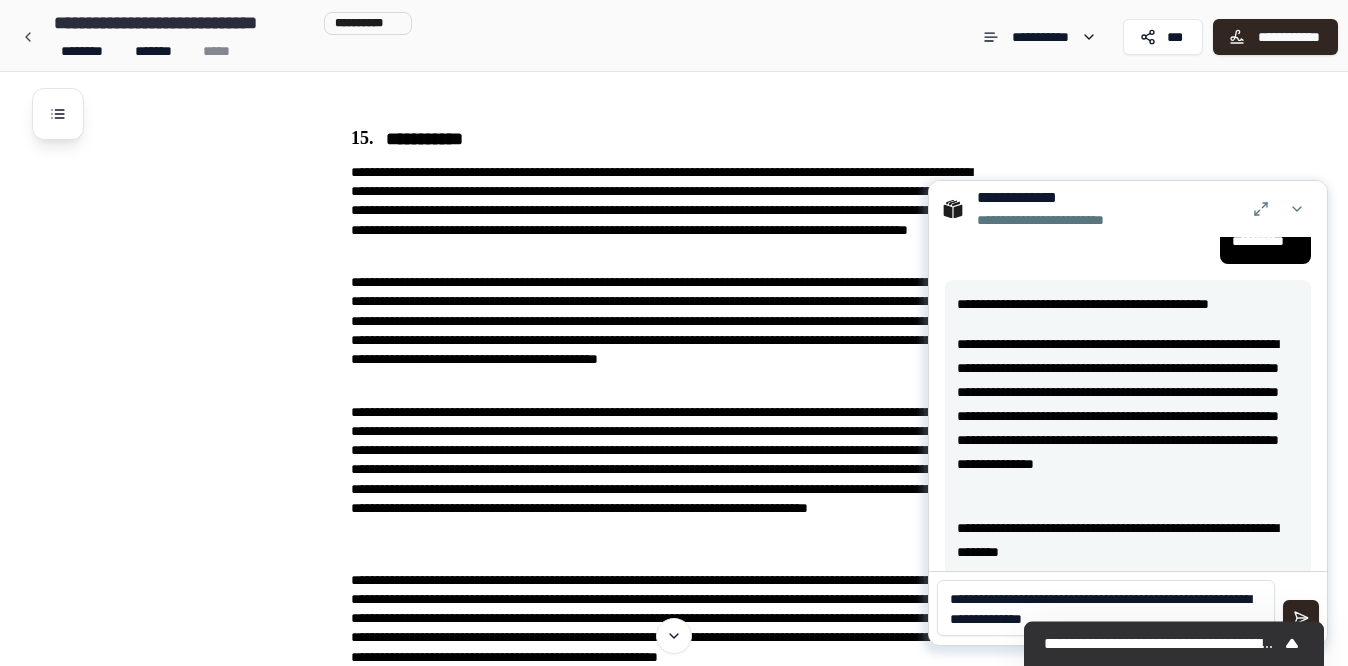 type on "**********" 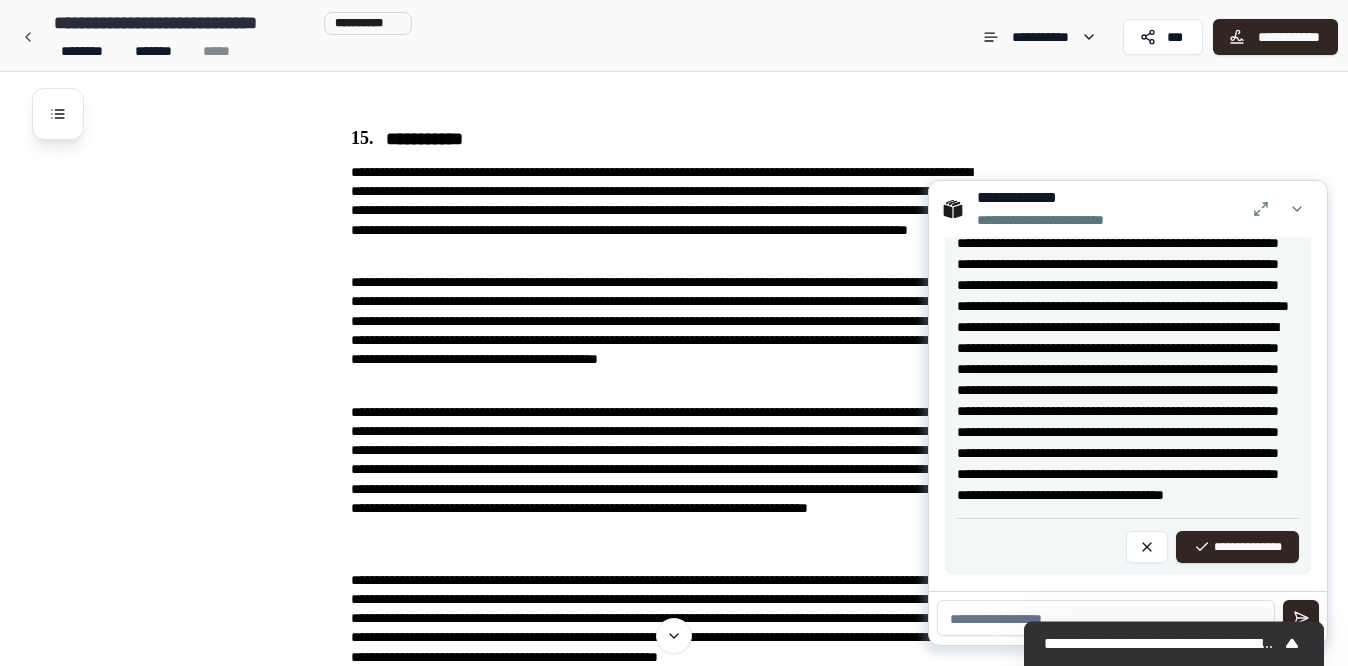 scroll, scrollTop: 2678, scrollLeft: 0, axis: vertical 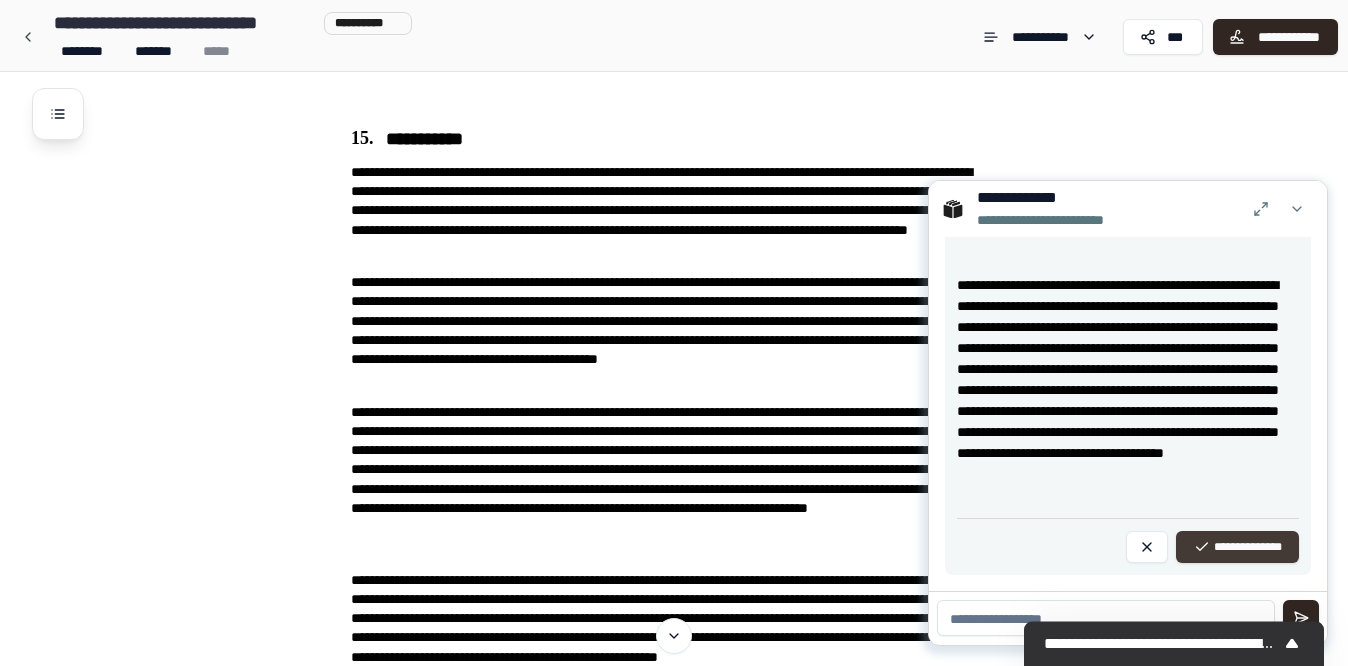 click on "**********" at bounding box center [1237, 547] 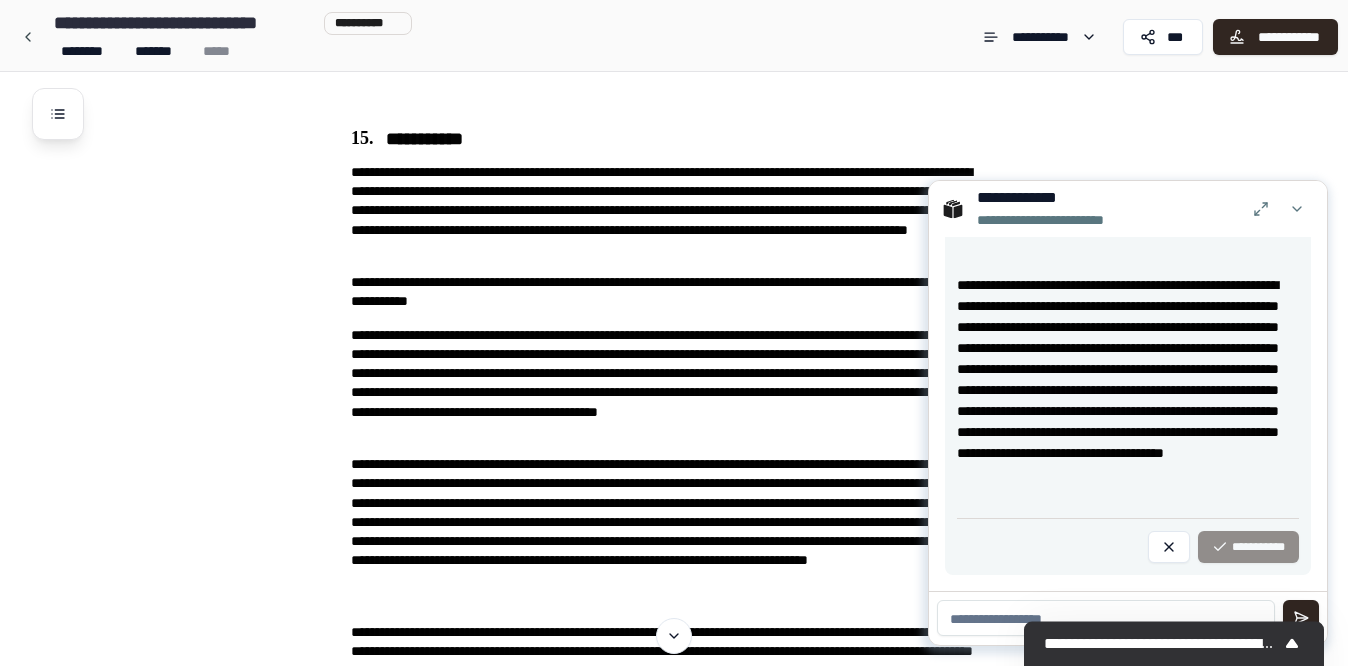 scroll, scrollTop: 1524, scrollLeft: 0, axis: vertical 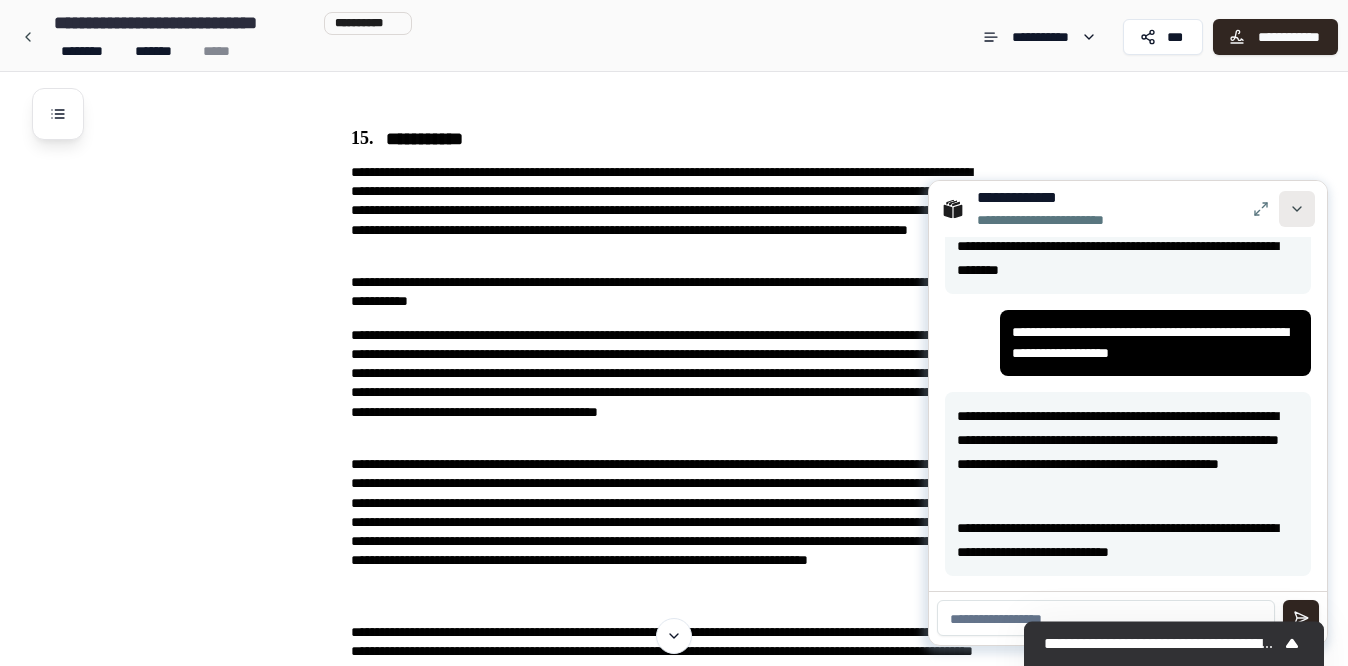 click at bounding box center [1297, 209] 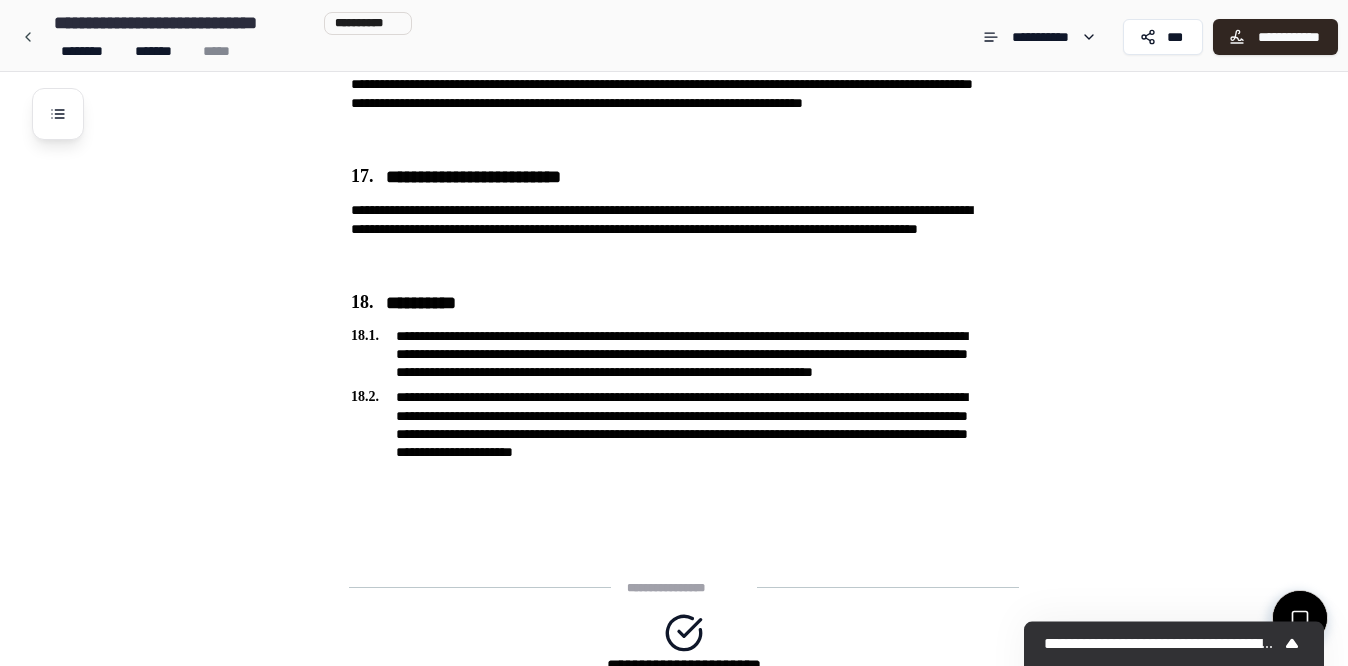 scroll, scrollTop: 2571, scrollLeft: 0, axis: vertical 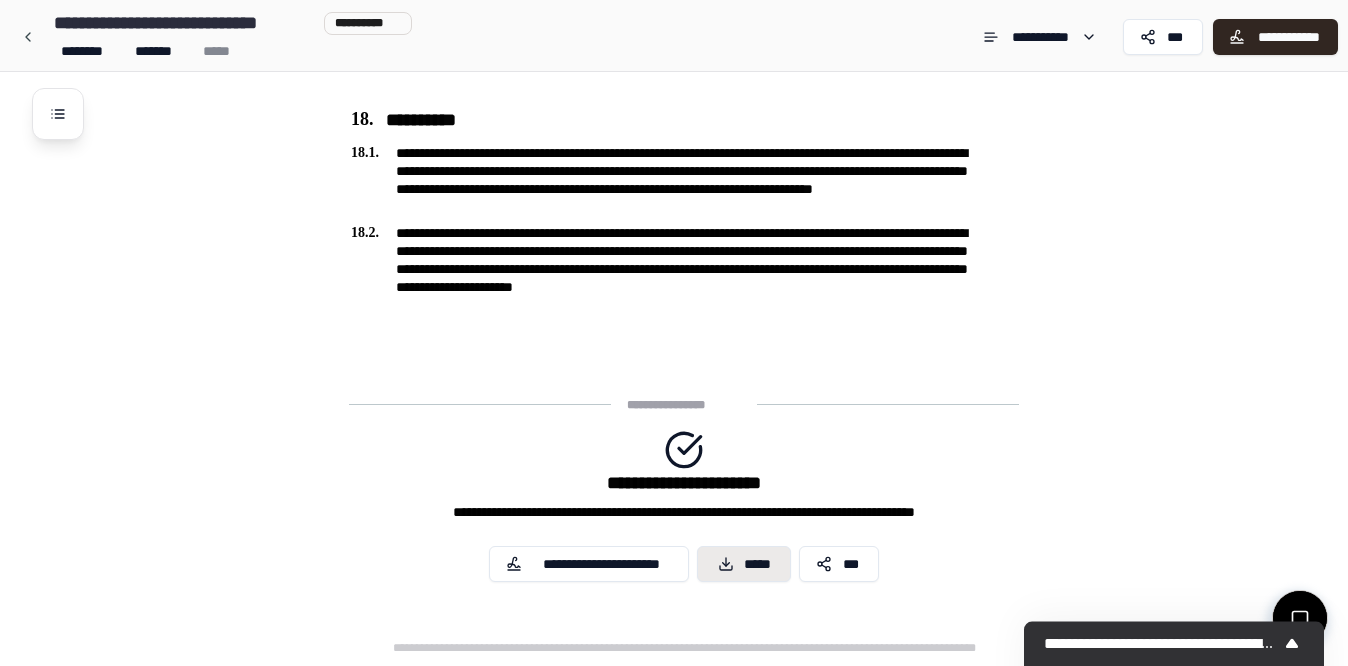 click on "*****" at bounding box center [744, 564] 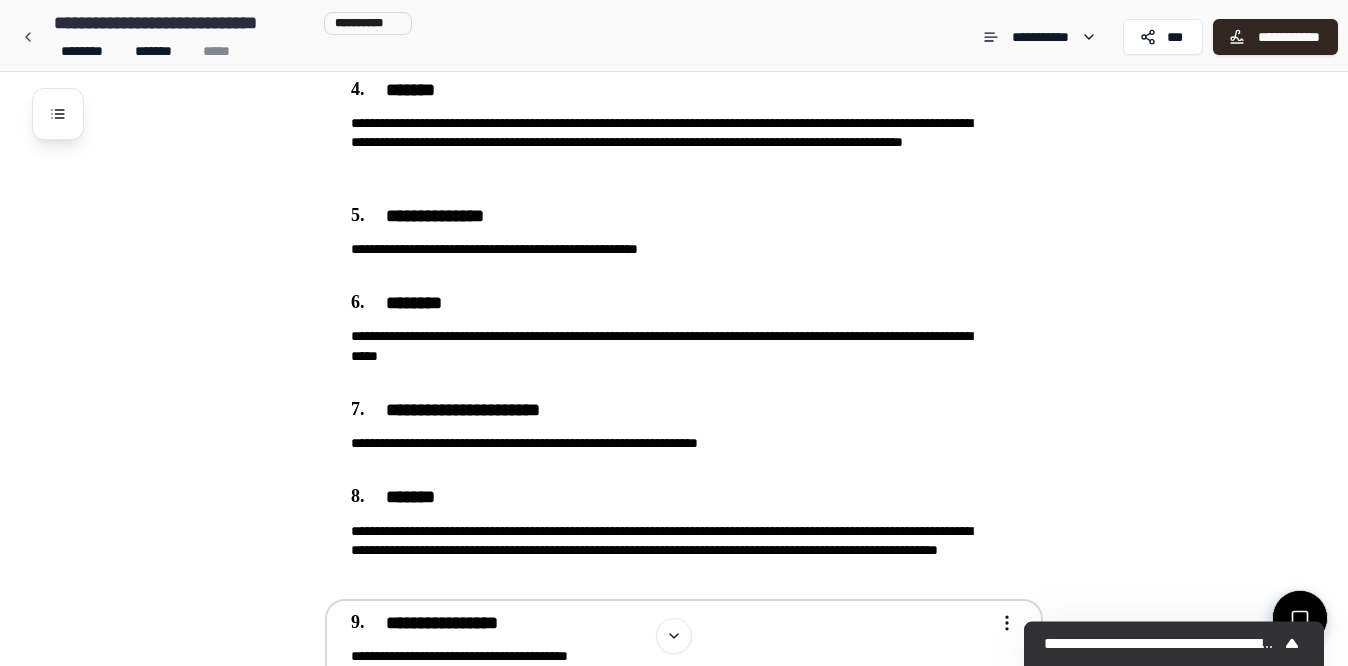 scroll, scrollTop: 416, scrollLeft: 0, axis: vertical 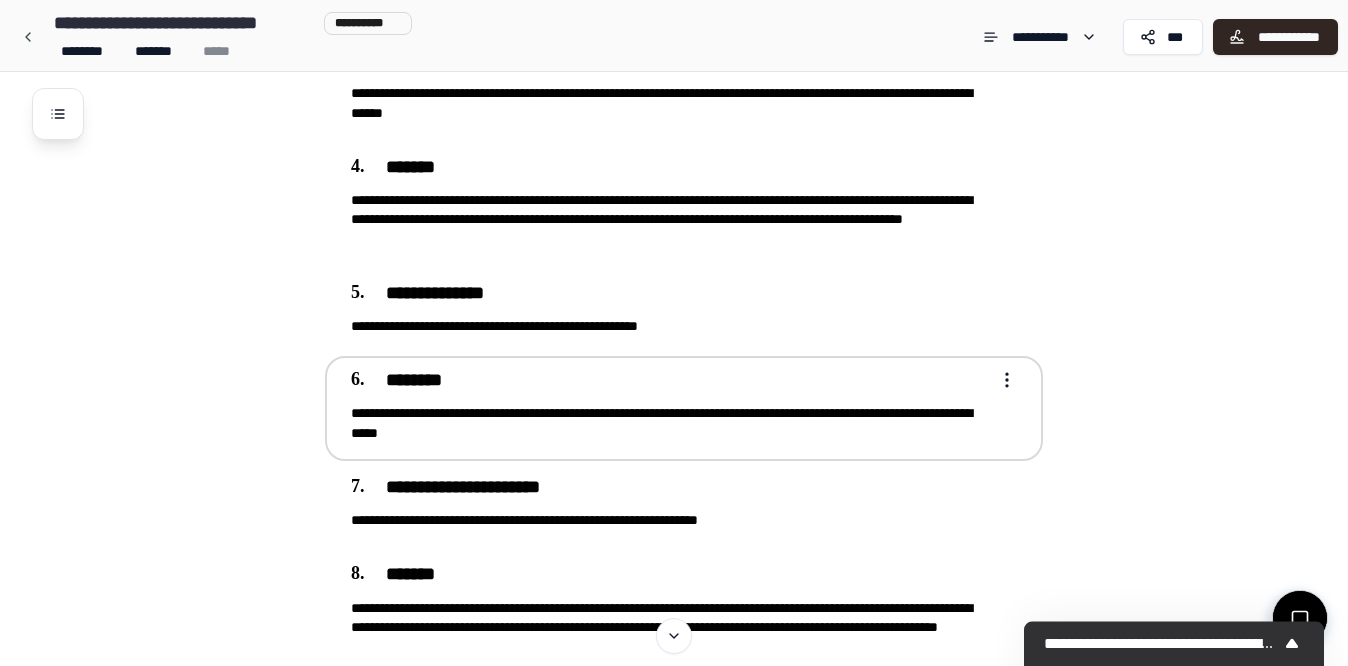 click on "**********" at bounding box center (670, 406) 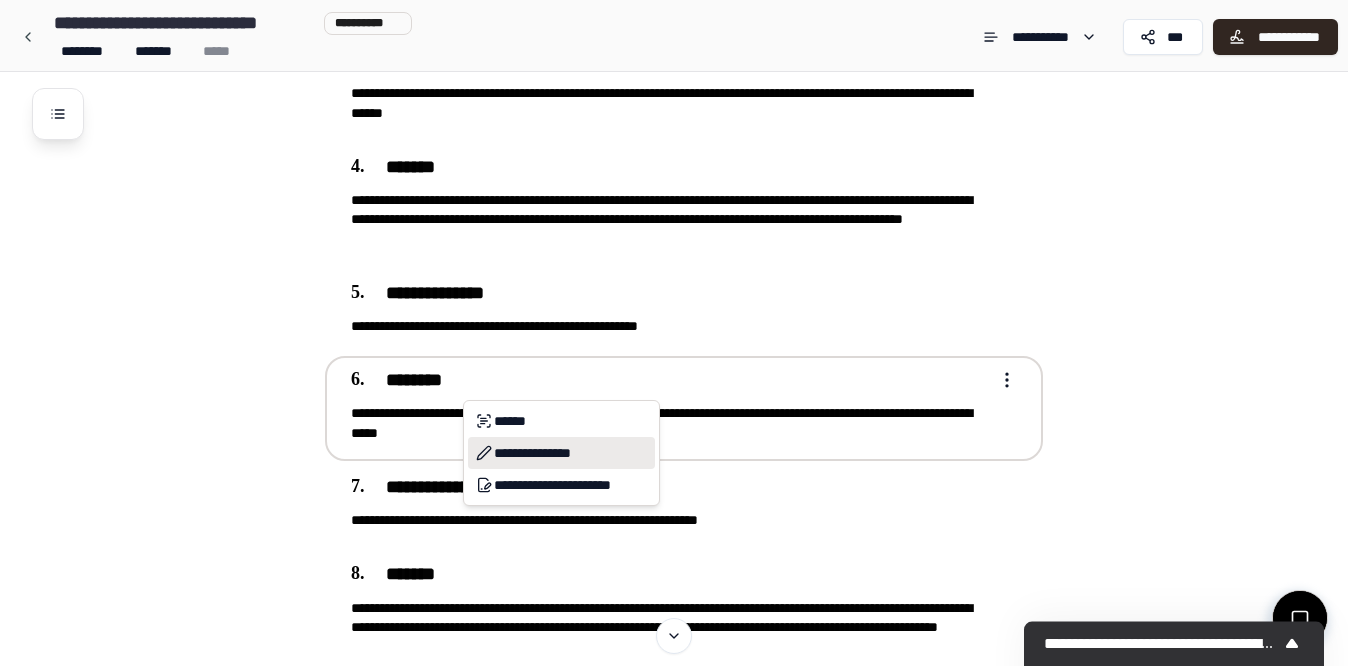 click on "**********" at bounding box center [561, 453] 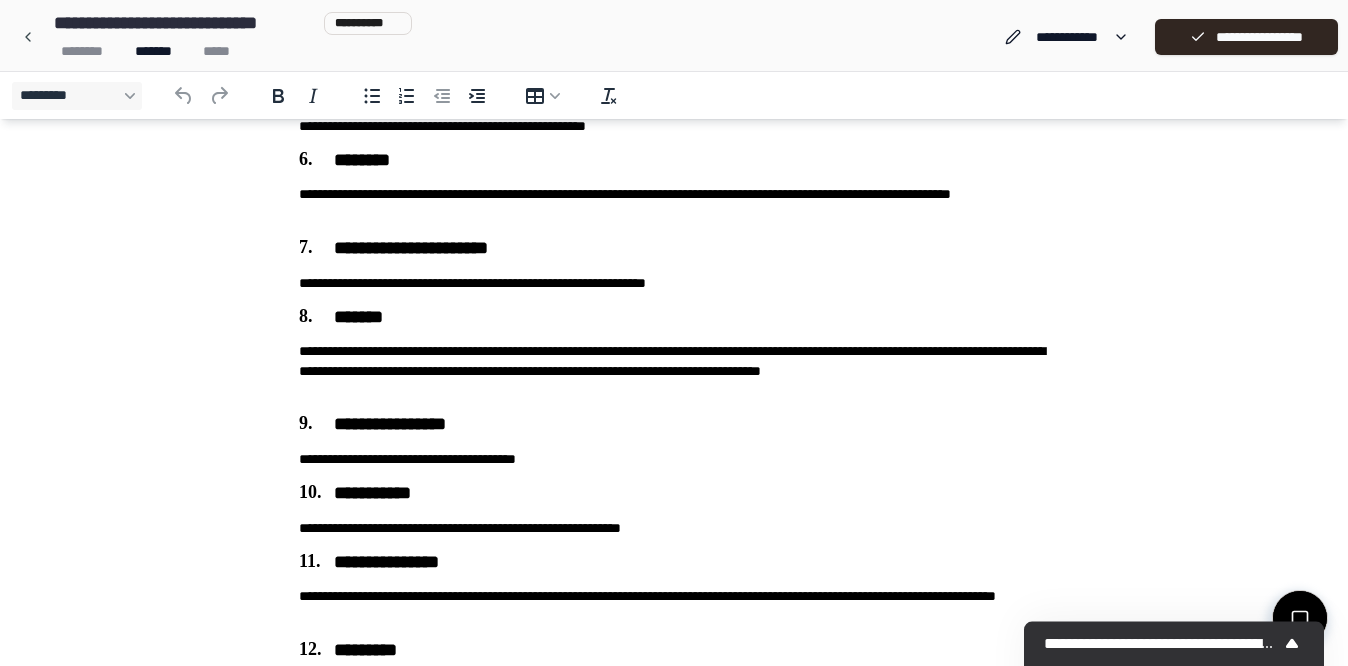 scroll, scrollTop: 615, scrollLeft: 0, axis: vertical 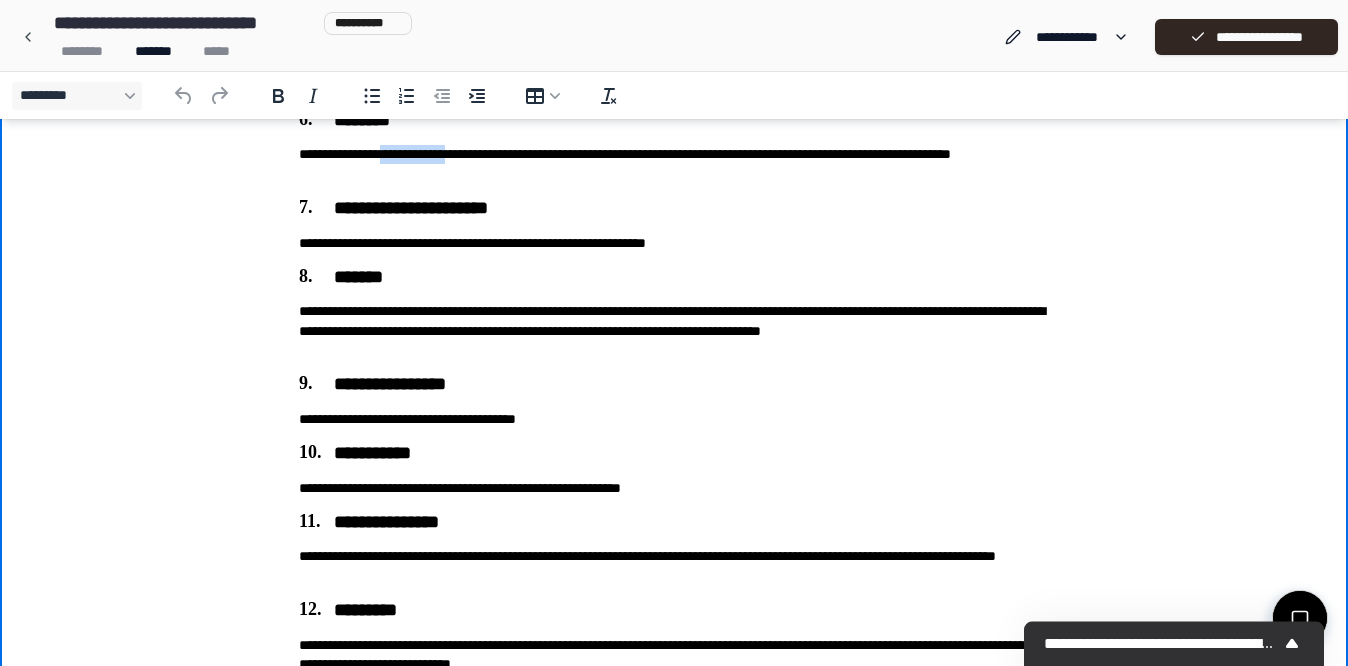drag, startPoint x: 498, startPoint y: 151, endPoint x: 396, endPoint y: 152, distance: 102.0049 